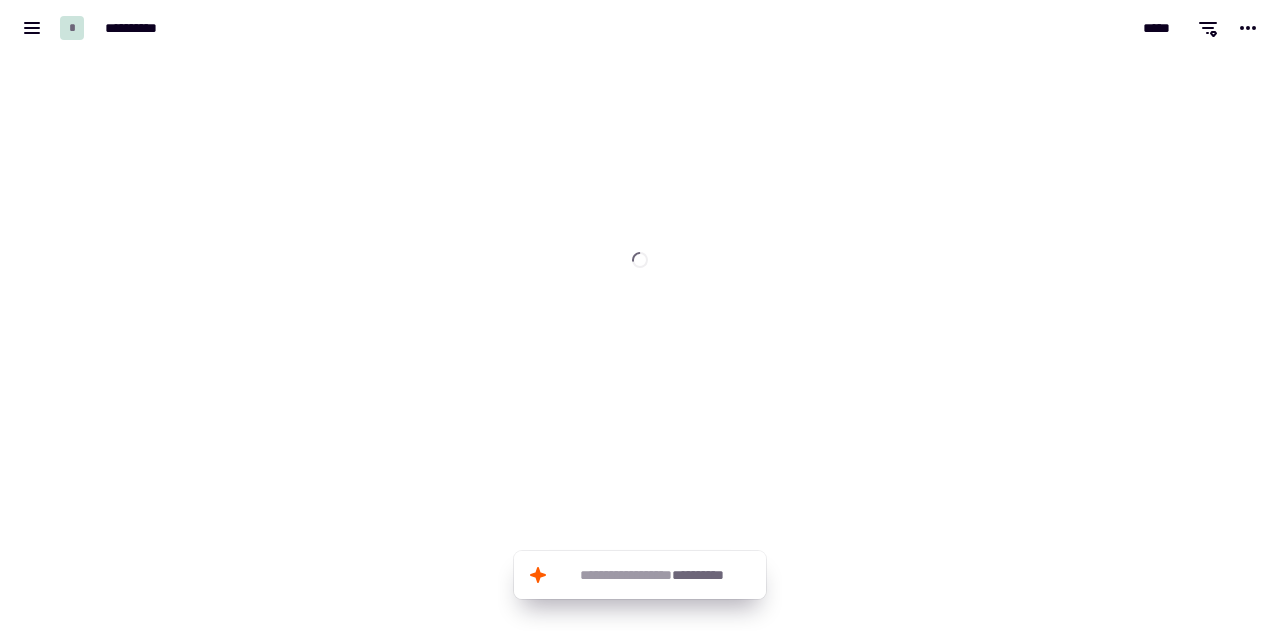 scroll, scrollTop: 0, scrollLeft: 0, axis: both 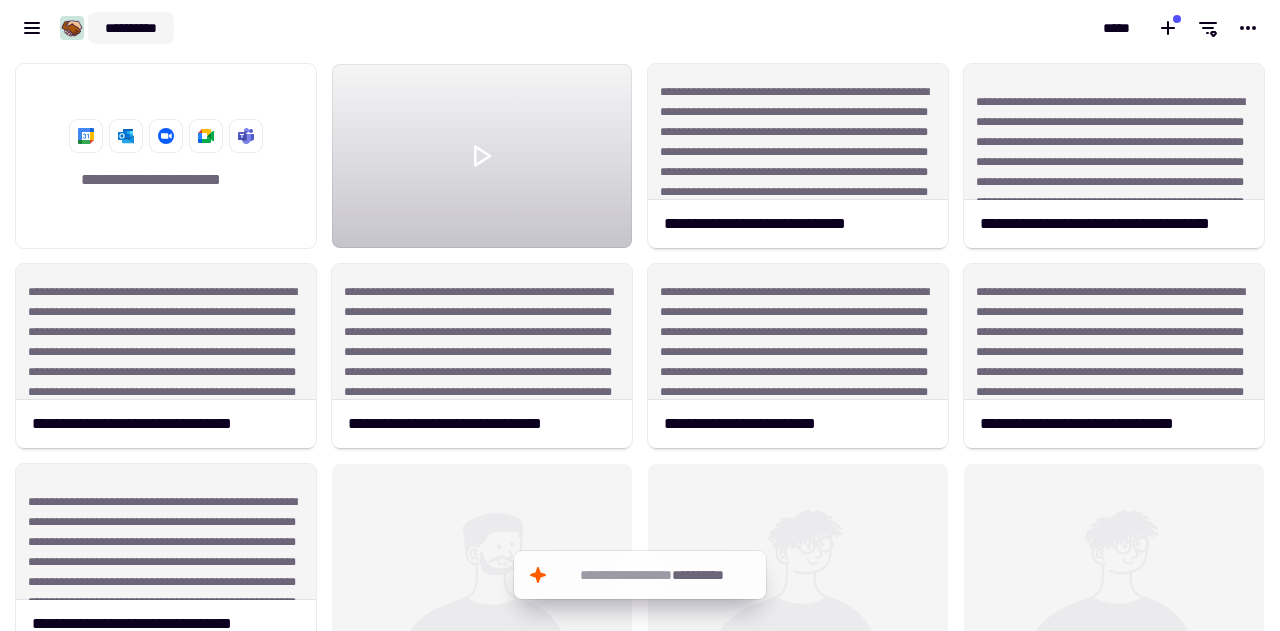 click on "**********" 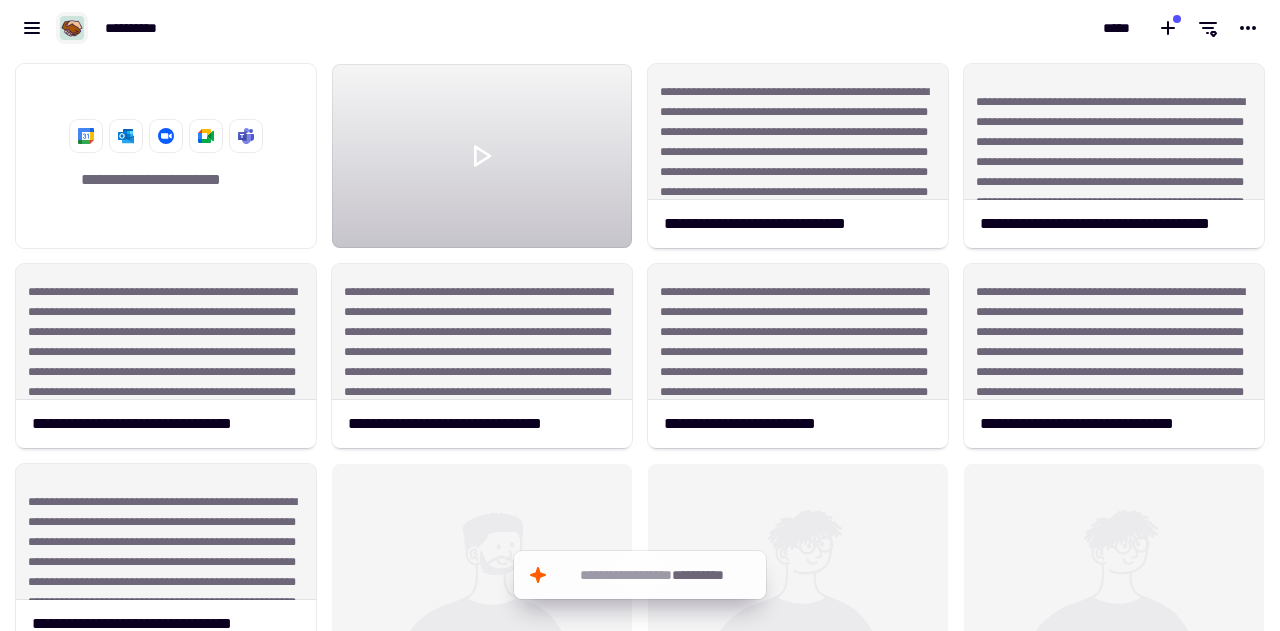 click 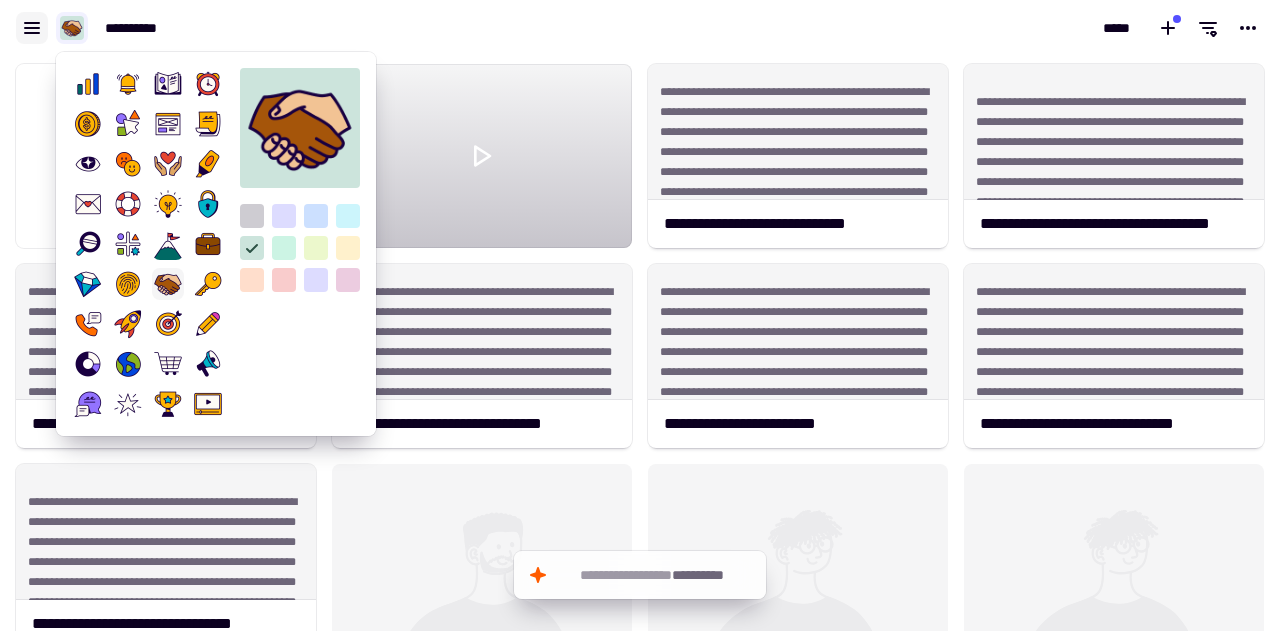 click 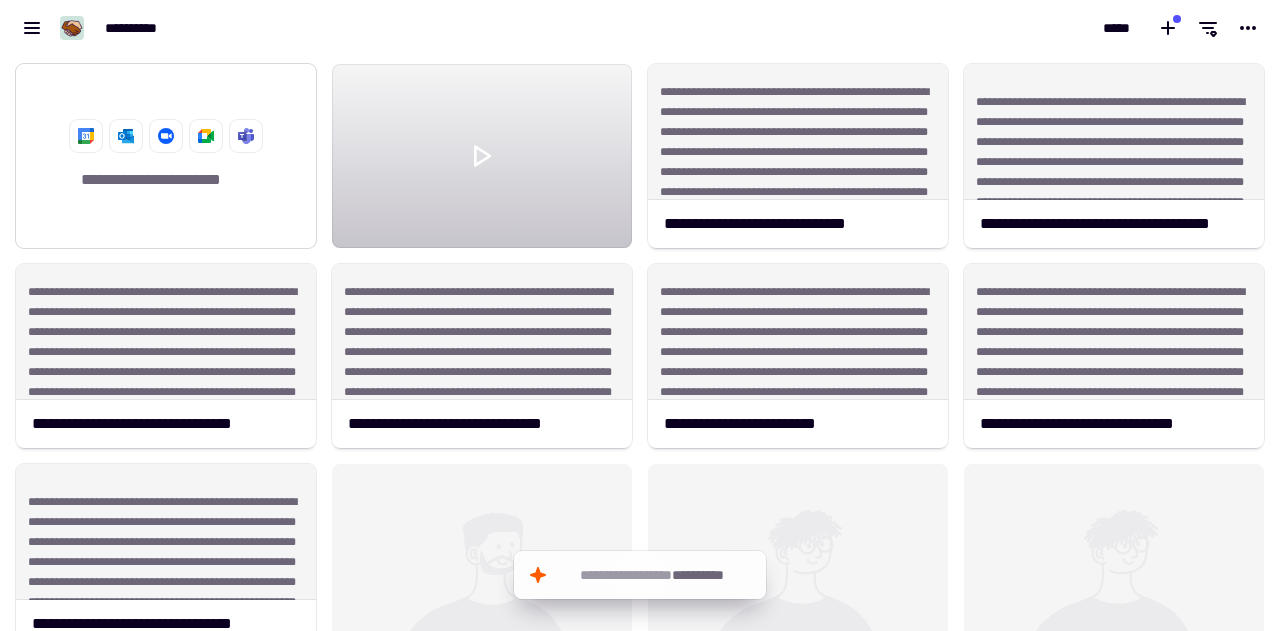 click 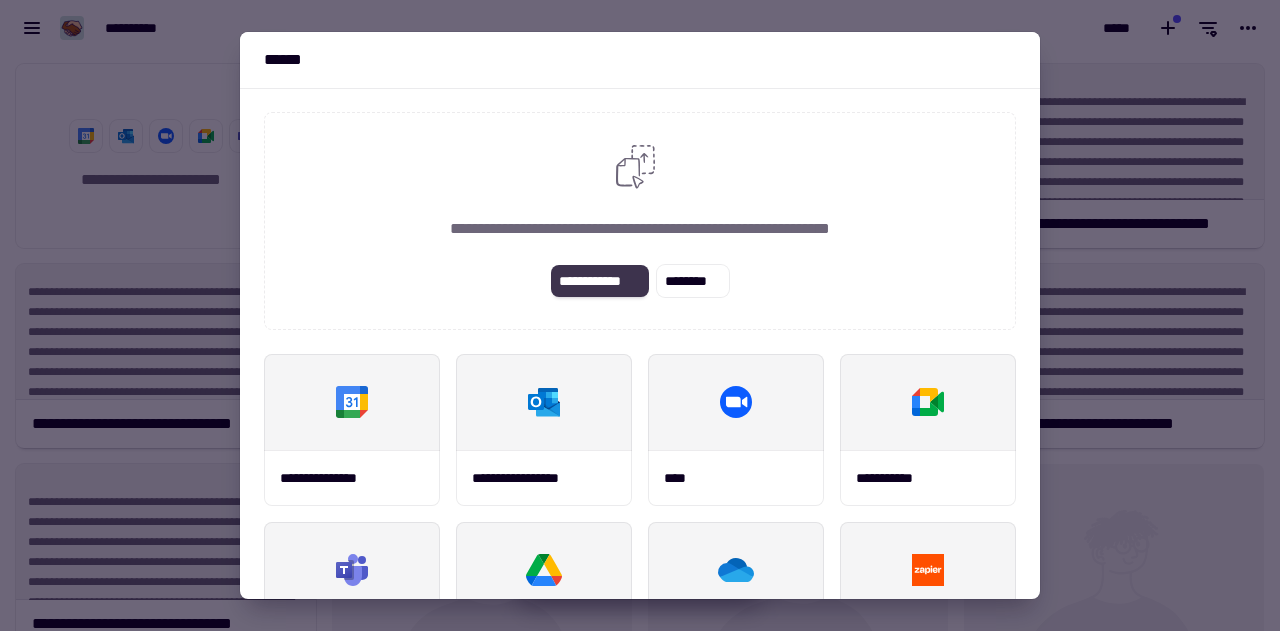 click on "**********" 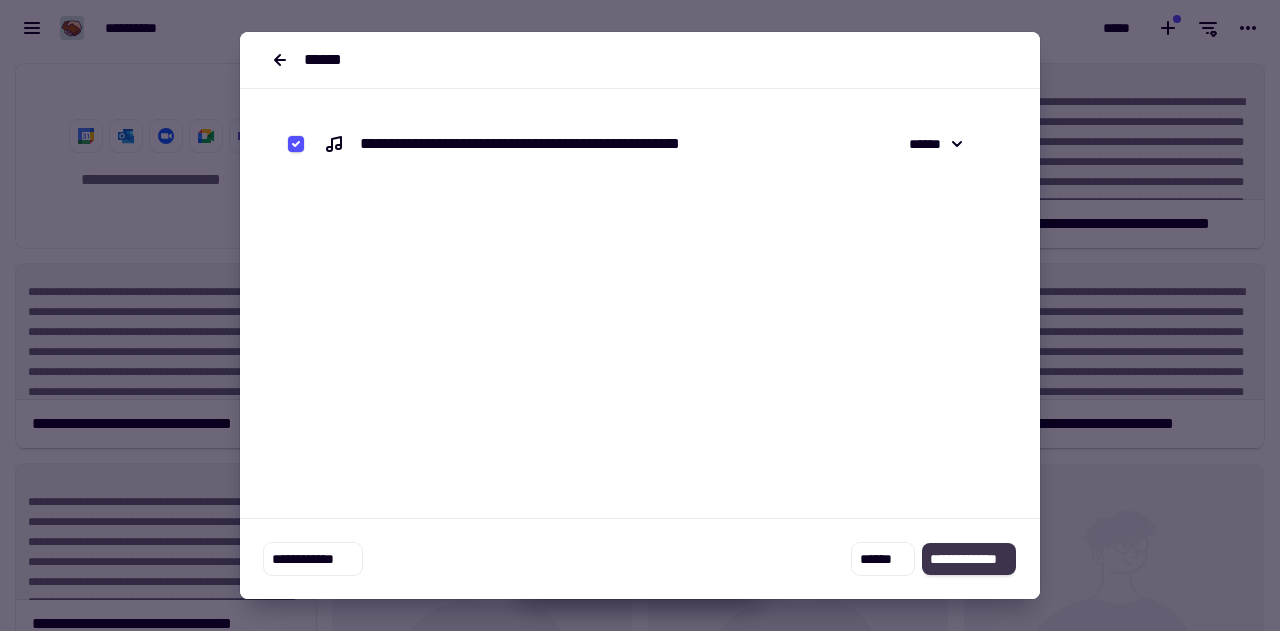 click on "**********" 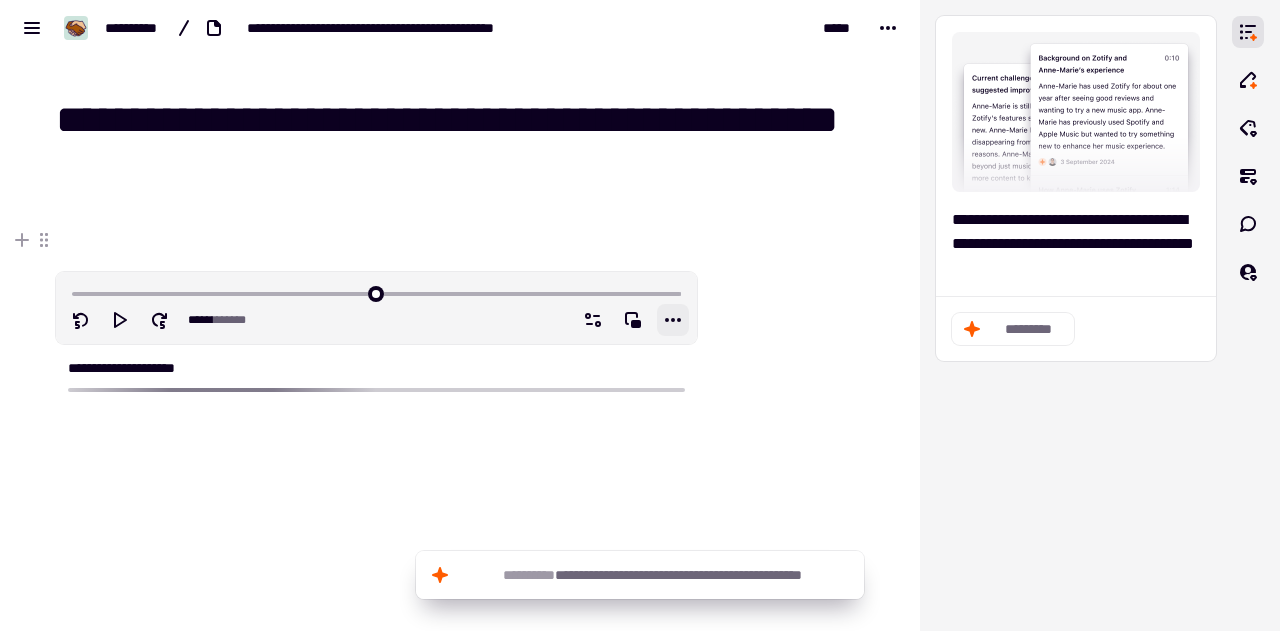 click 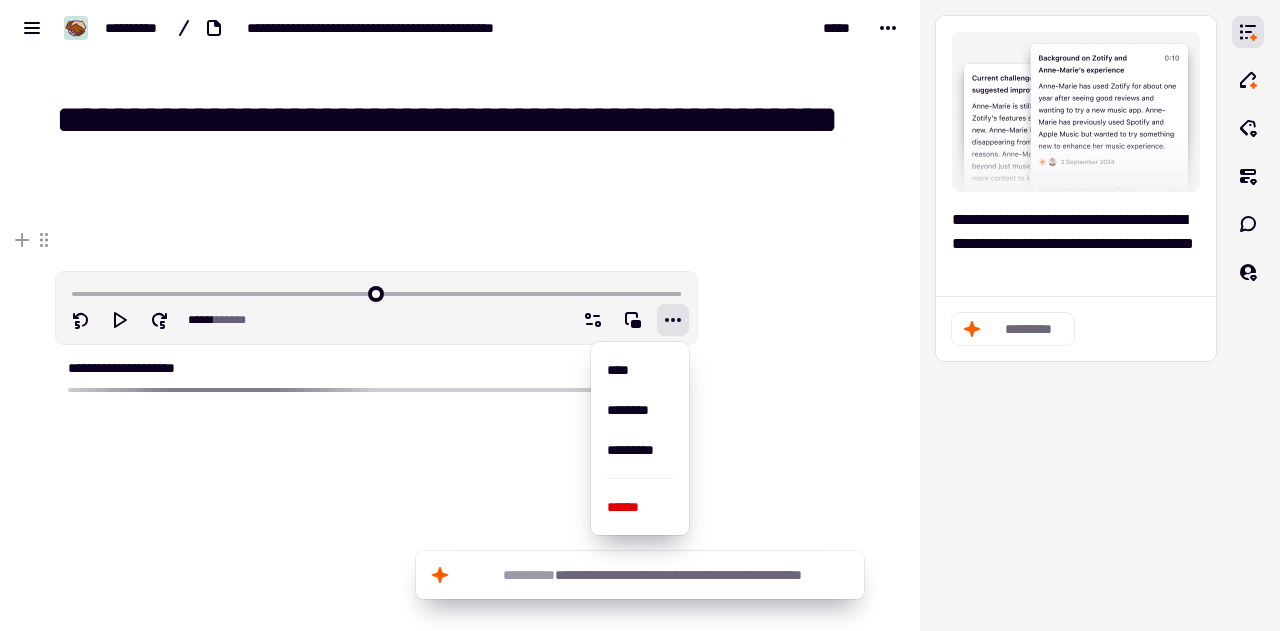 click at bounding box center [376, 248] 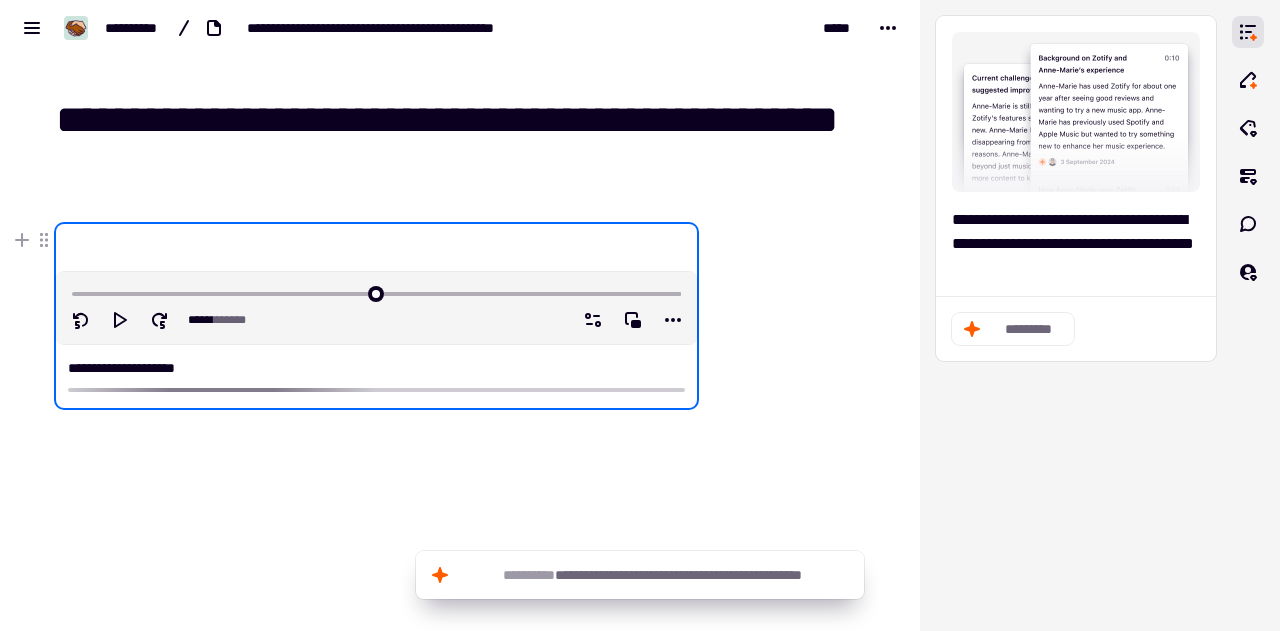 click at bounding box center [794, 402] 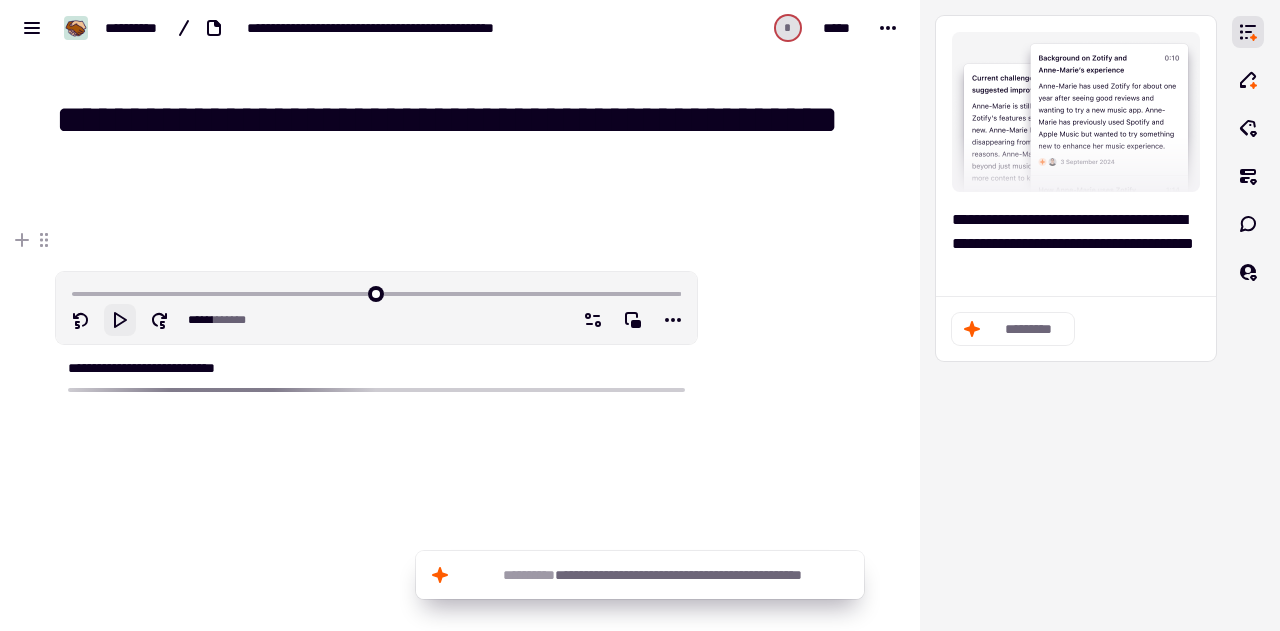 click 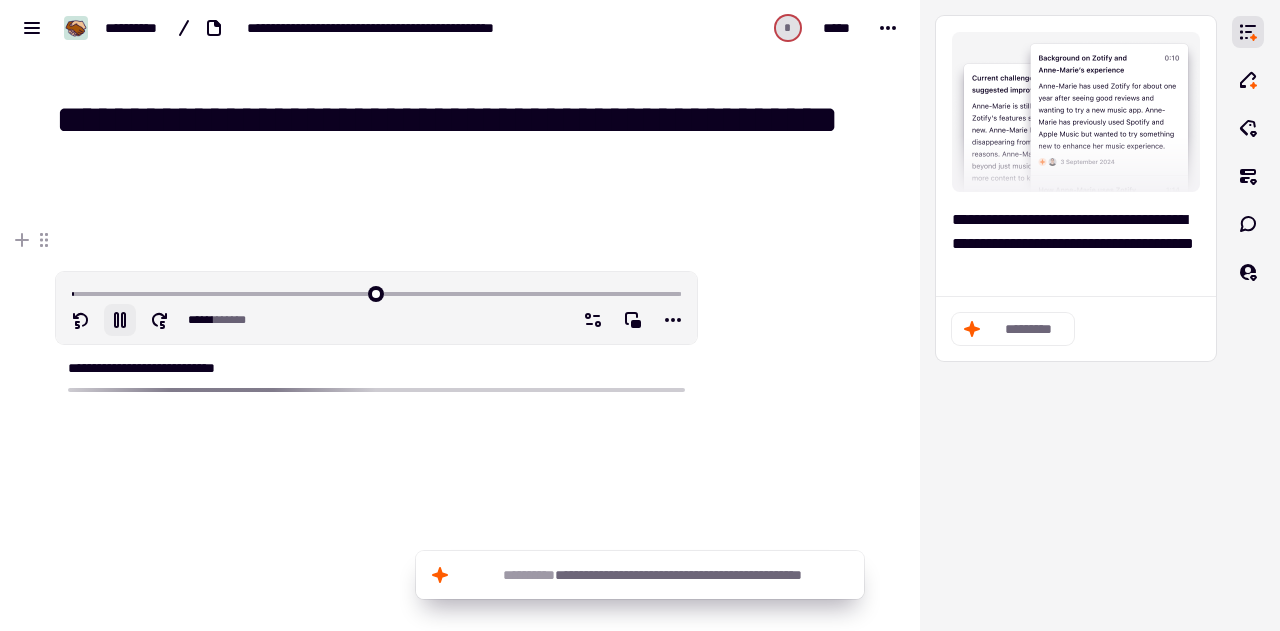 click 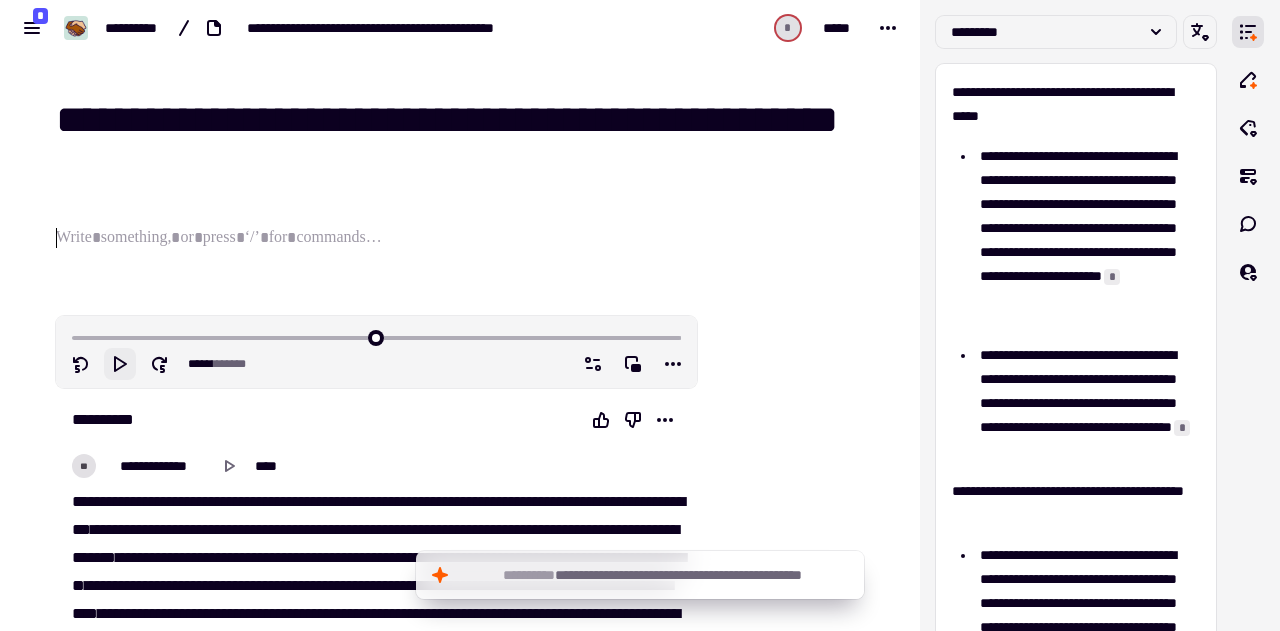 click on "**********" at bounding box center (364, 8666) 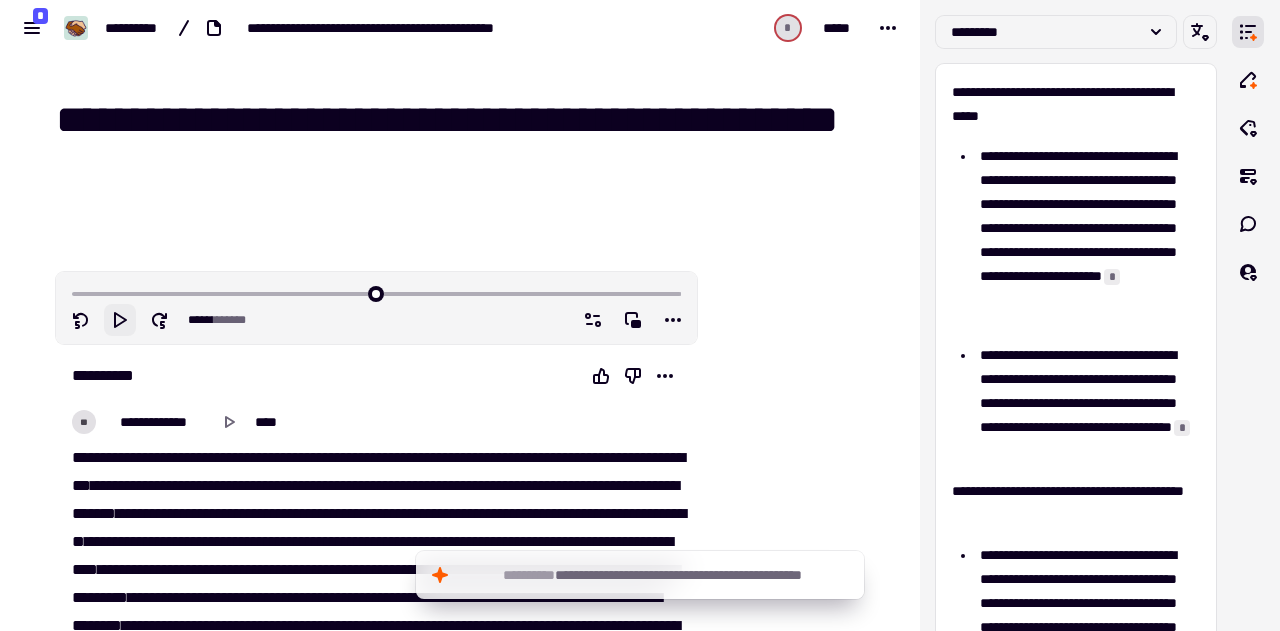 type on "****" 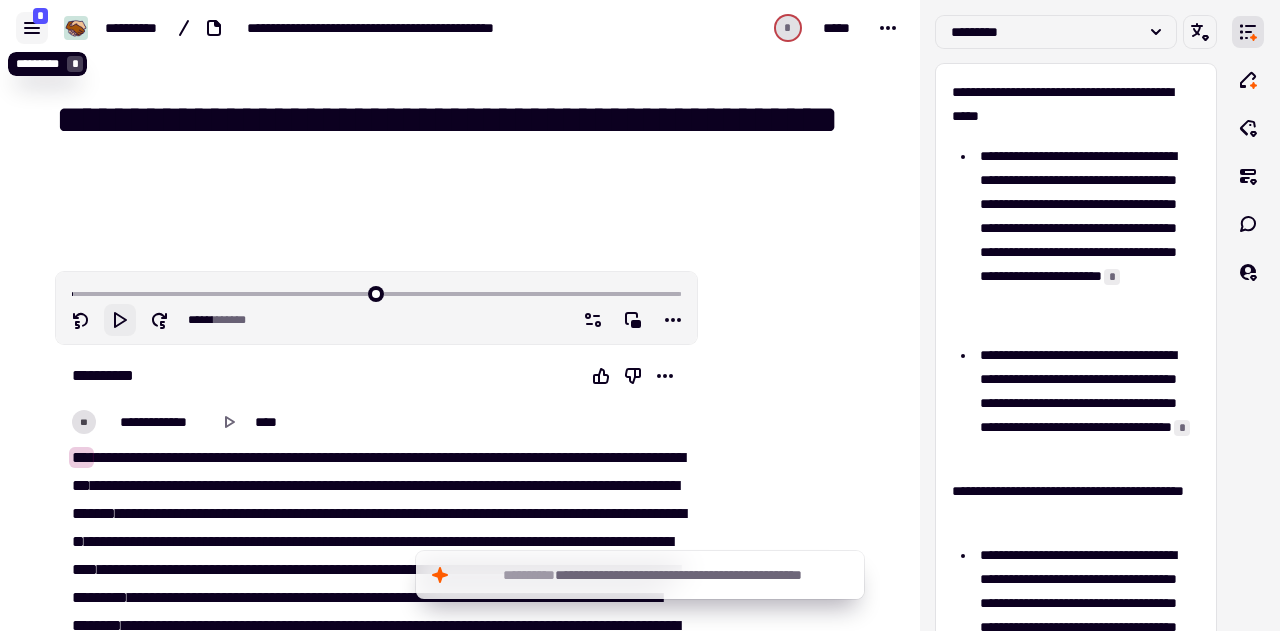 click 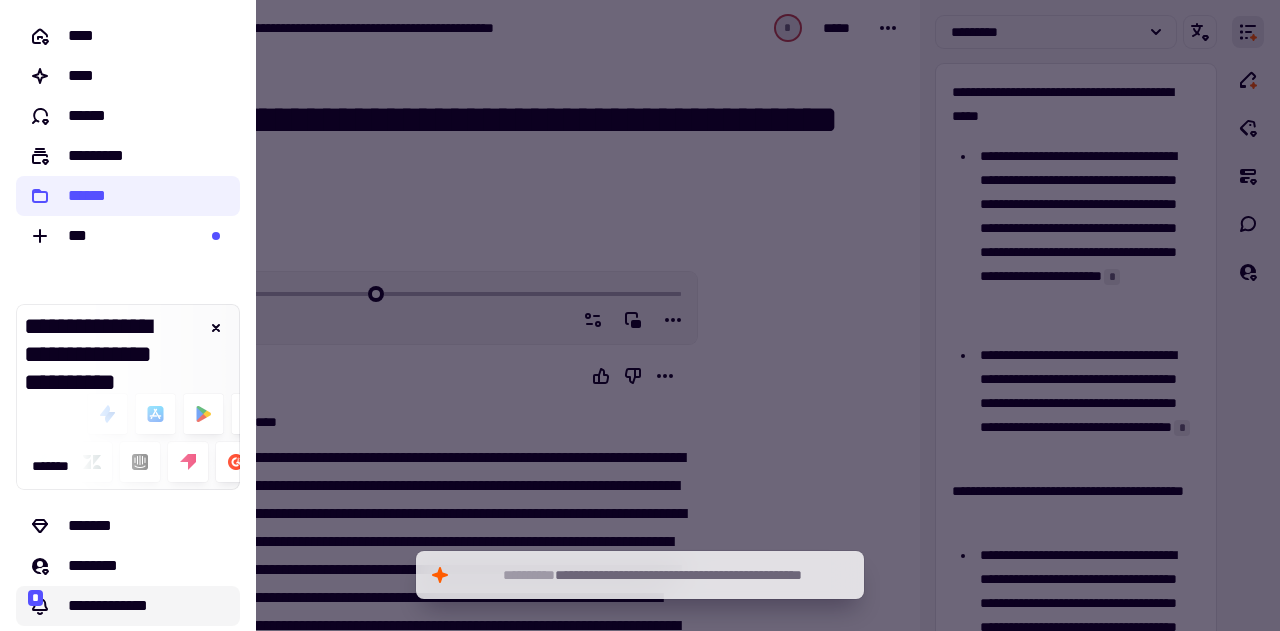 click on "**********" 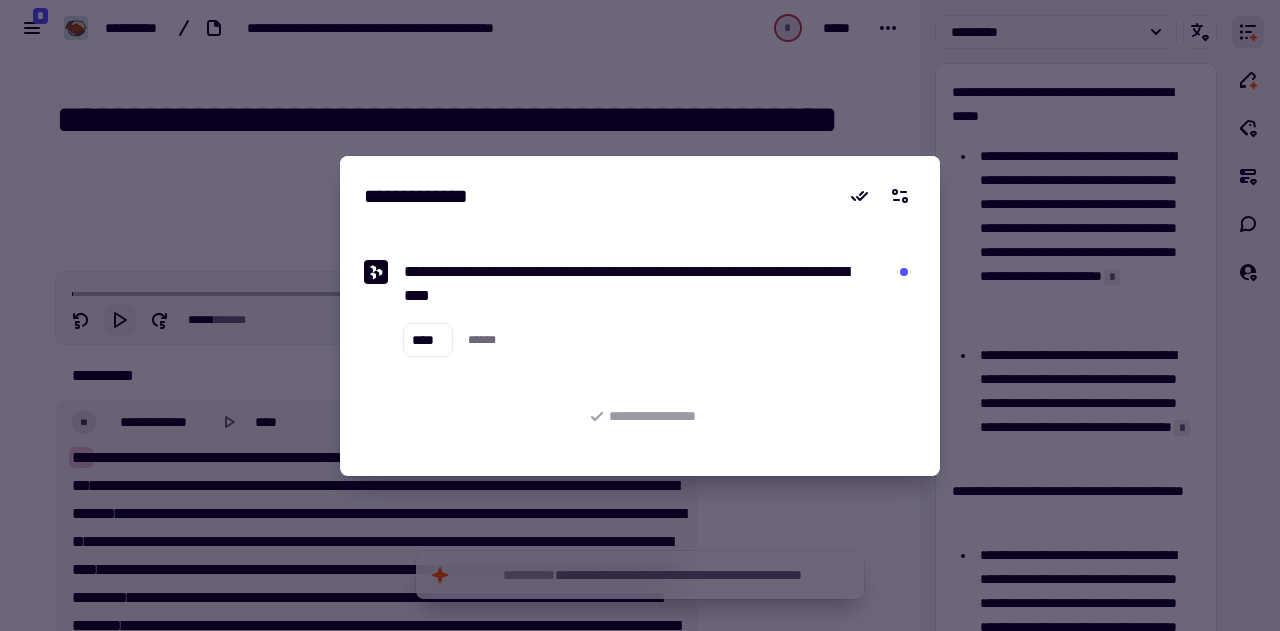 click at bounding box center [640, 315] 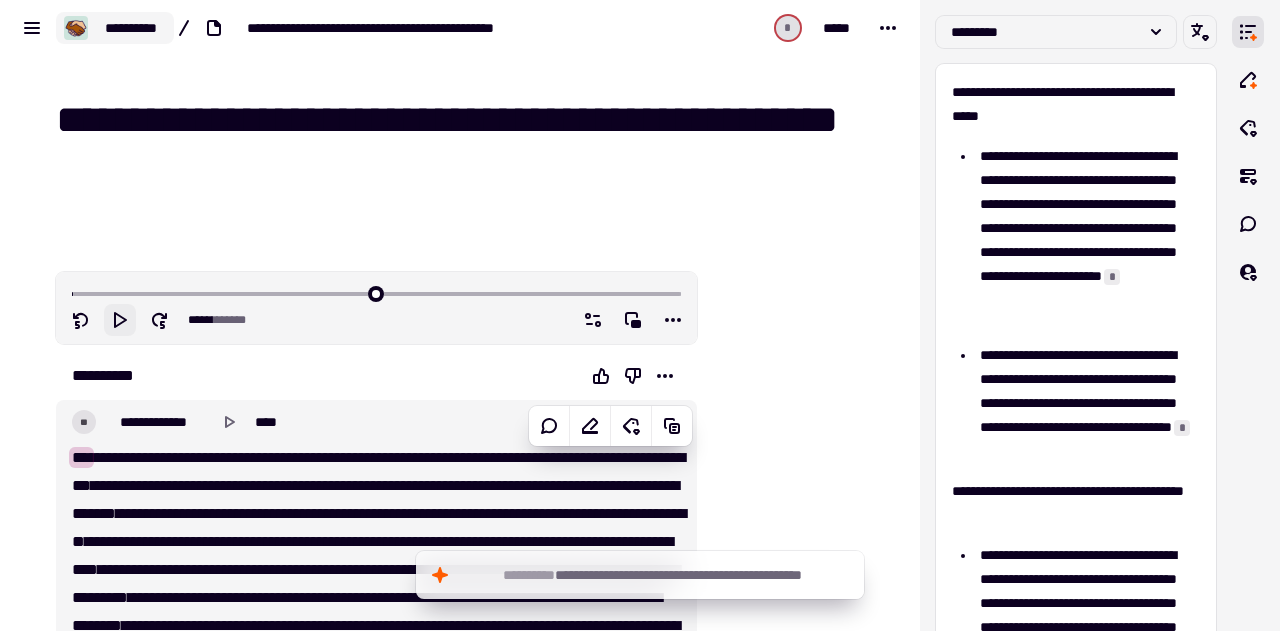 click on "**********" 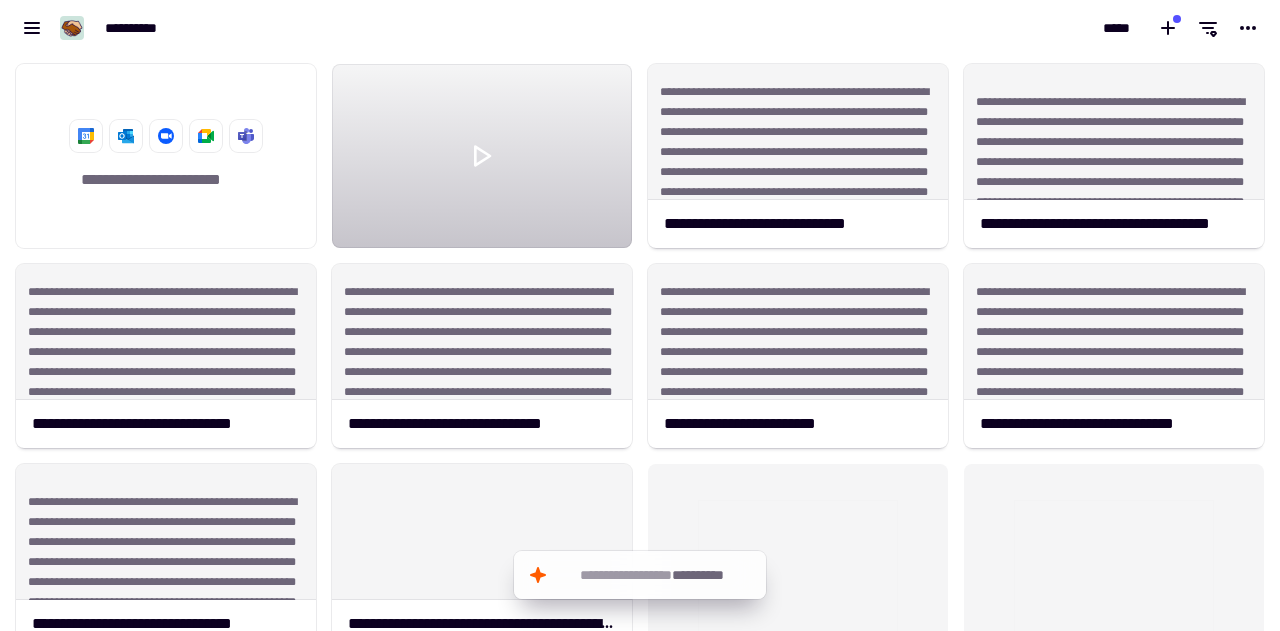 scroll, scrollTop: 1, scrollLeft: 1, axis: both 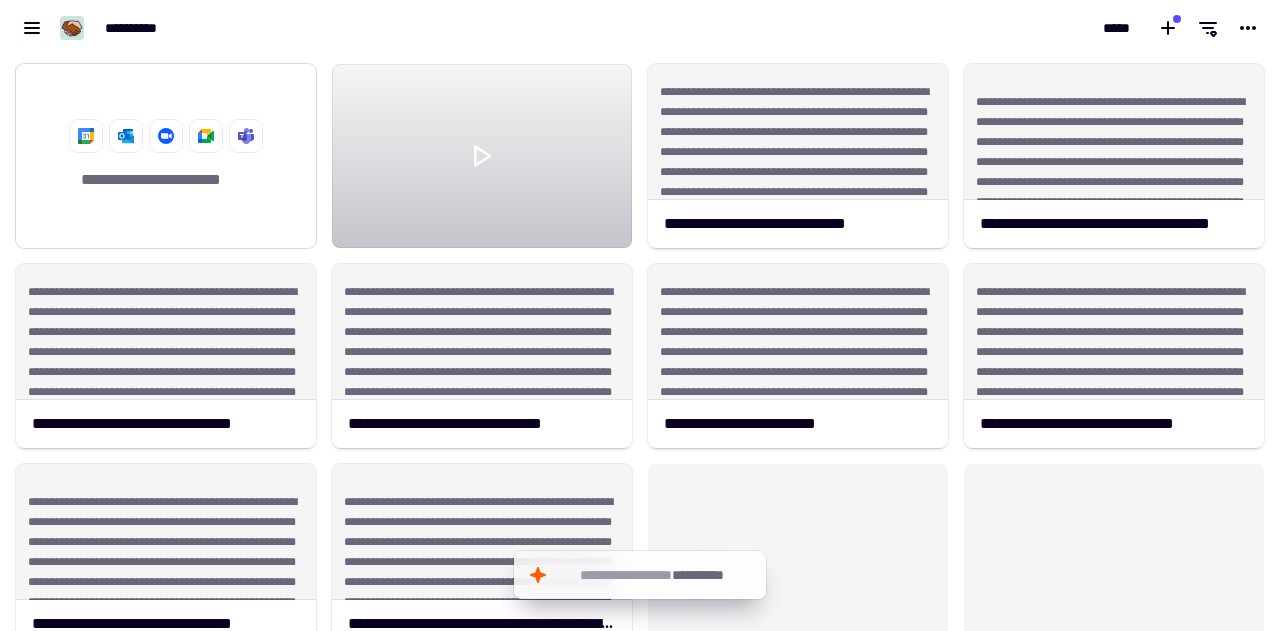 click on "**********" 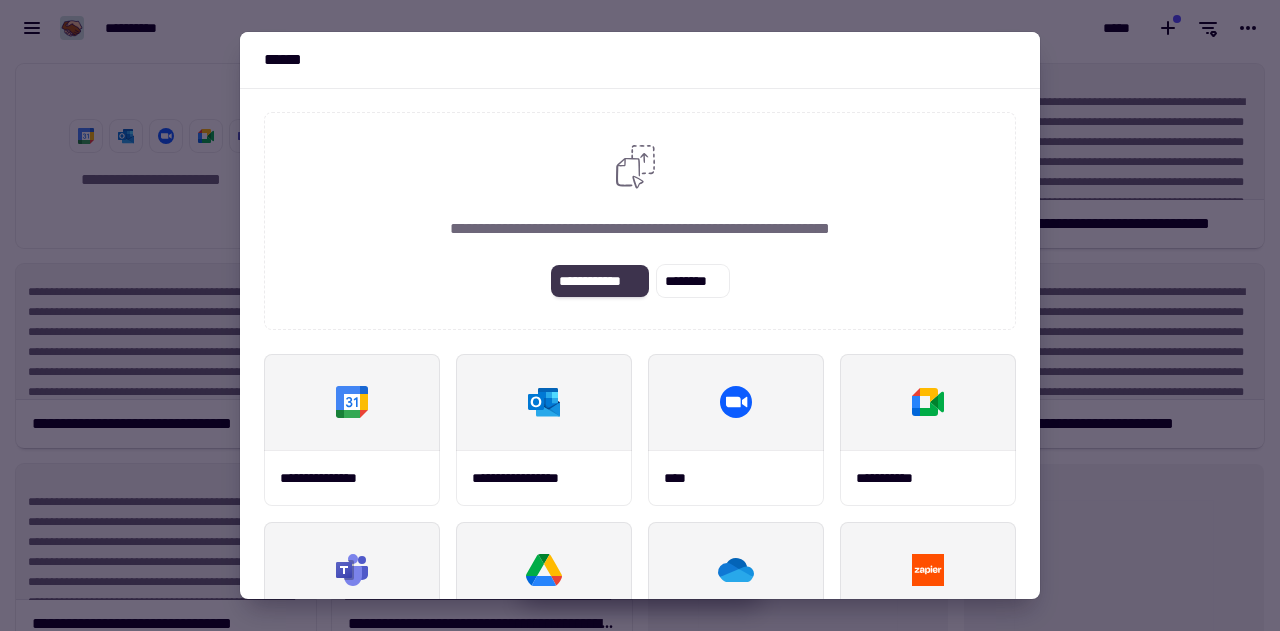click on "**********" 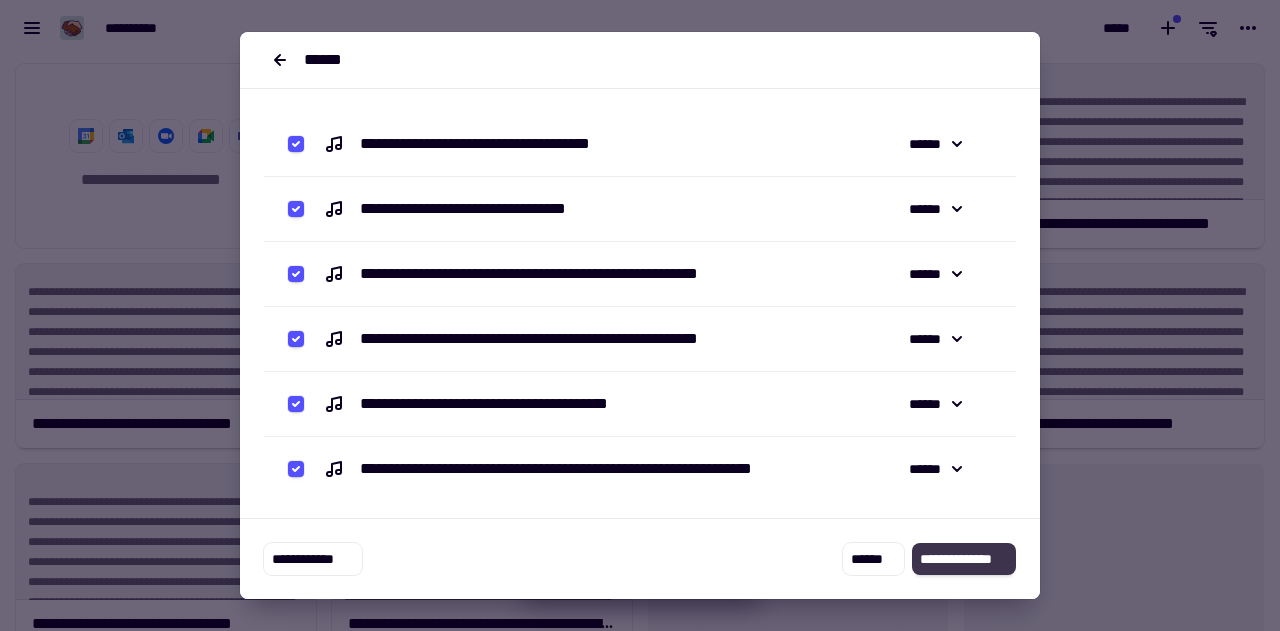 click on "**********" 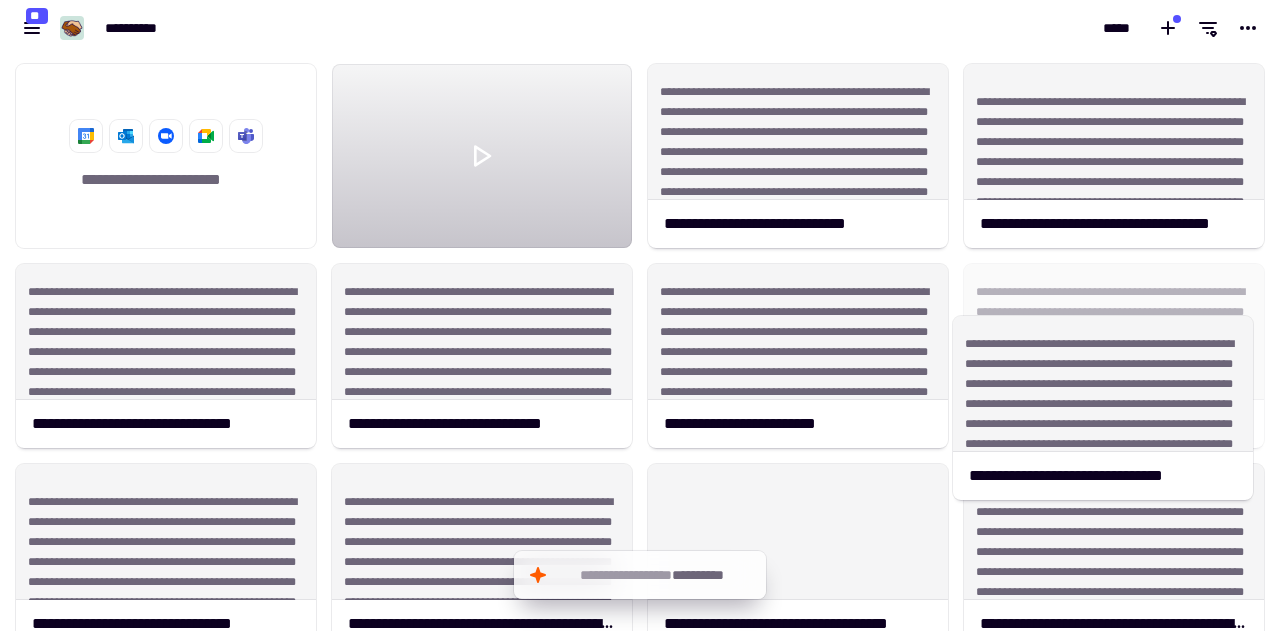 drag, startPoint x: 1266, startPoint y: 282, endPoint x: 1255, endPoint y: 334, distance: 53.15073 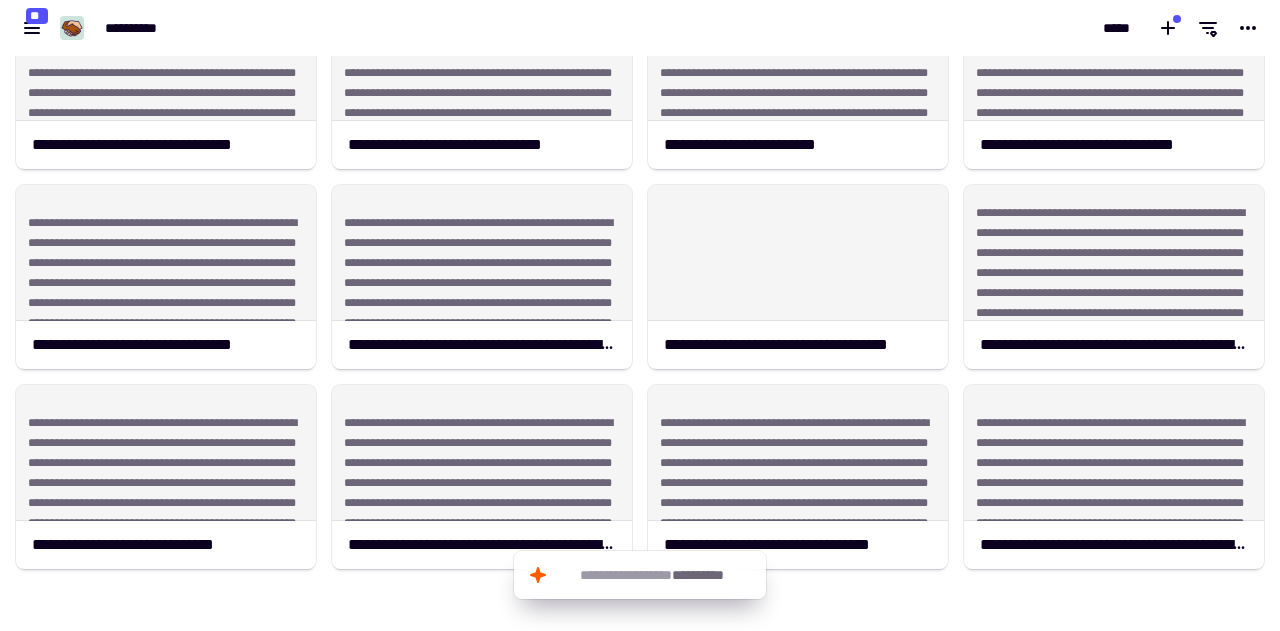 scroll, scrollTop: 239, scrollLeft: 0, axis: vertical 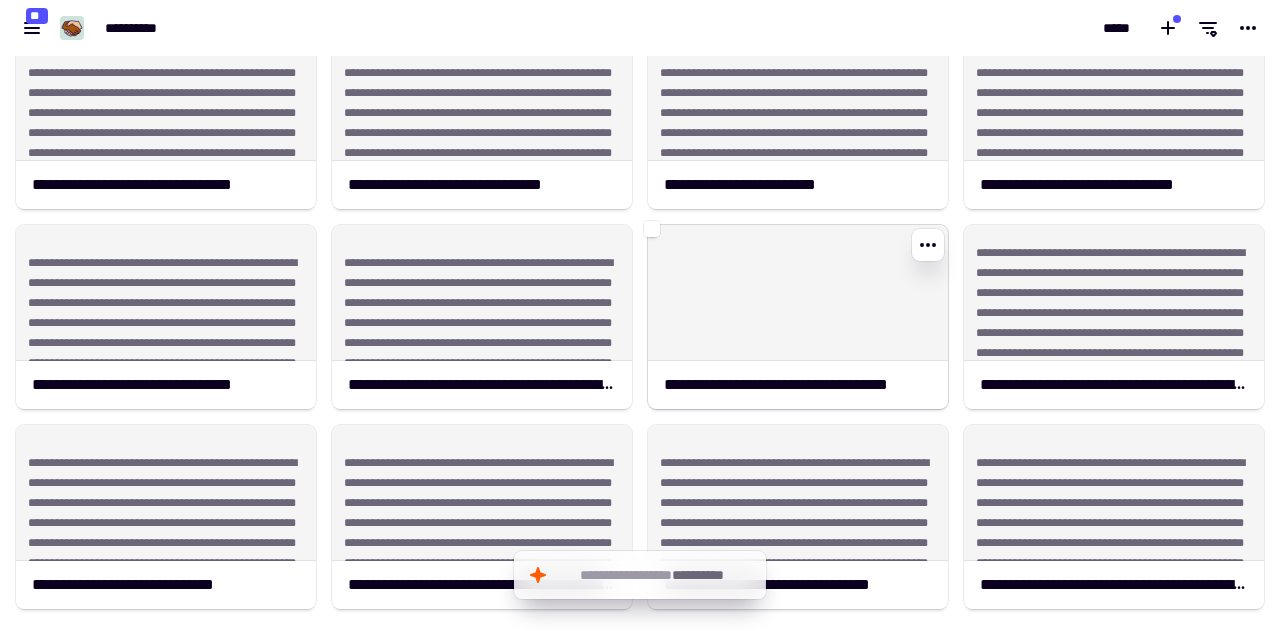 click 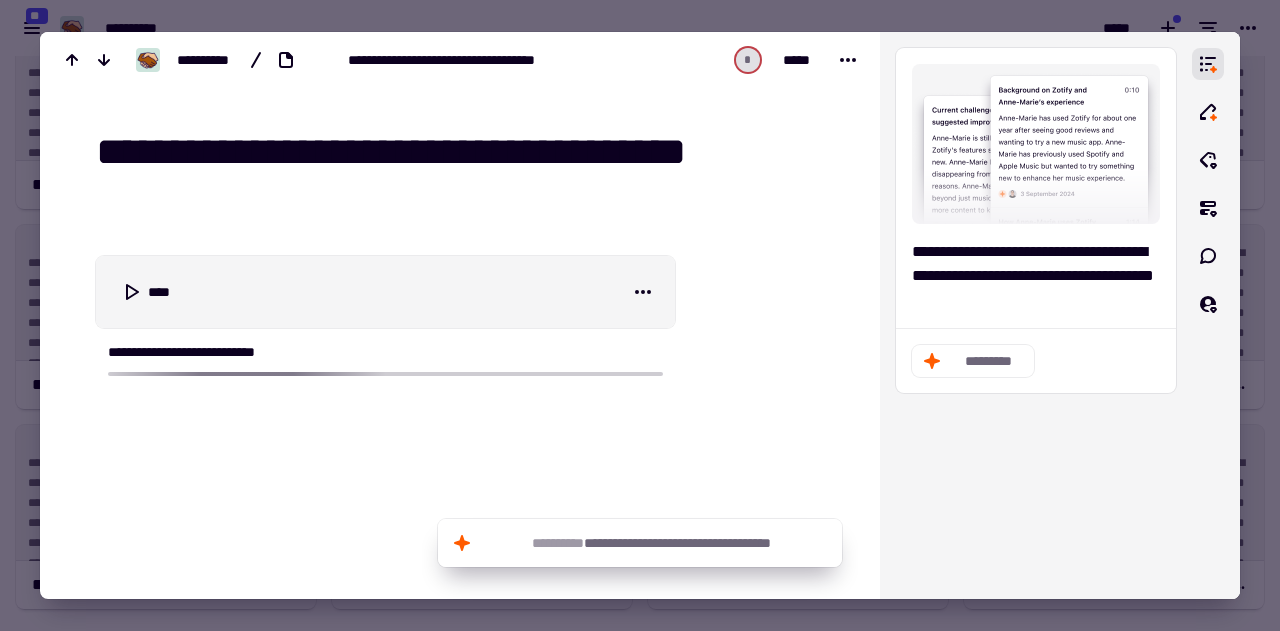 click at bounding box center (640, 315) 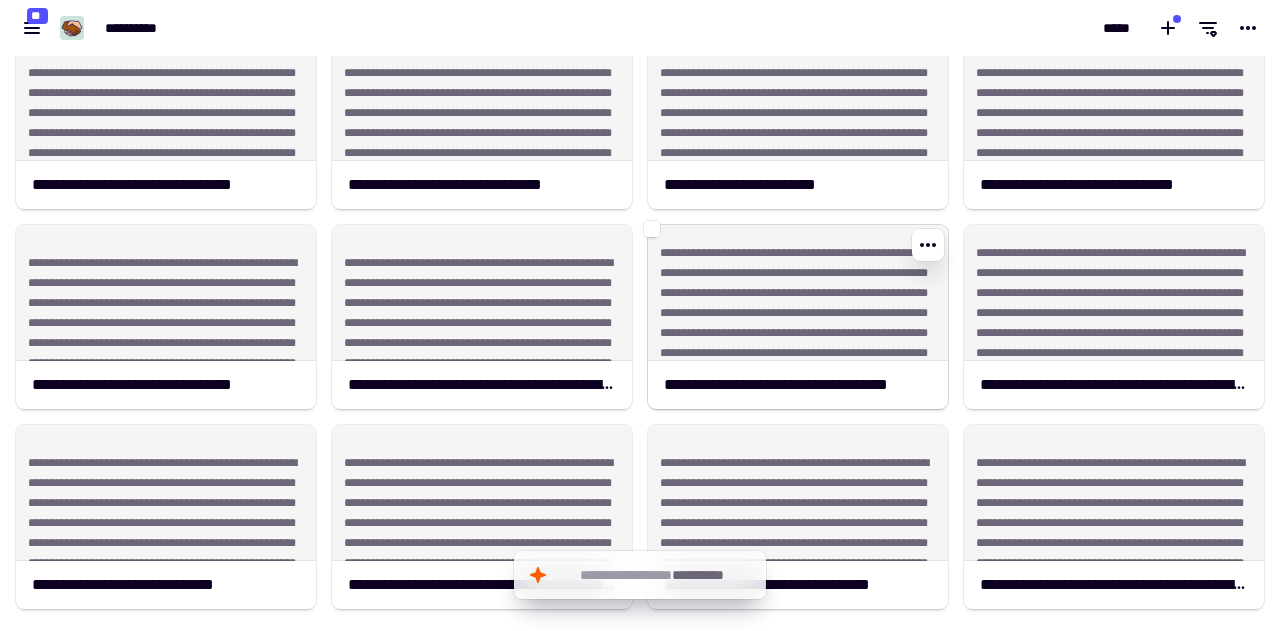 click on "**********" 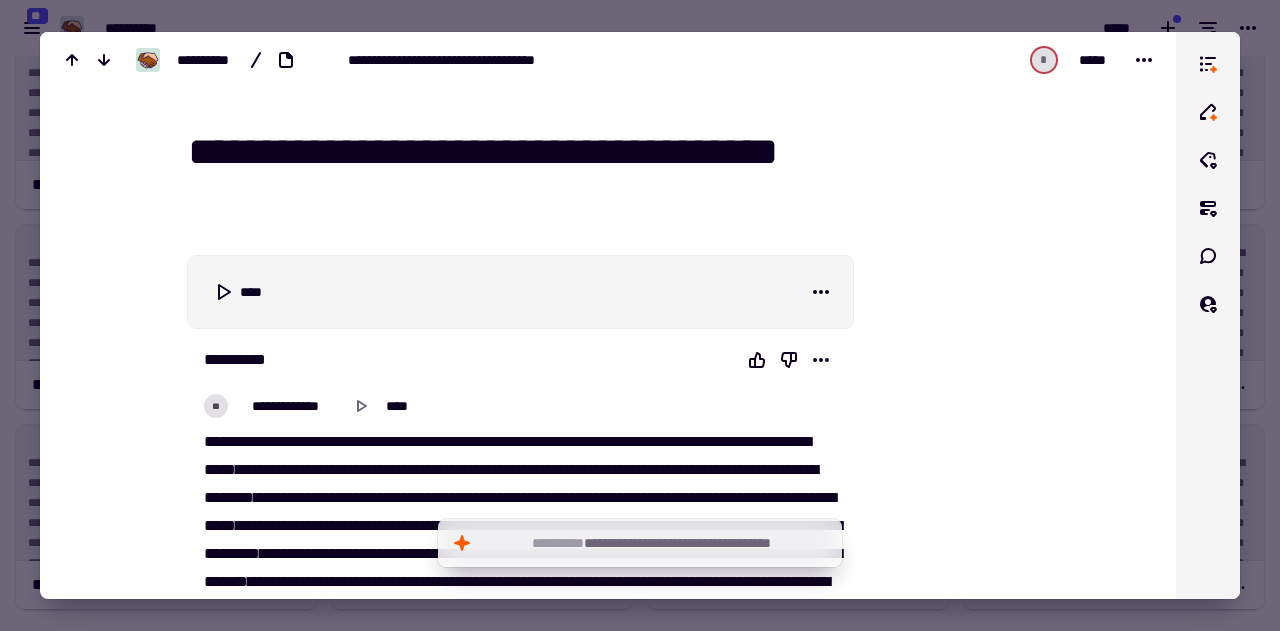 scroll, scrollTop: 575, scrollLeft: 1280, axis: both 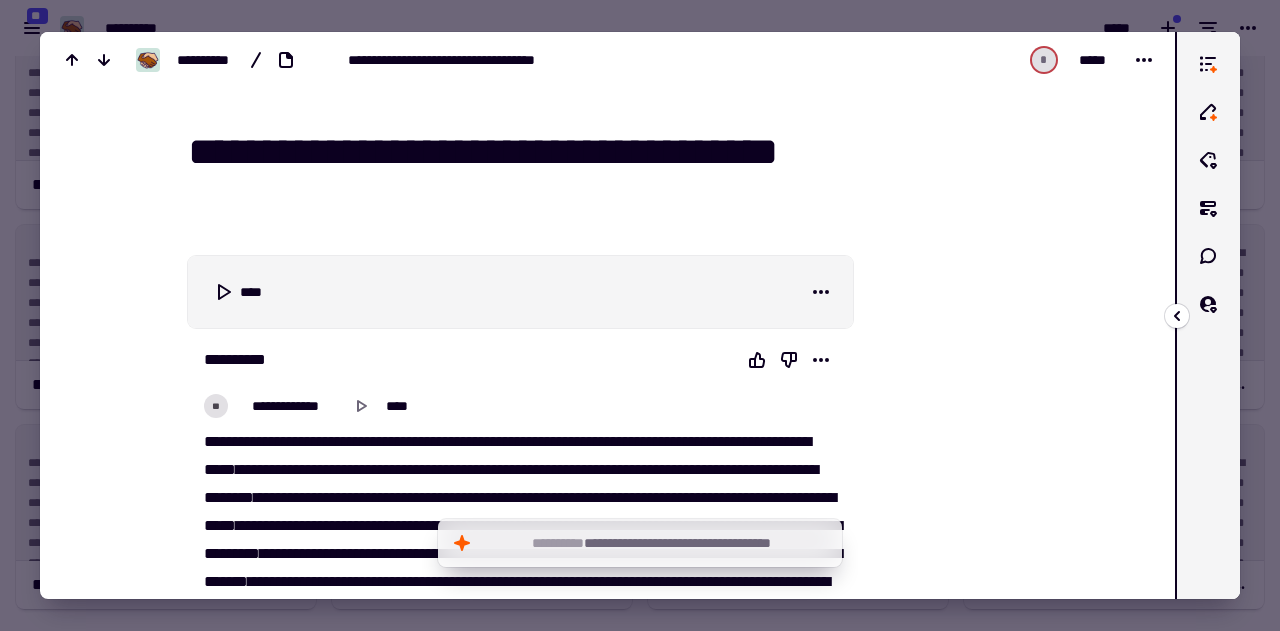 click 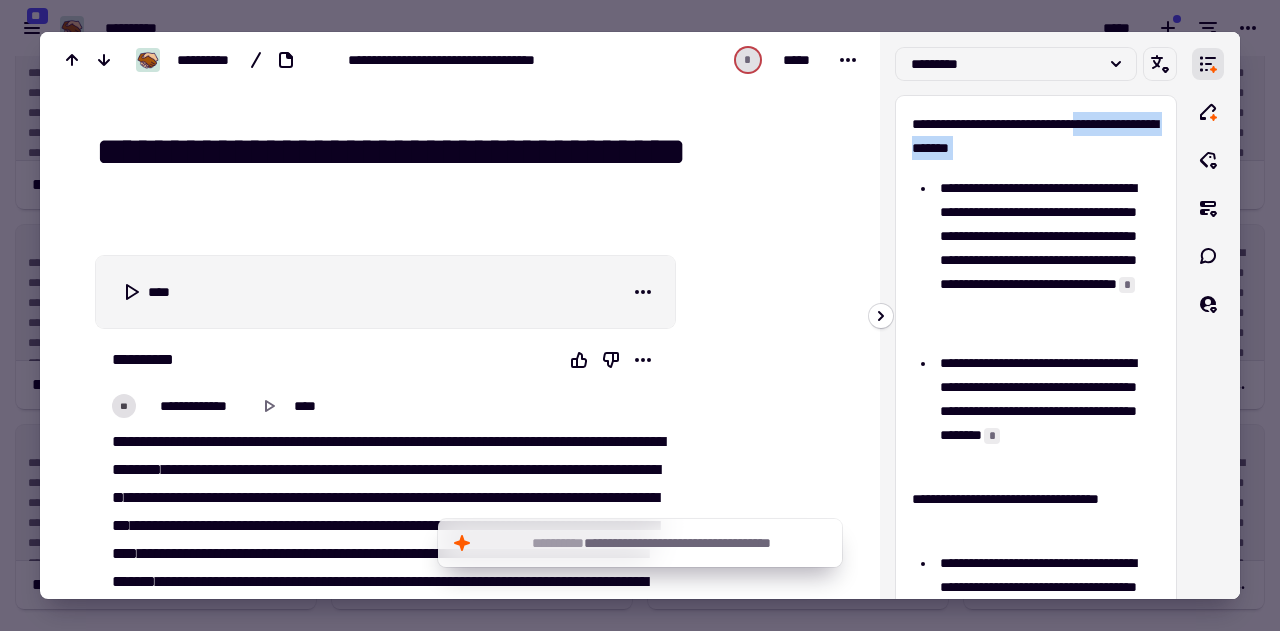 drag, startPoint x: 1184, startPoint y: 125, endPoint x: 1184, endPoint y: 174, distance: 49 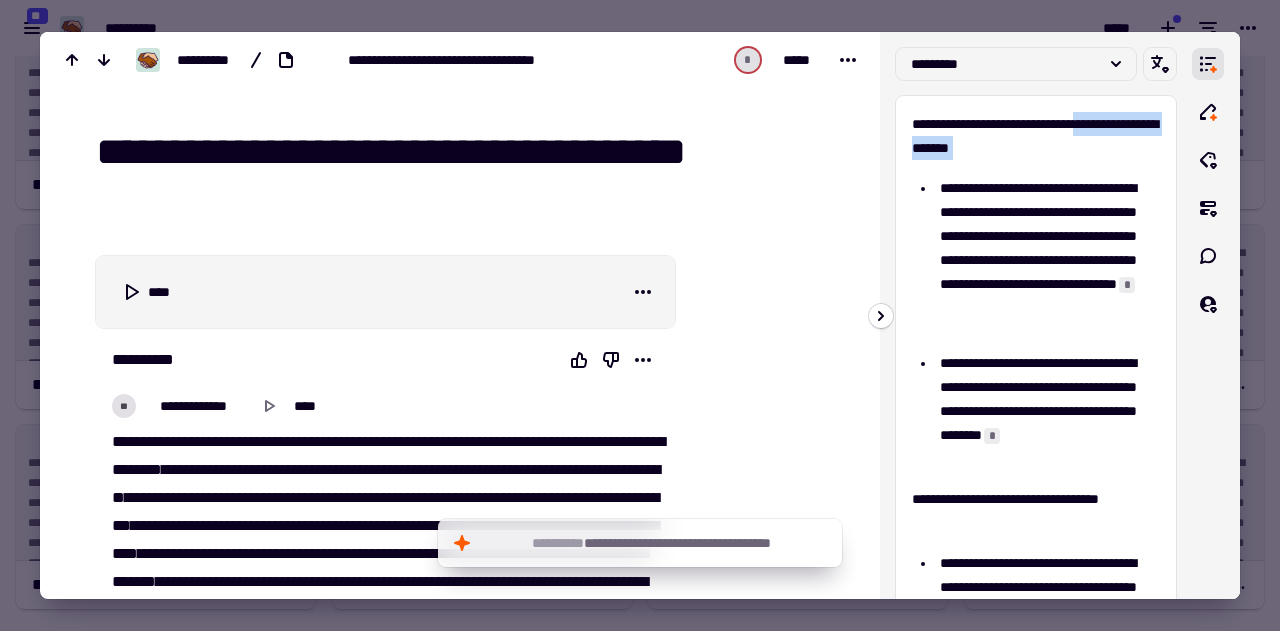 click on "**********" at bounding box center (1036, 315) 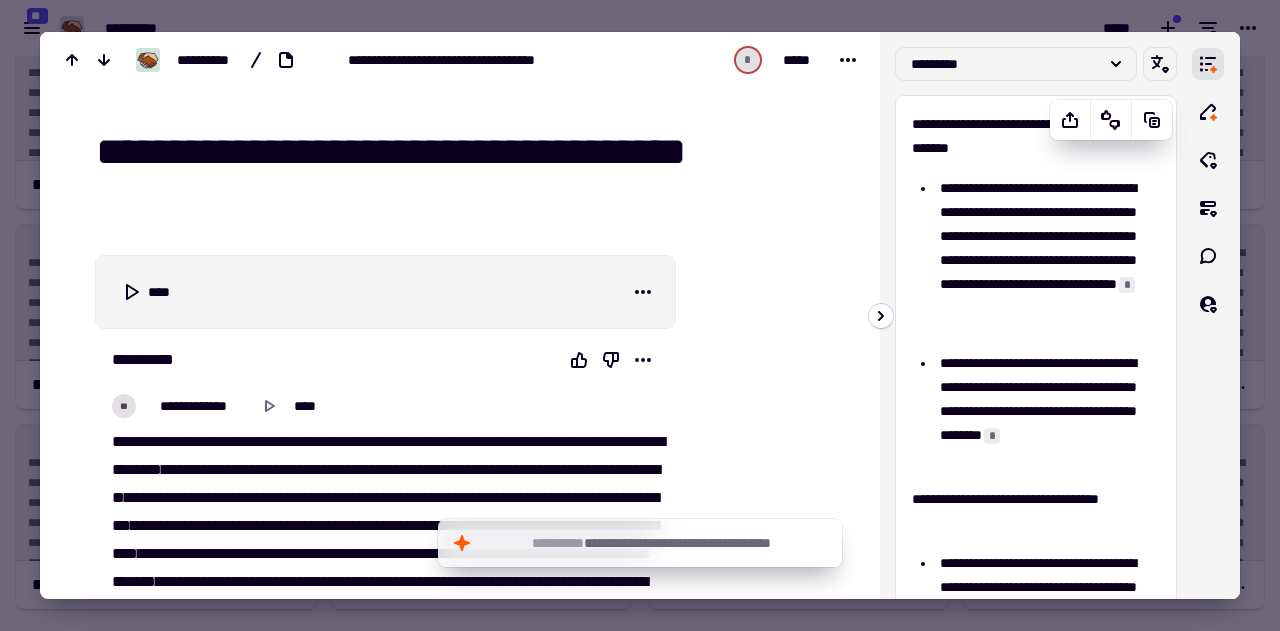click on "**********" at bounding box center [1047, 260] 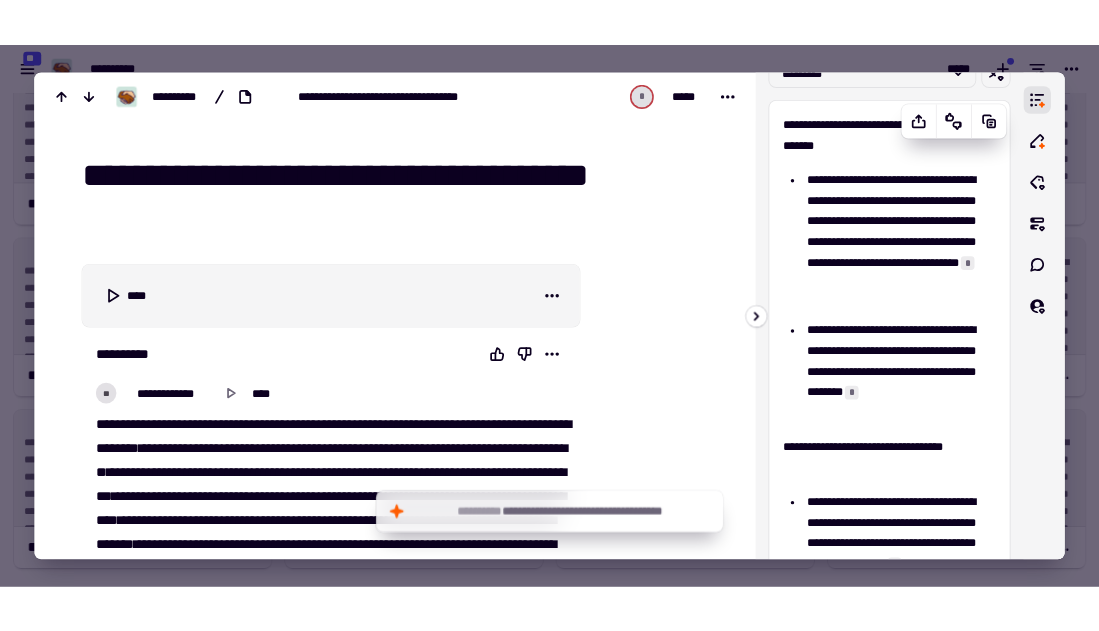 scroll, scrollTop: 0, scrollLeft: 0, axis: both 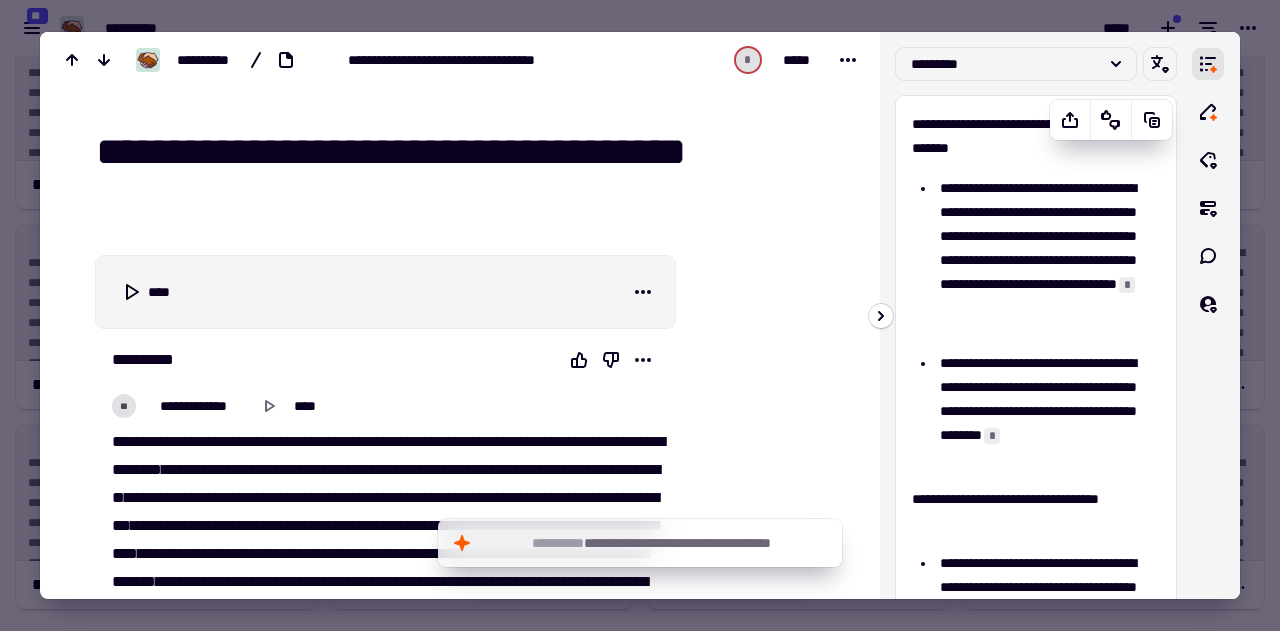 click on "**********" at bounding box center (1036, 136) 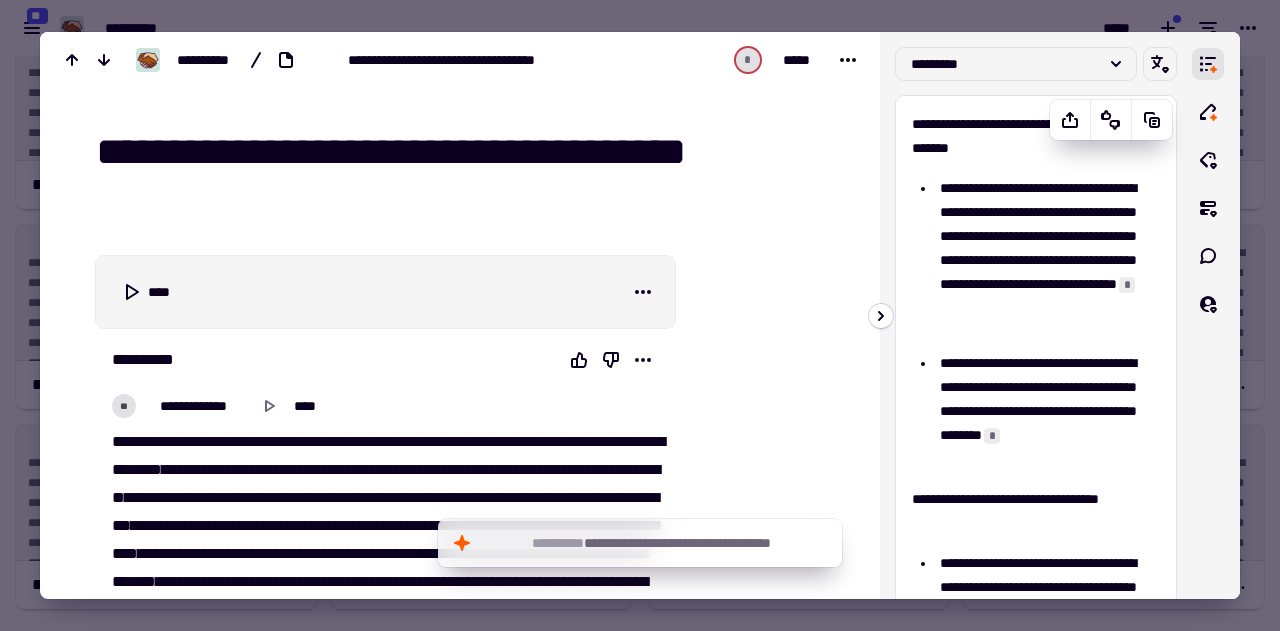 click on "**********" at bounding box center (1036, 897) 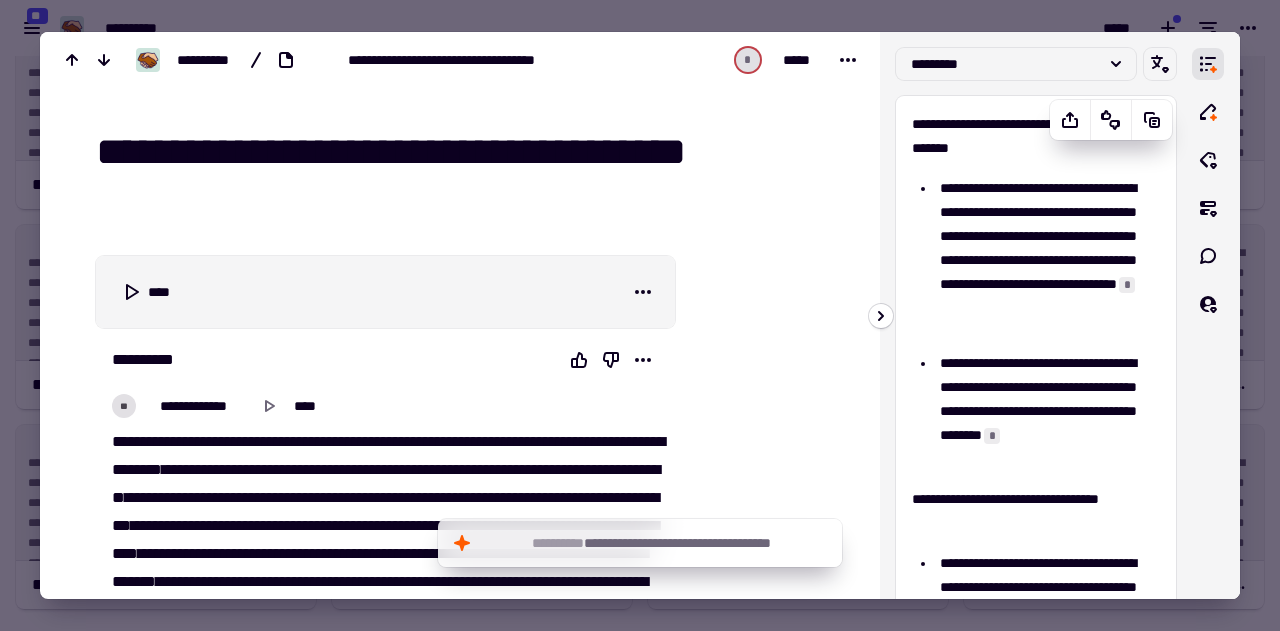 click on "**********" at bounding box center (1036, 897) 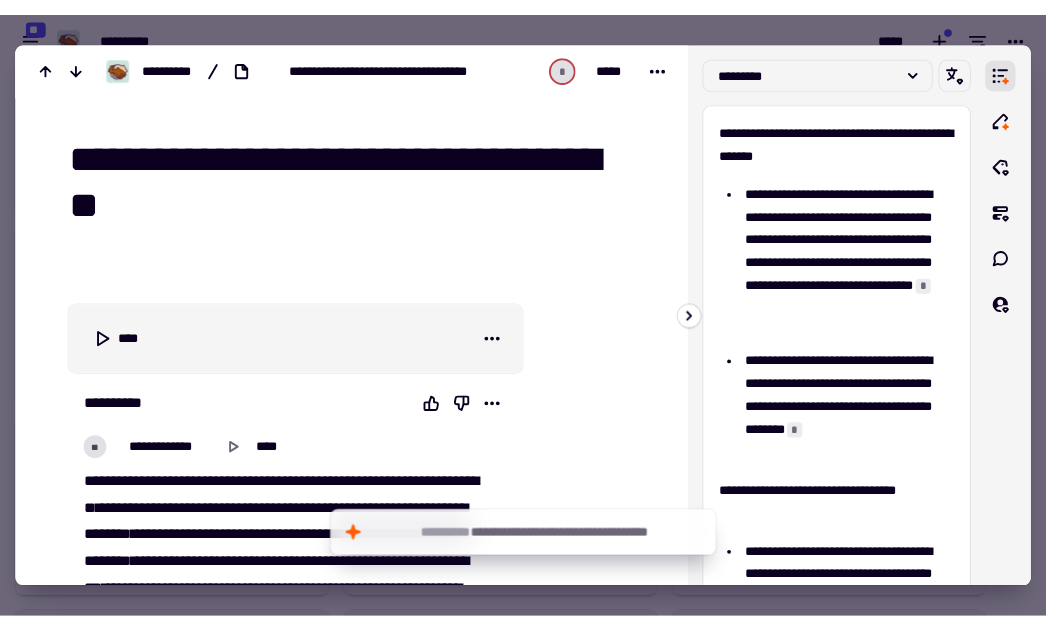 scroll, scrollTop: 575, scrollLeft: 1046, axis: both 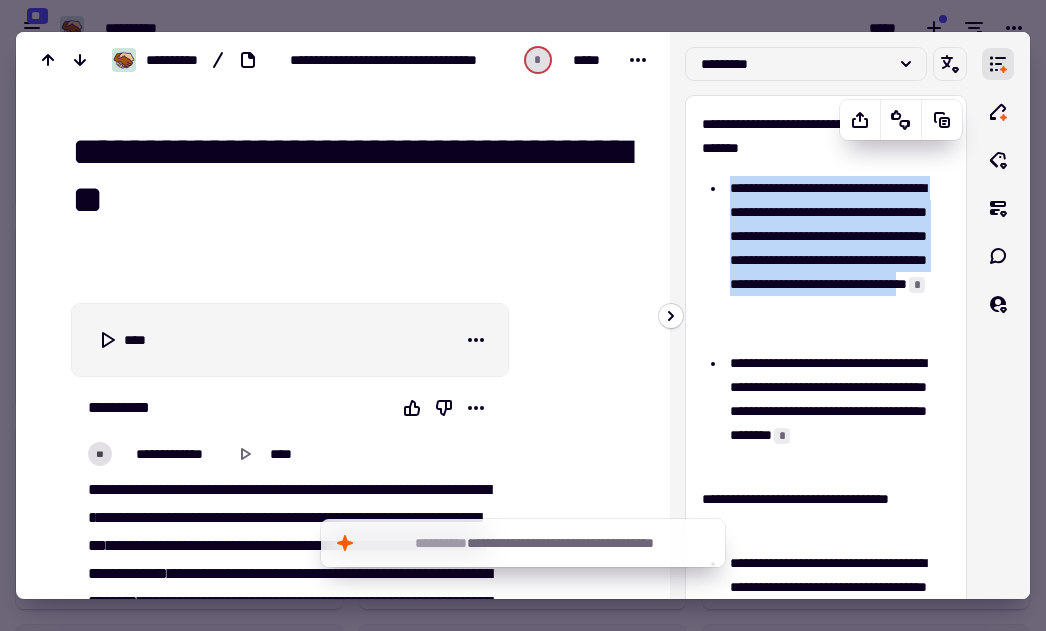 drag, startPoint x: 729, startPoint y: 183, endPoint x: 837, endPoint y: 330, distance: 182.40887 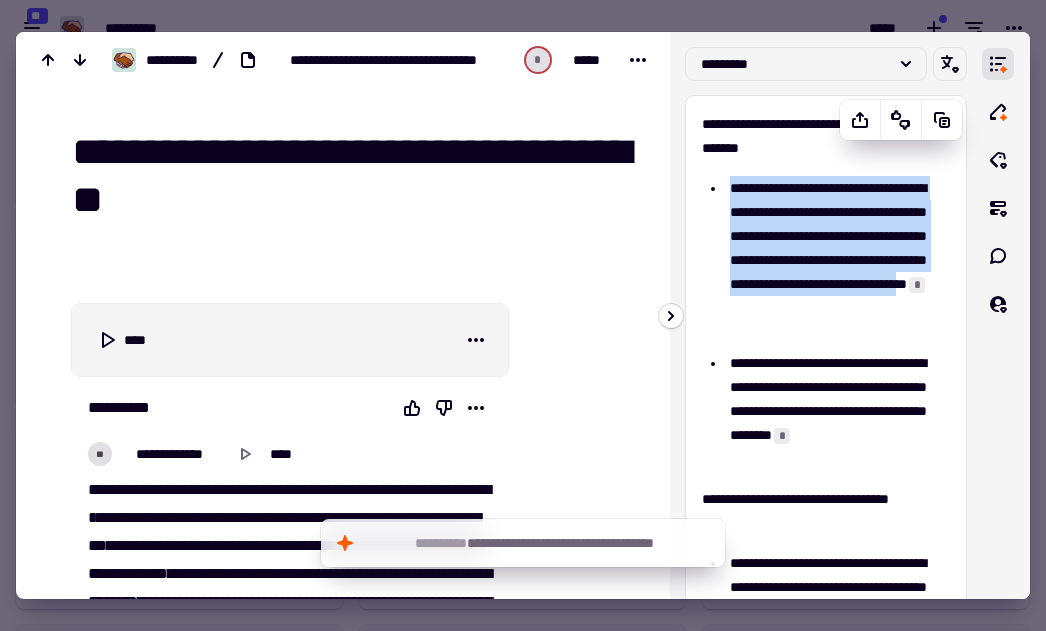 click on "**********" at bounding box center (837, 260) 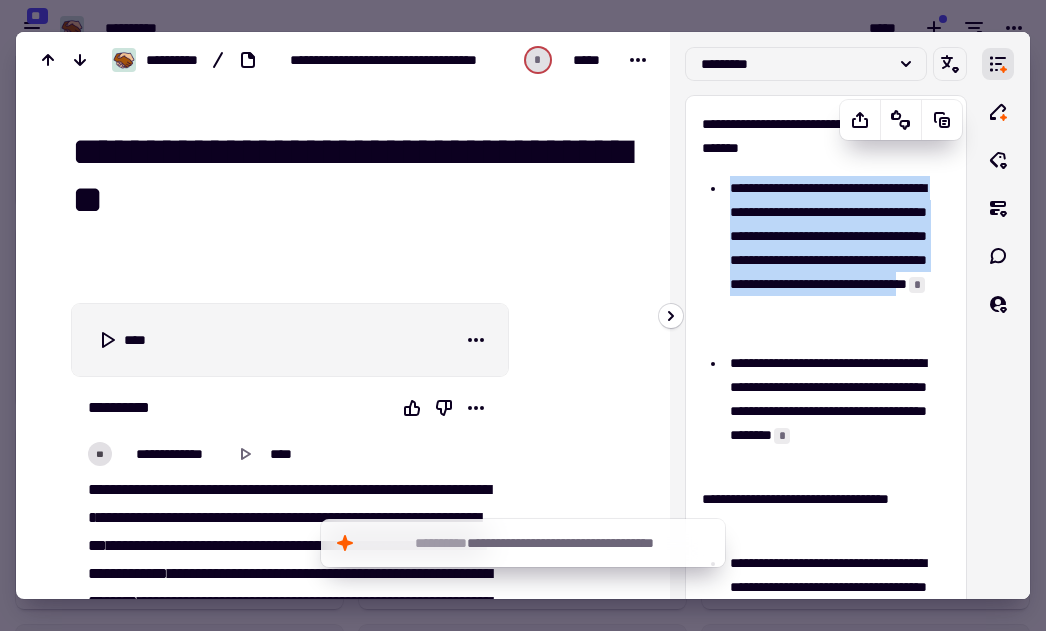 copy on "**********" 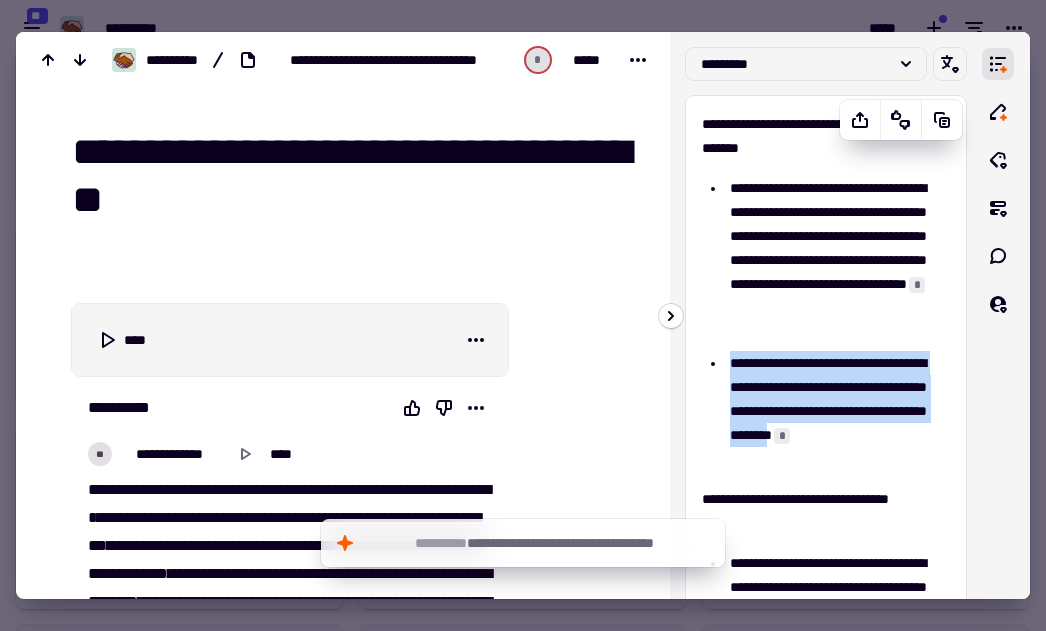 drag, startPoint x: 732, startPoint y: 361, endPoint x: 765, endPoint y: 463, distance: 107.205414 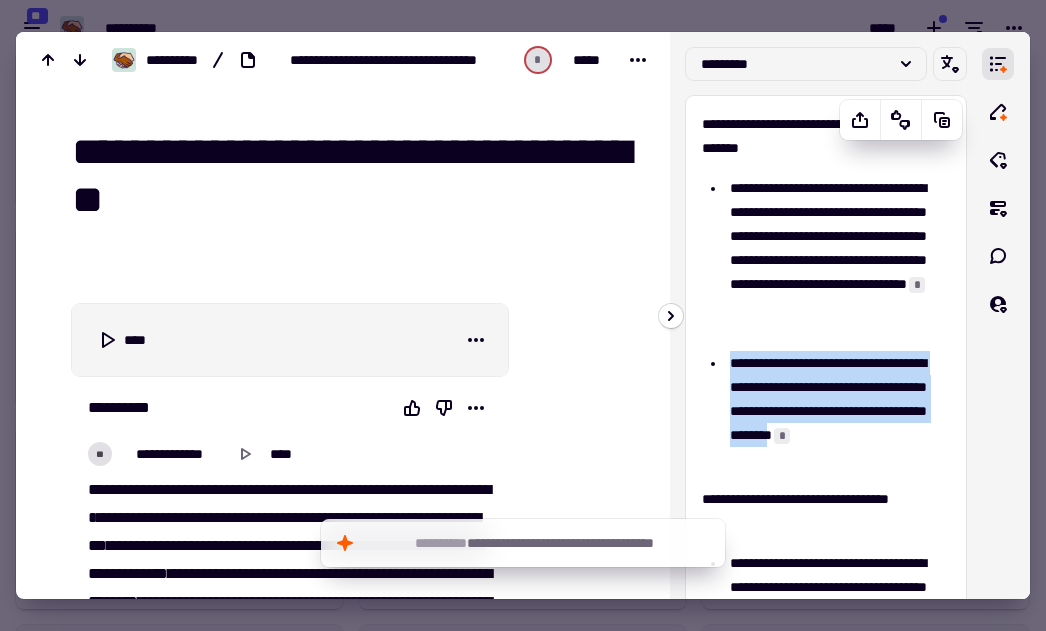 click on "**********" at bounding box center [837, 411] 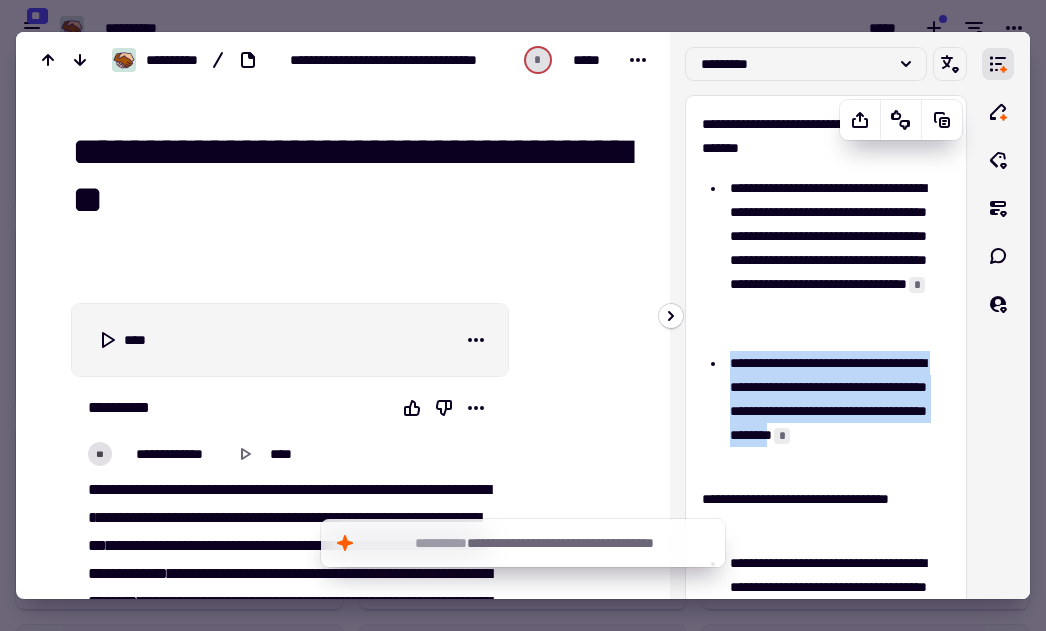 copy on "**********" 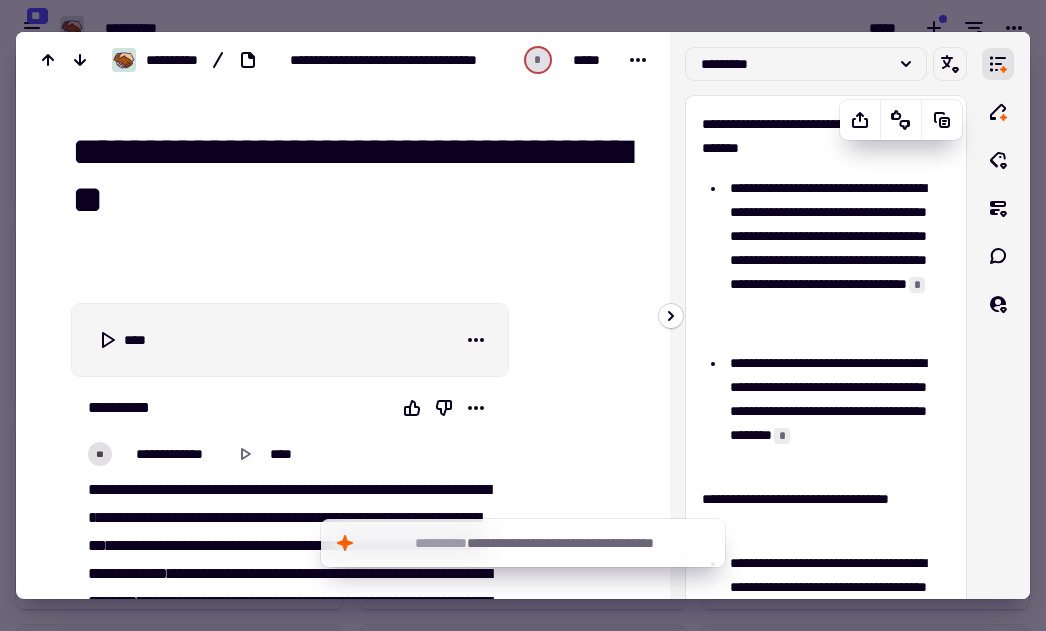 click on "**********" at bounding box center (826, 323) 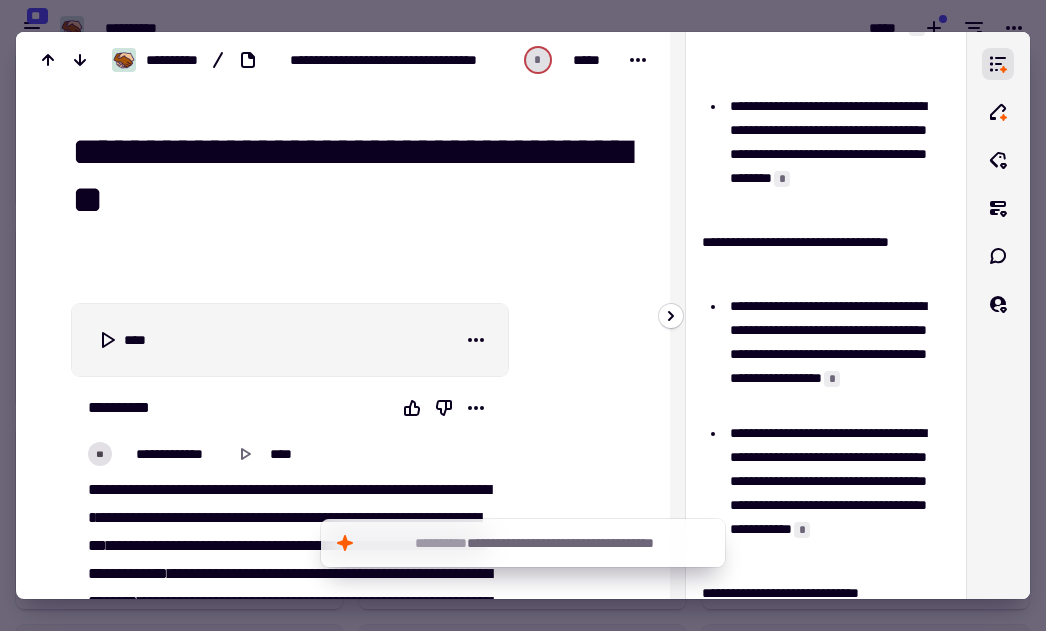 scroll, scrollTop: 320, scrollLeft: 0, axis: vertical 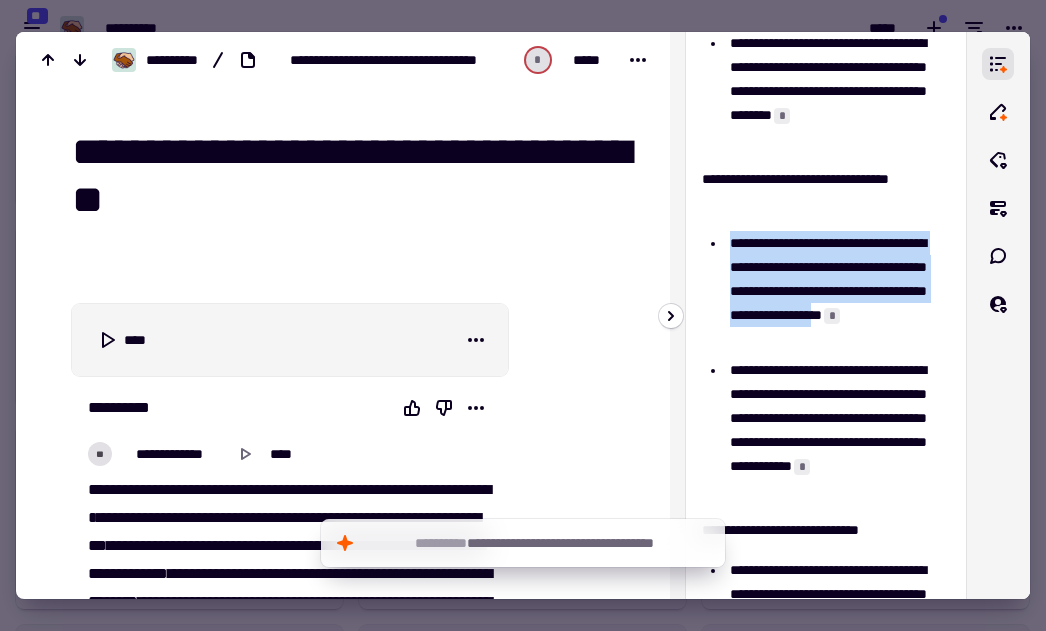 drag, startPoint x: 730, startPoint y: 241, endPoint x: 847, endPoint y: 342, distance: 154.5639 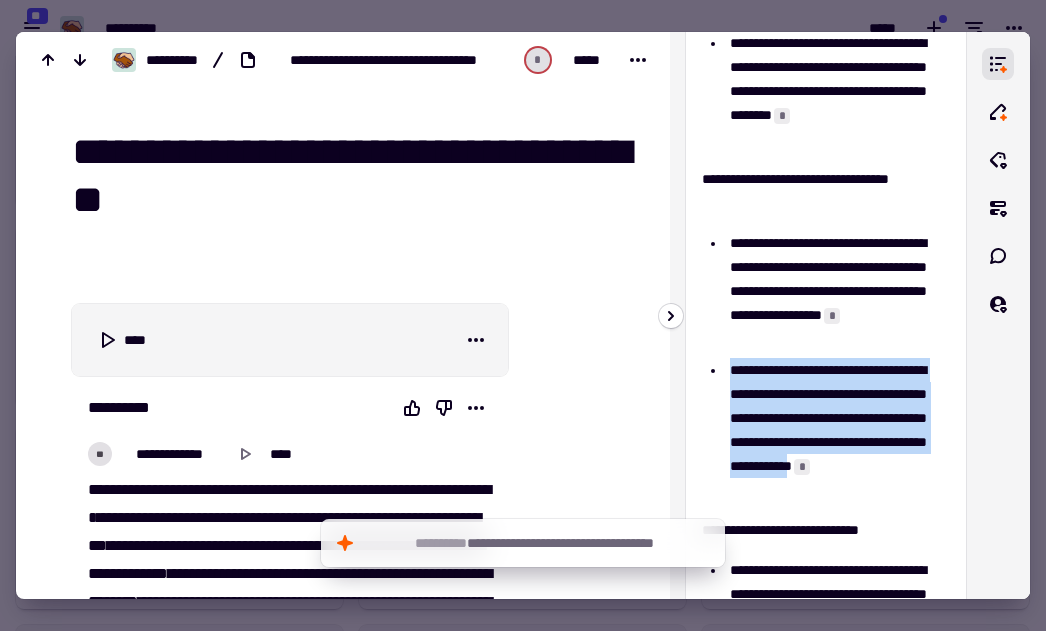 drag, startPoint x: 730, startPoint y: 370, endPoint x: 912, endPoint y: 496, distance: 221.35944 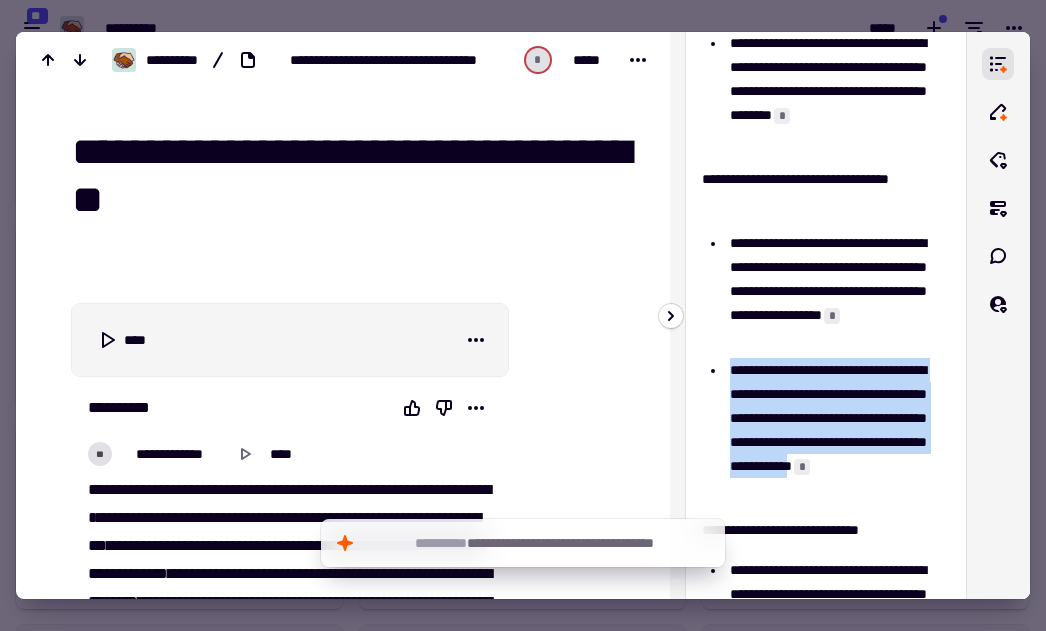 click on "**********" at bounding box center [837, 430] 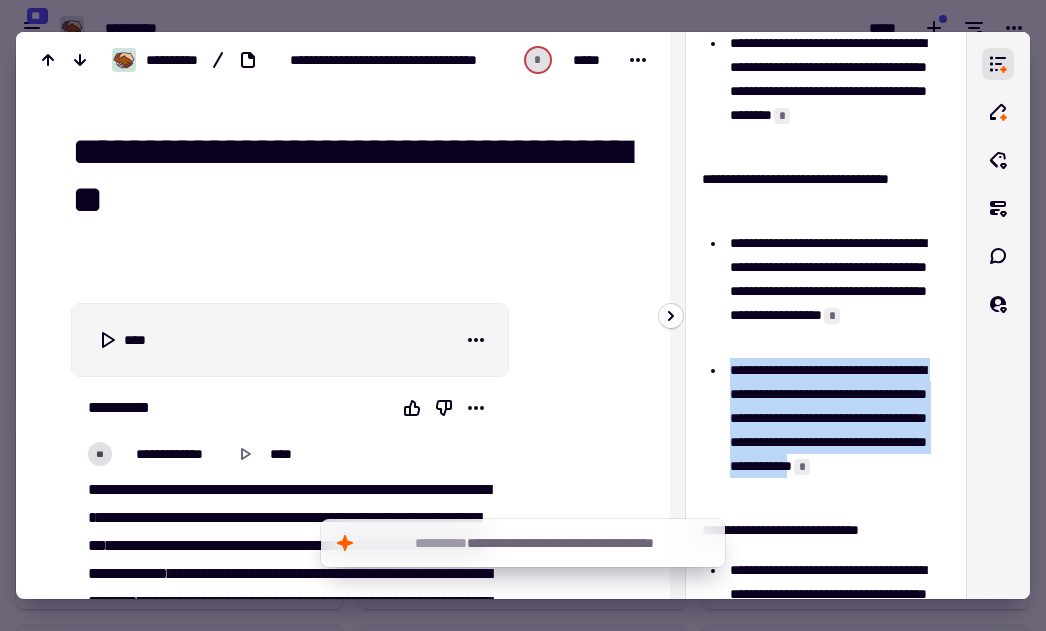 copy on "**********" 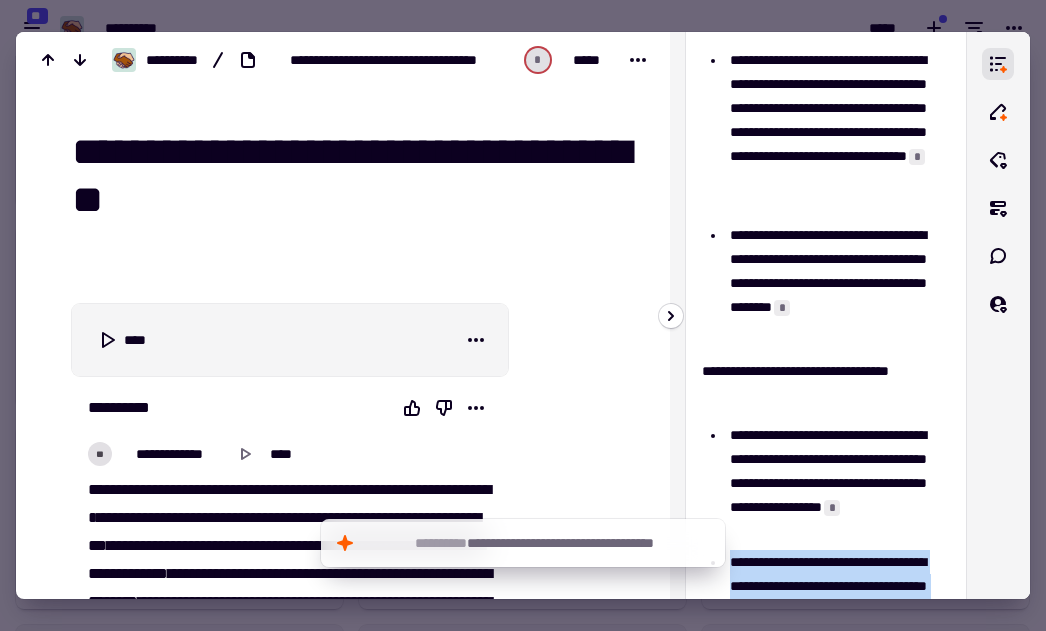 scroll, scrollTop: 0, scrollLeft: 0, axis: both 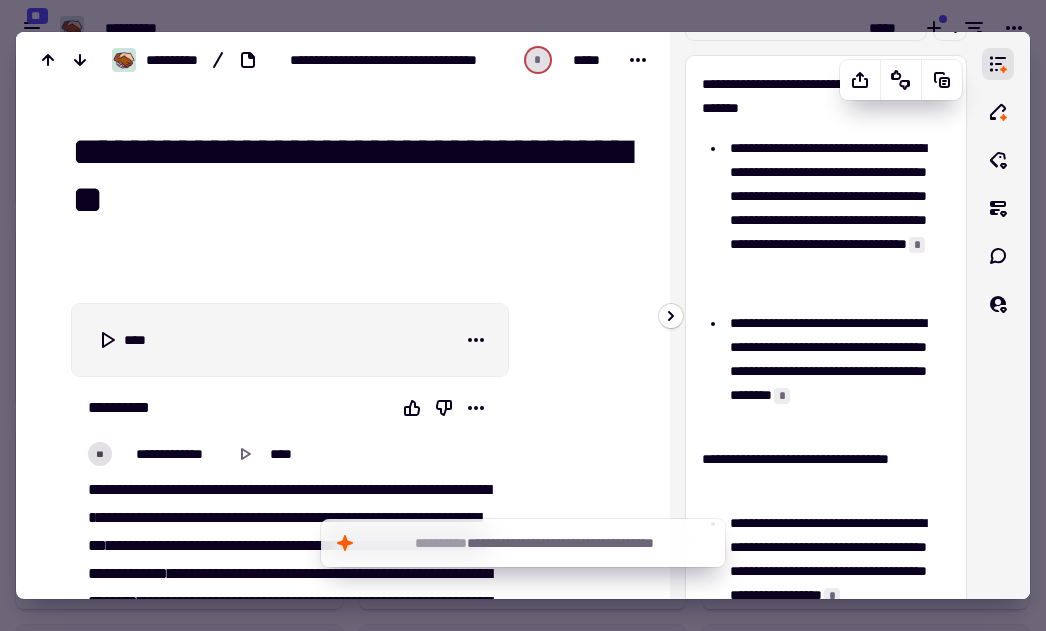 click on "**********" at bounding box center [837, 371] 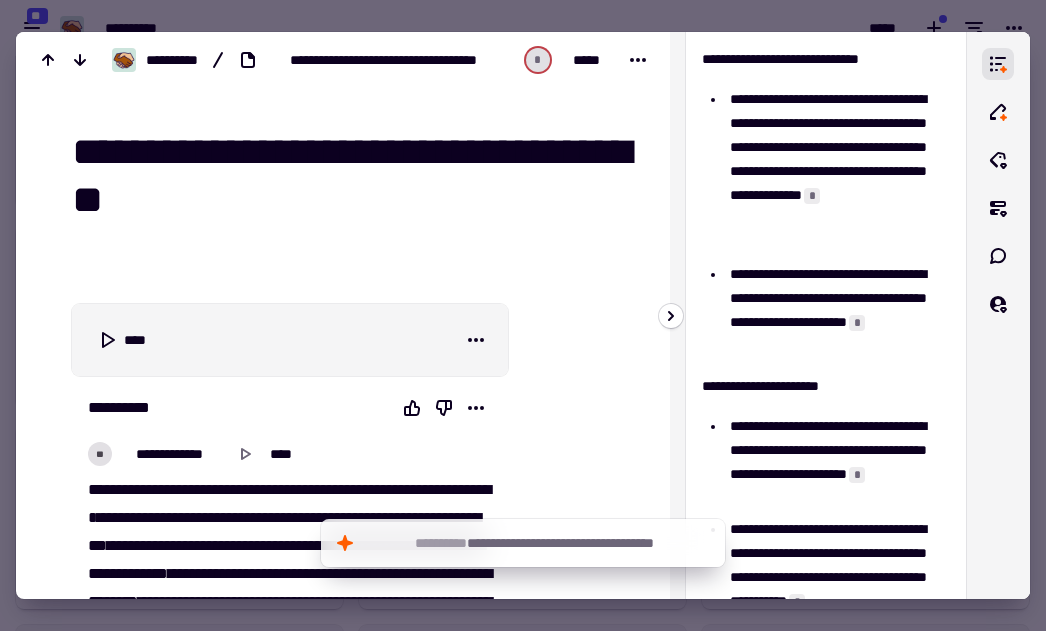 scroll, scrollTop: 800, scrollLeft: 0, axis: vertical 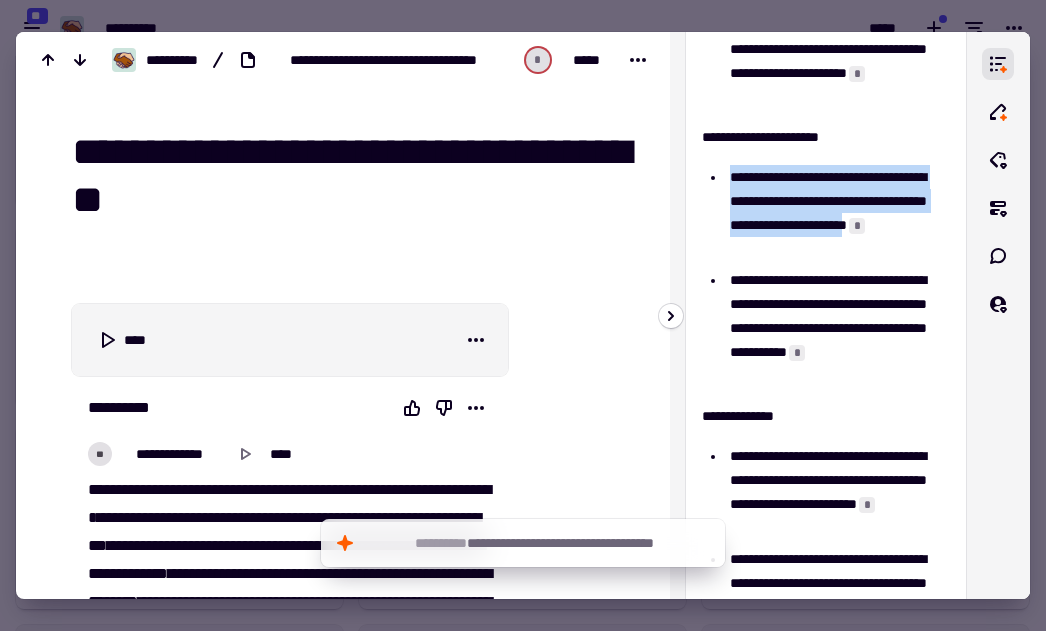 drag, startPoint x: 730, startPoint y: 177, endPoint x: 814, endPoint y: 251, distance: 111.94642 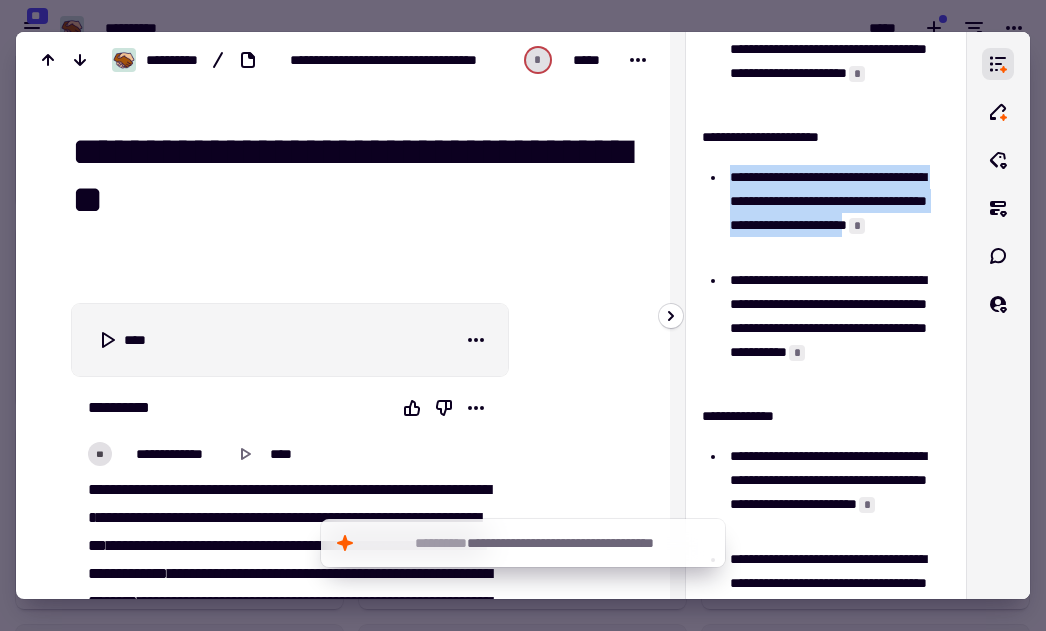 click on "**********" at bounding box center (837, 213) 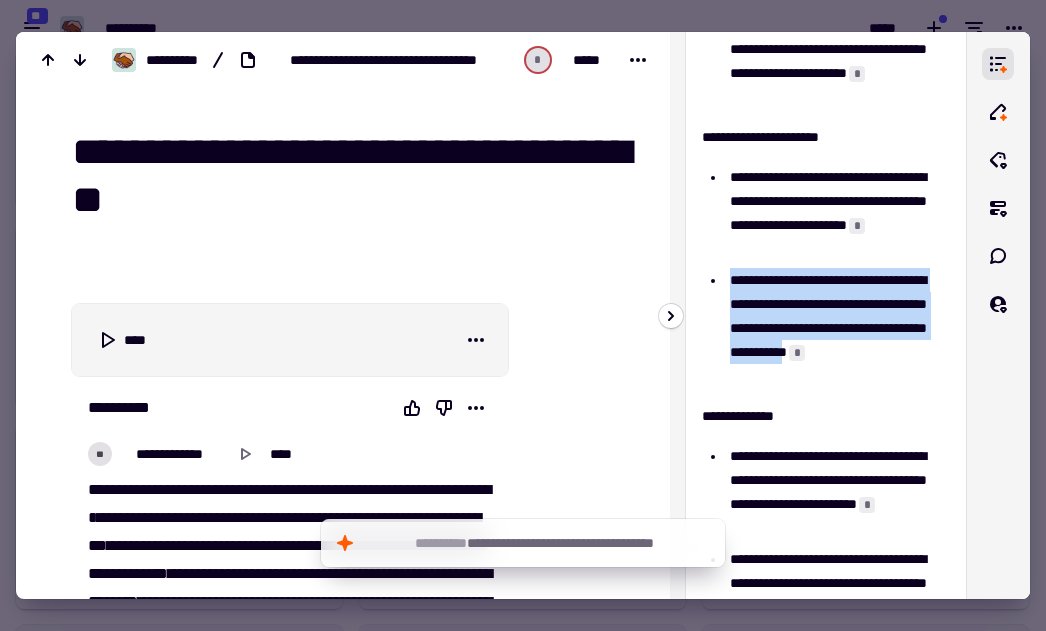 drag, startPoint x: 731, startPoint y: 281, endPoint x: 948, endPoint y: 355, distance: 229.27058 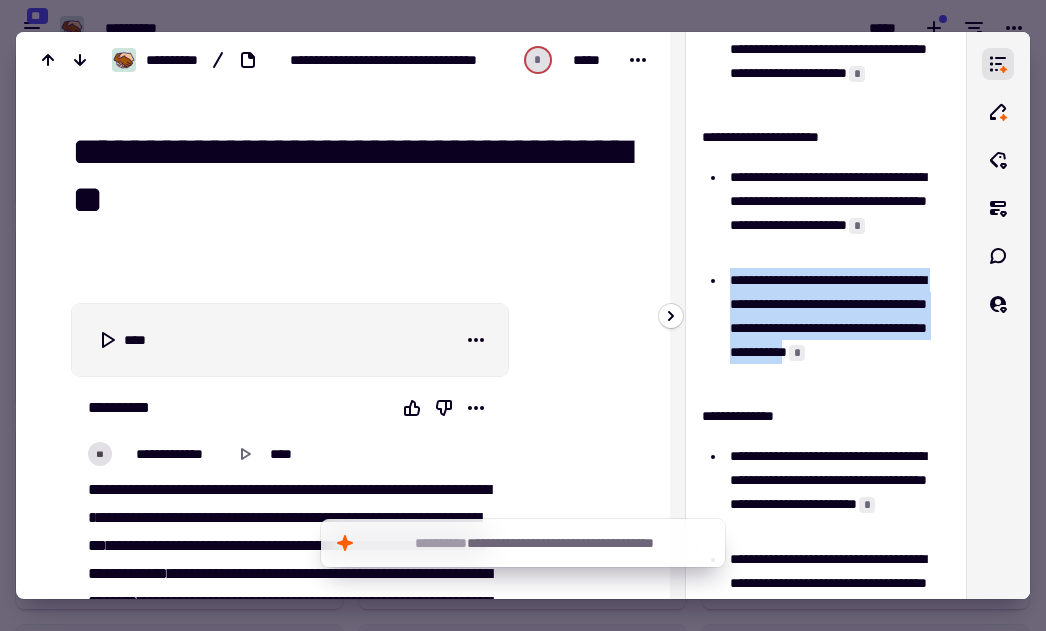 copy on "**********" 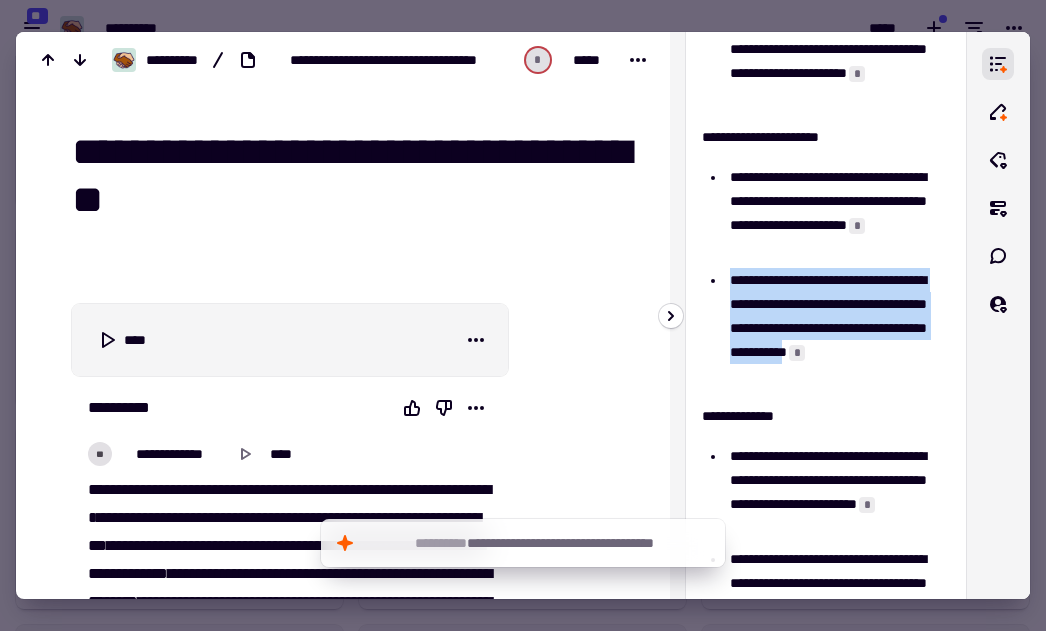 click on "**********" at bounding box center [826, 276] 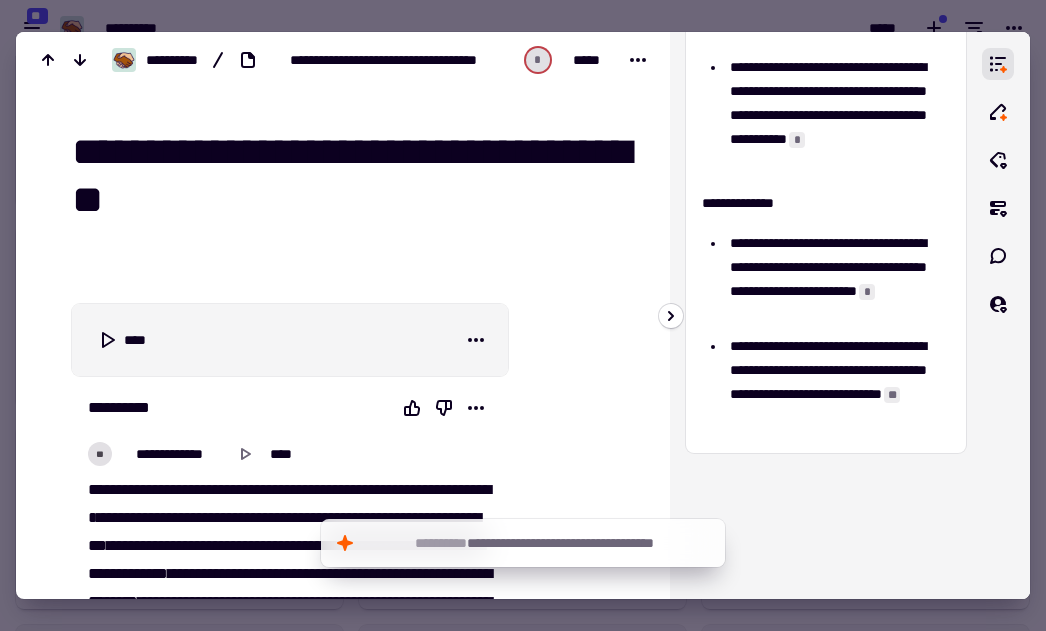 scroll, scrollTop: 1280, scrollLeft: 0, axis: vertical 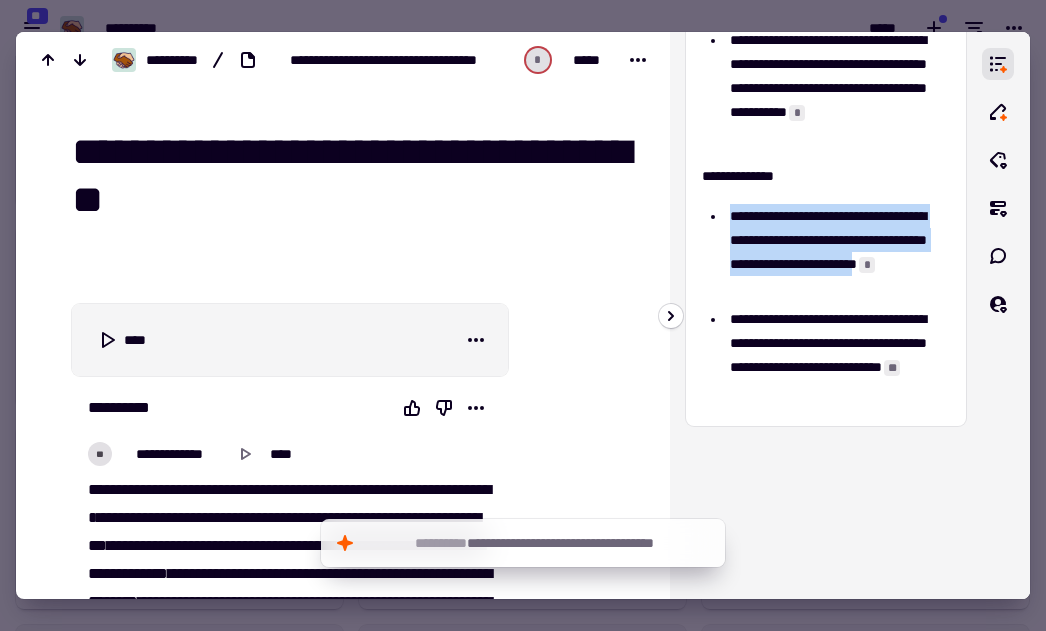 drag, startPoint x: 731, startPoint y: 211, endPoint x: 779, endPoint y: 286, distance: 89.04493 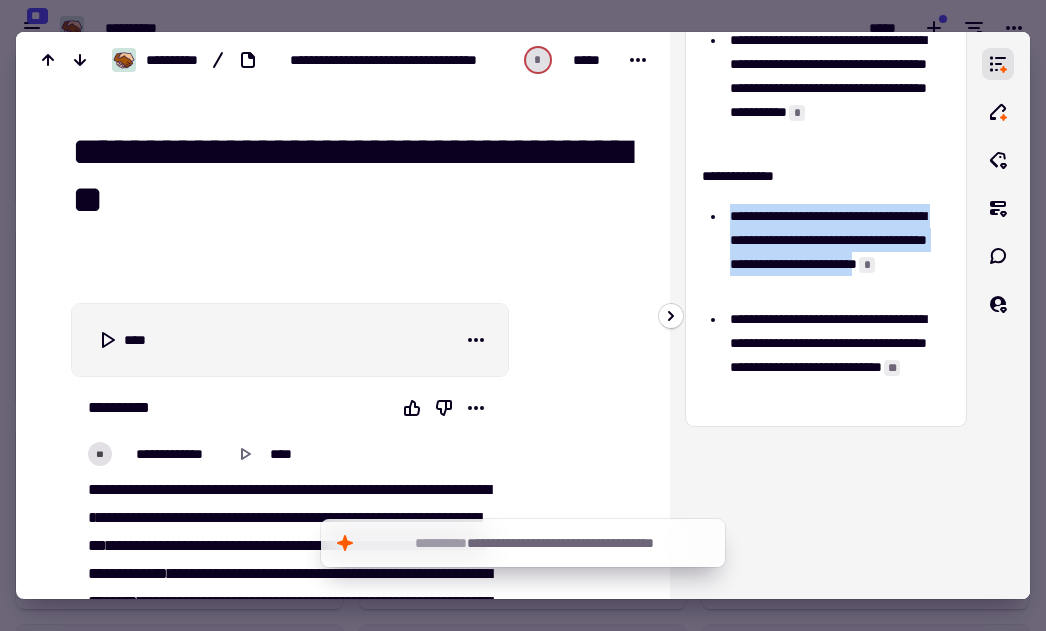 click on "**********" at bounding box center (837, 252) 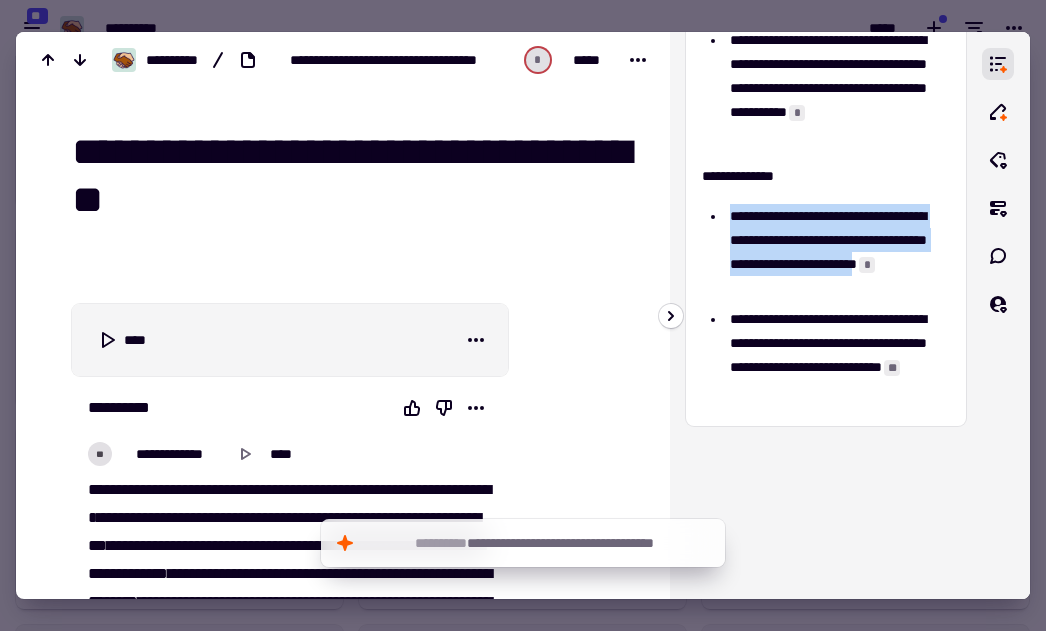 copy on "**********" 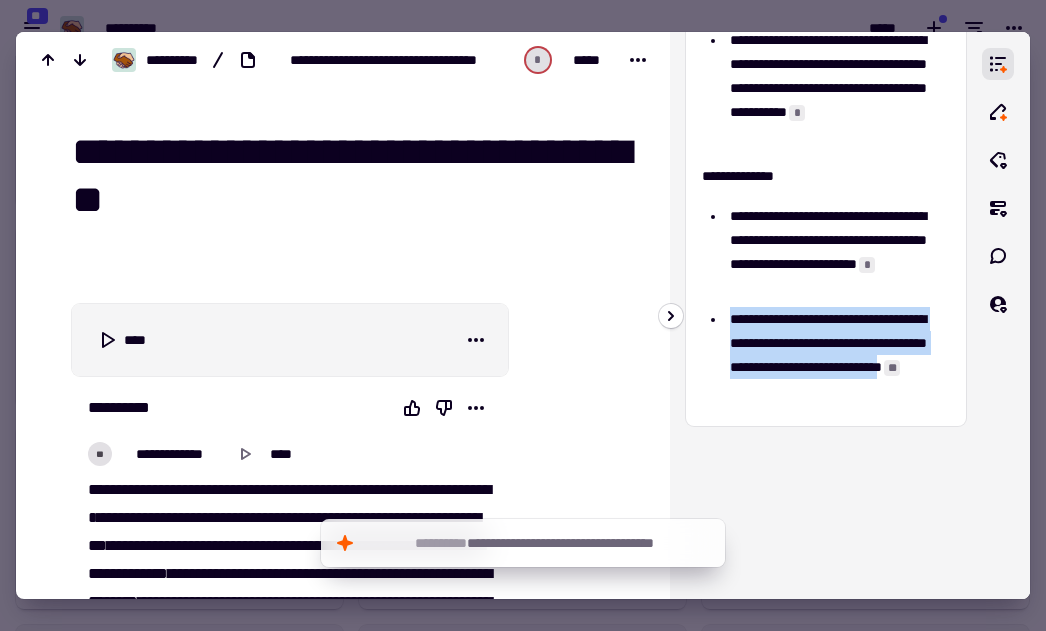 drag, startPoint x: 731, startPoint y: 320, endPoint x: 851, endPoint y: 398, distance: 143.12233 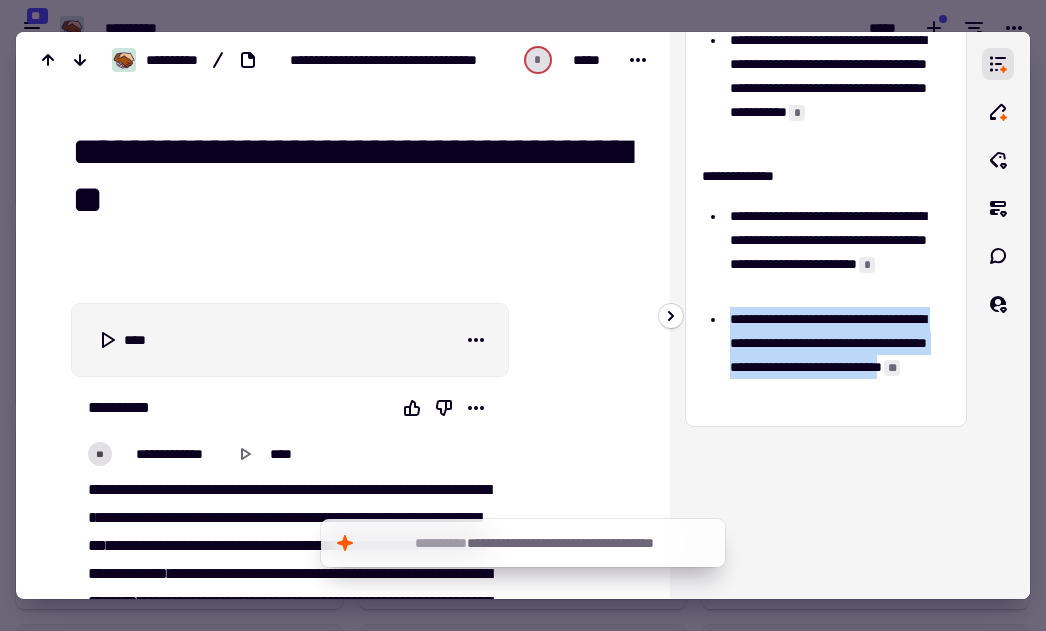 copy on "**********" 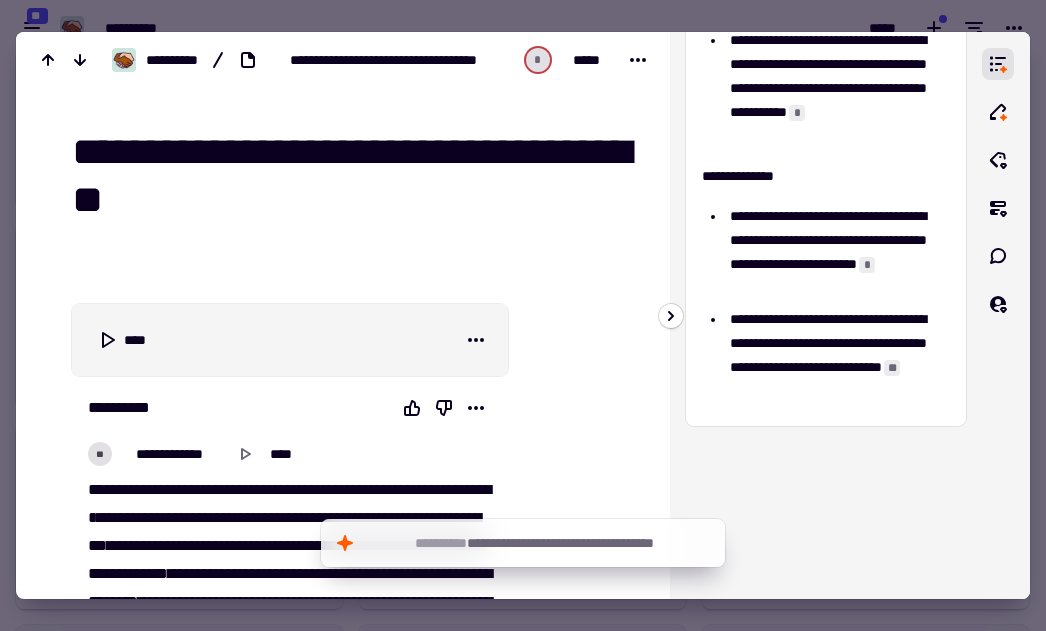 click at bounding box center [575, 20280] 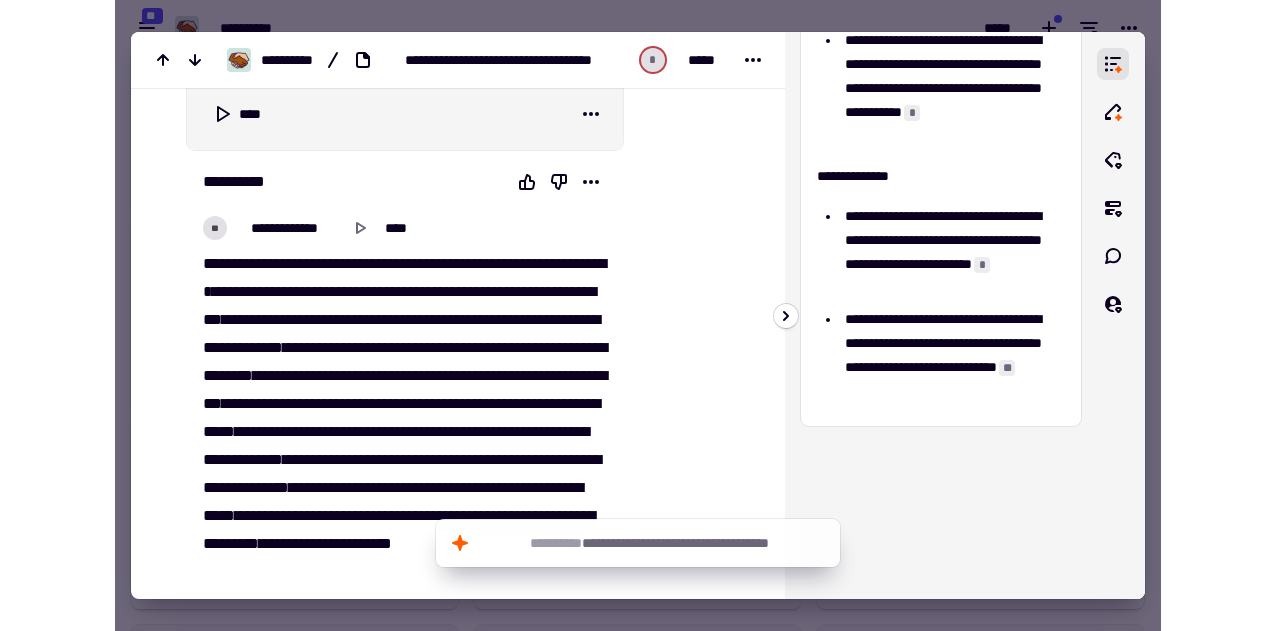 scroll, scrollTop: 240, scrollLeft: 0, axis: vertical 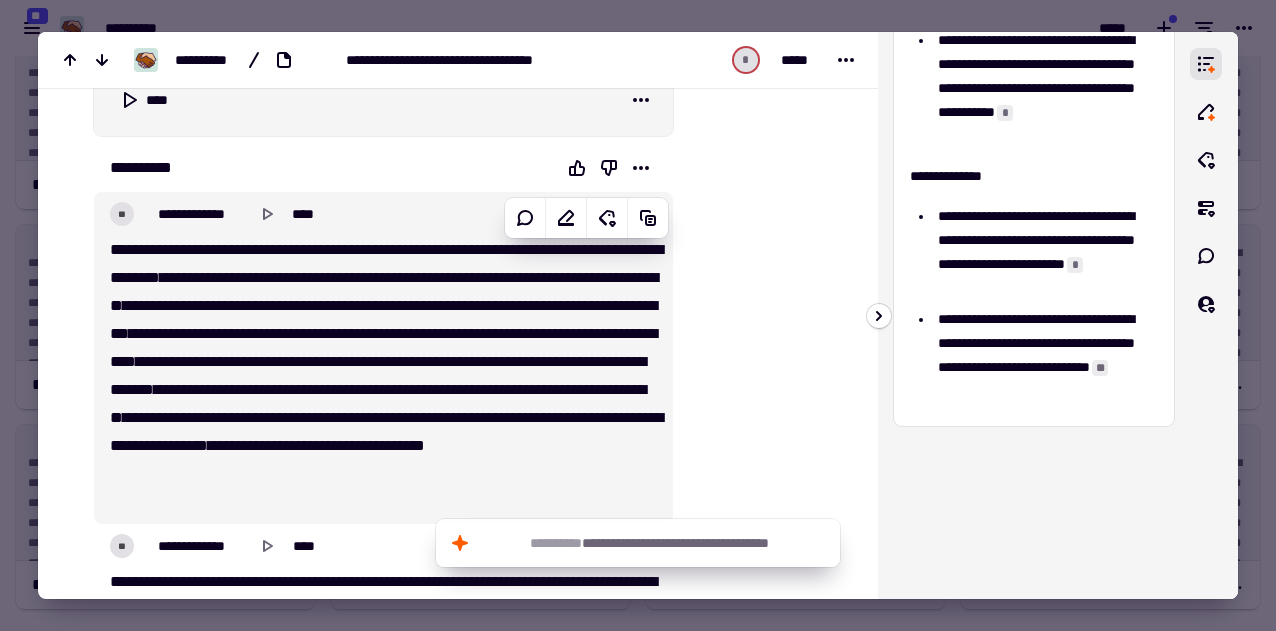 click on "**********" at bounding box center (418, 361) 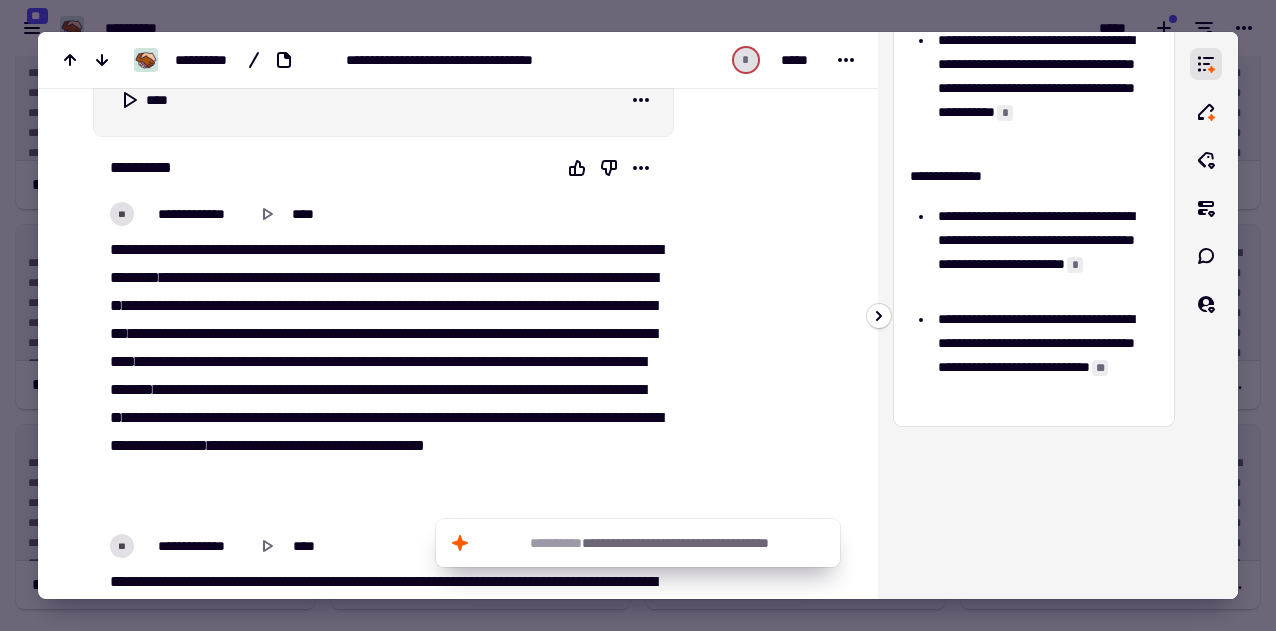click at bounding box center [761, 15364] 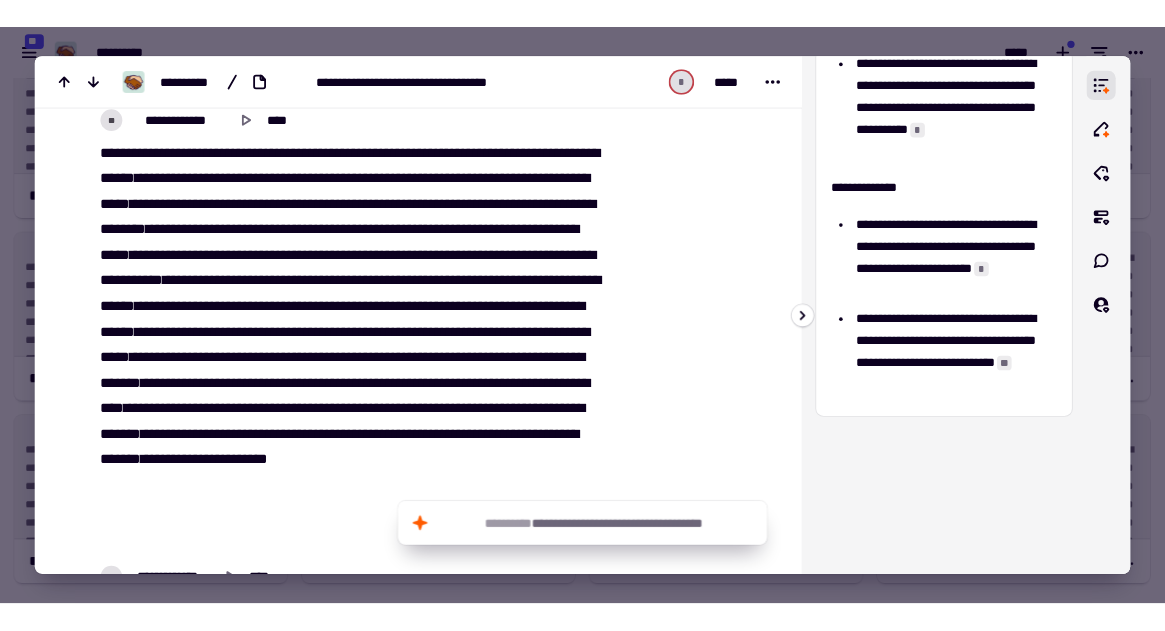 scroll, scrollTop: 2792, scrollLeft: 0, axis: vertical 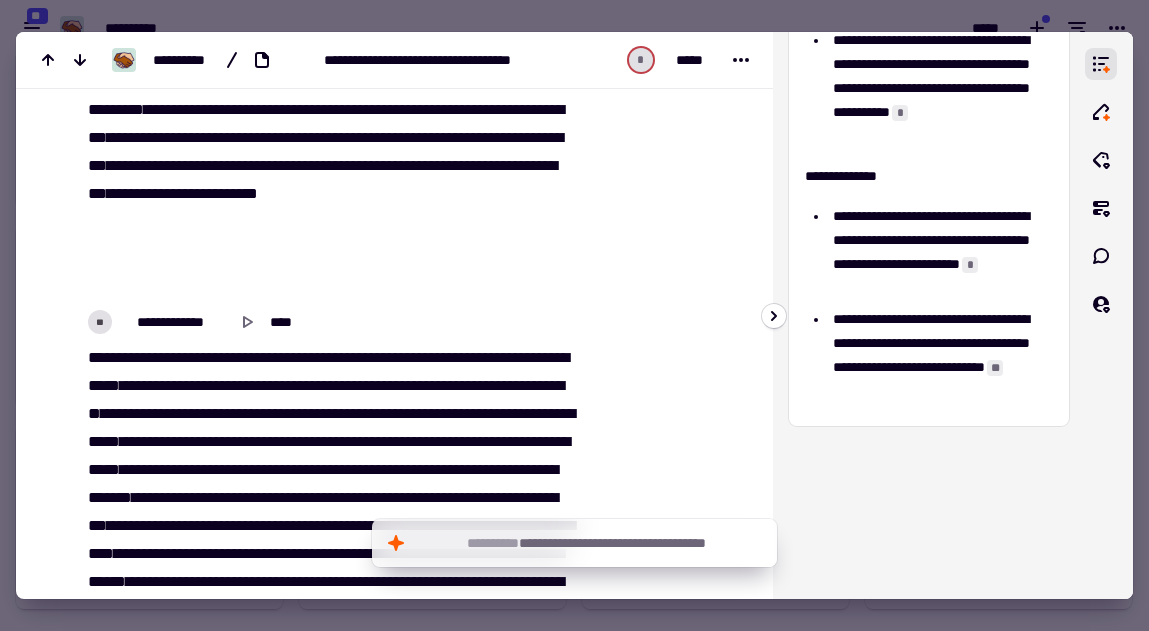 click at bounding box center (574, 315) 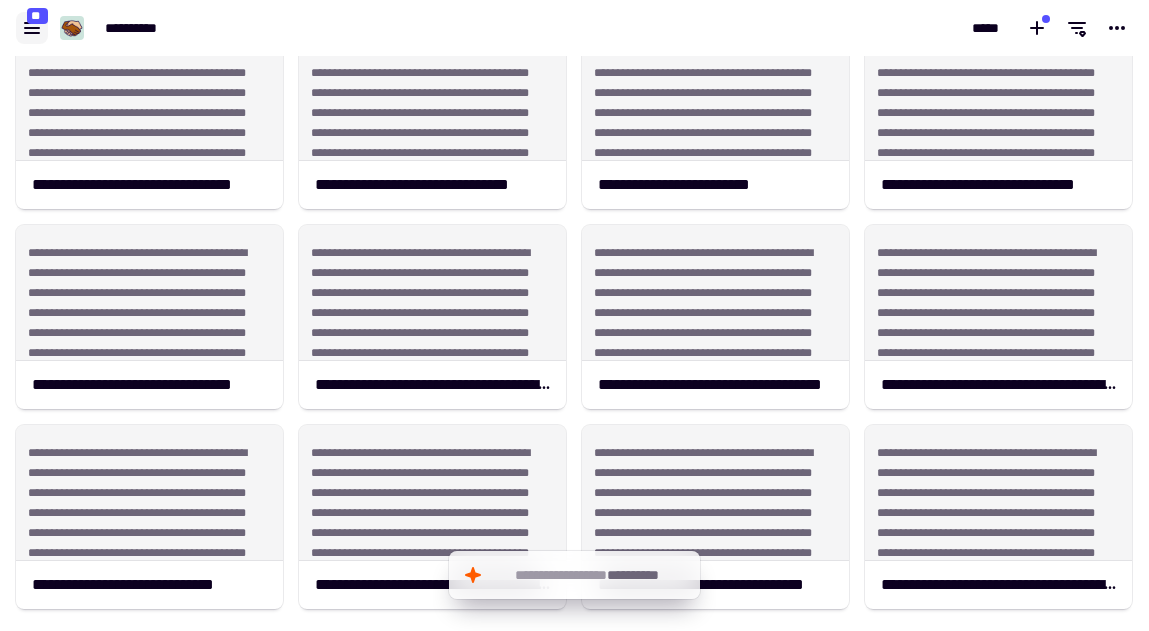 click 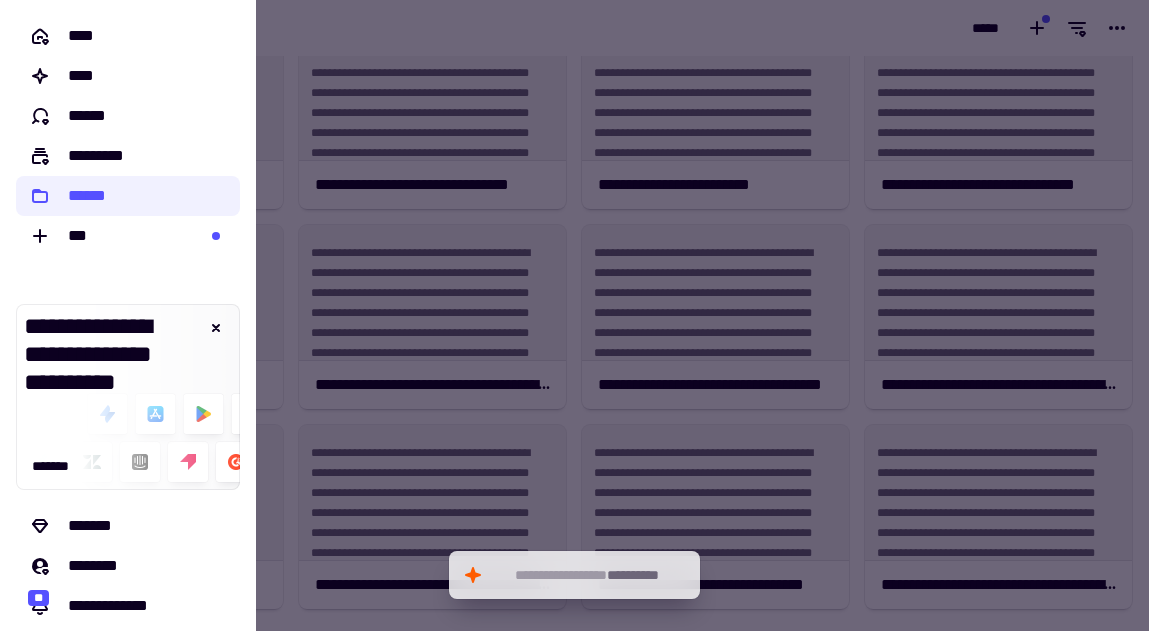 click at bounding box center [574, 315] 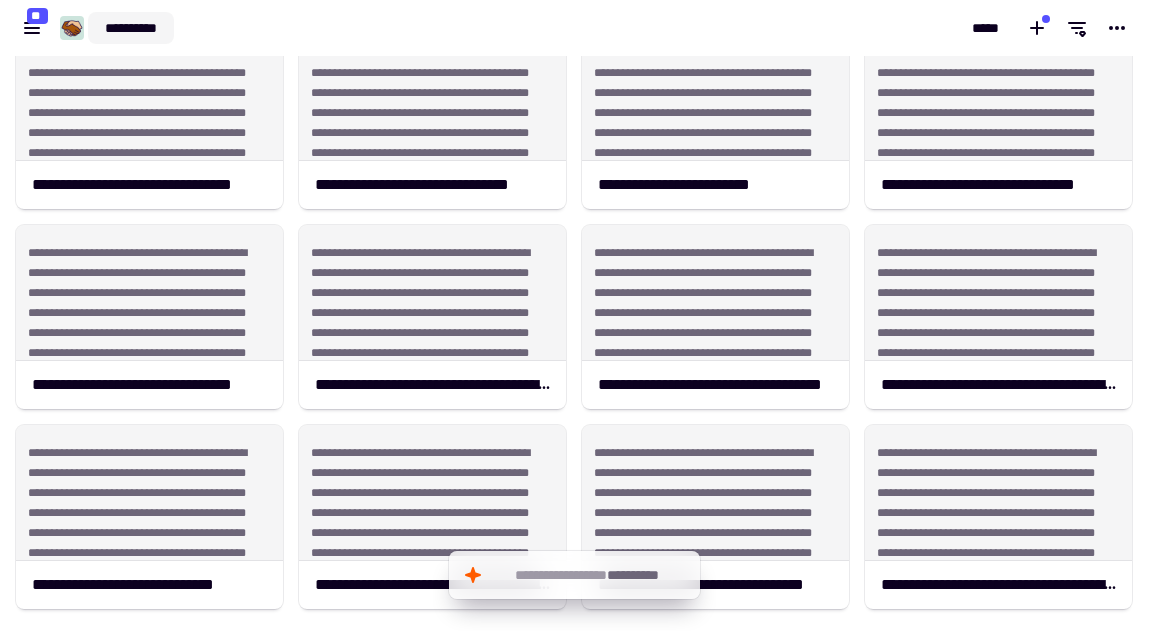 click on "**********" 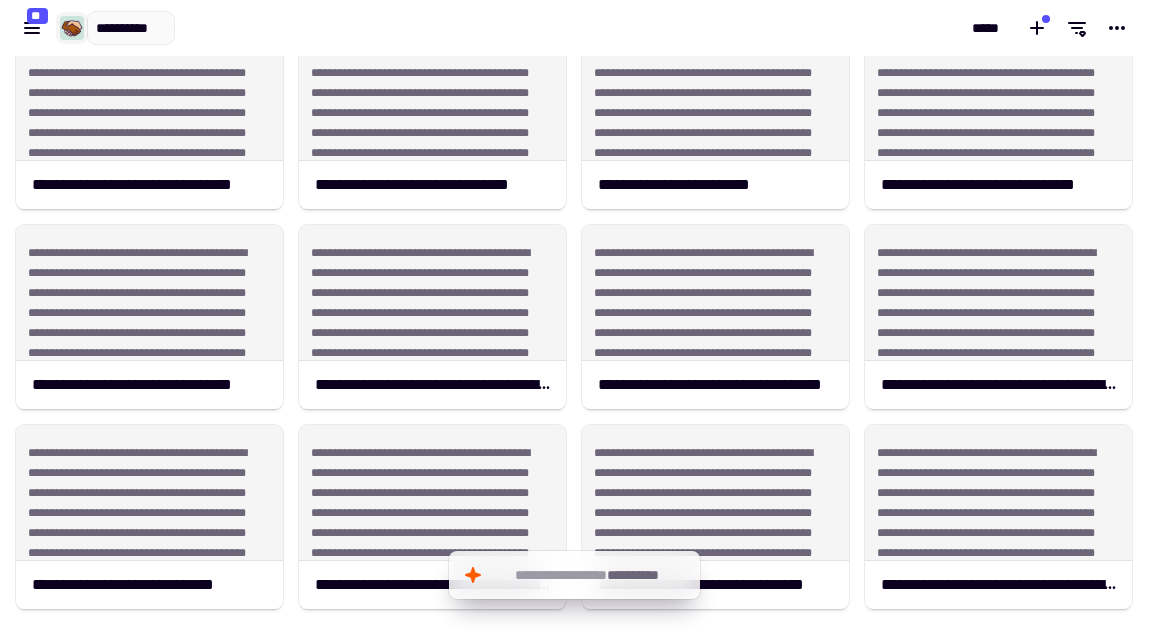 click 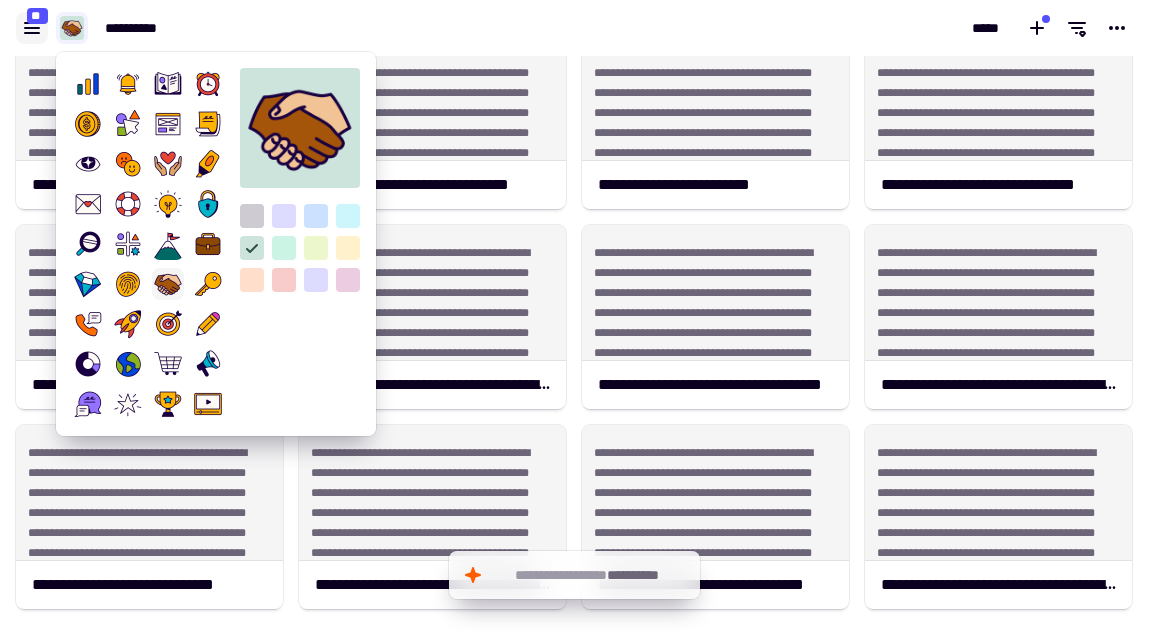 click 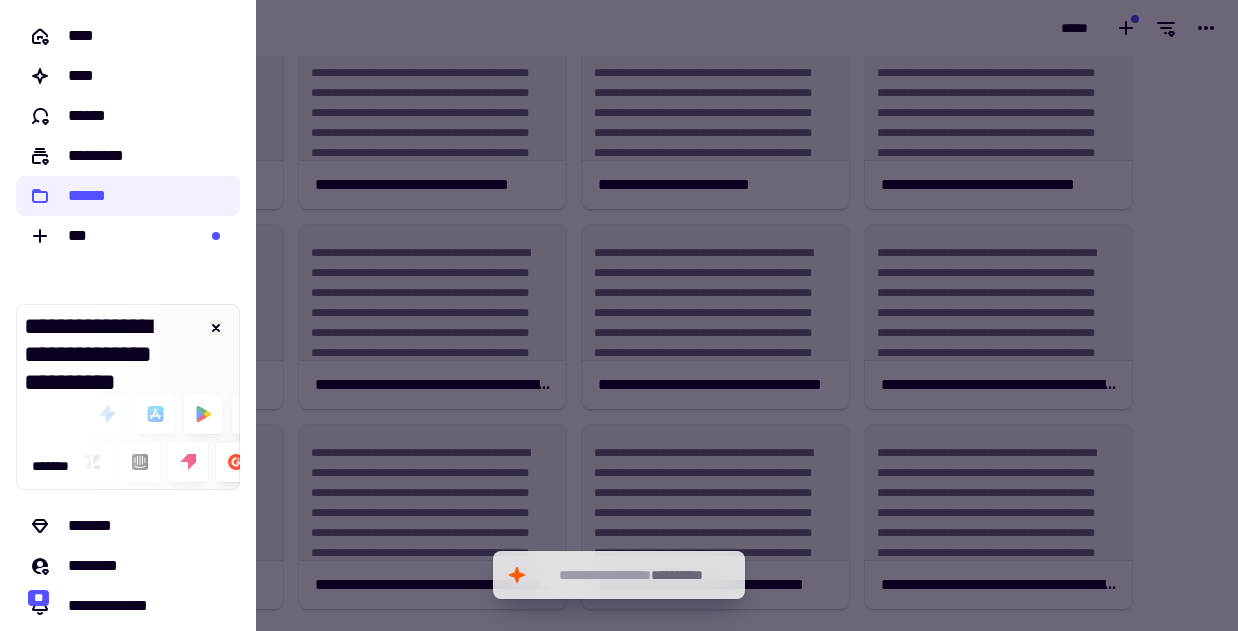 scroll, scrollTop: 1, scrollLeft: 1, axis: both 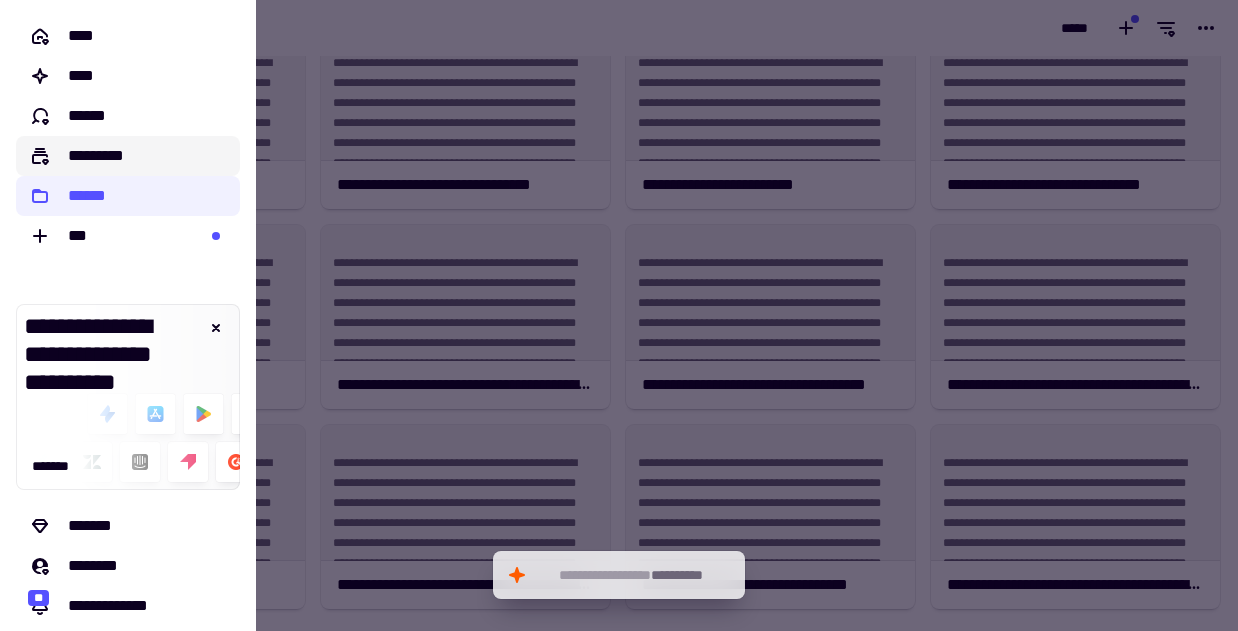 click on "*********" 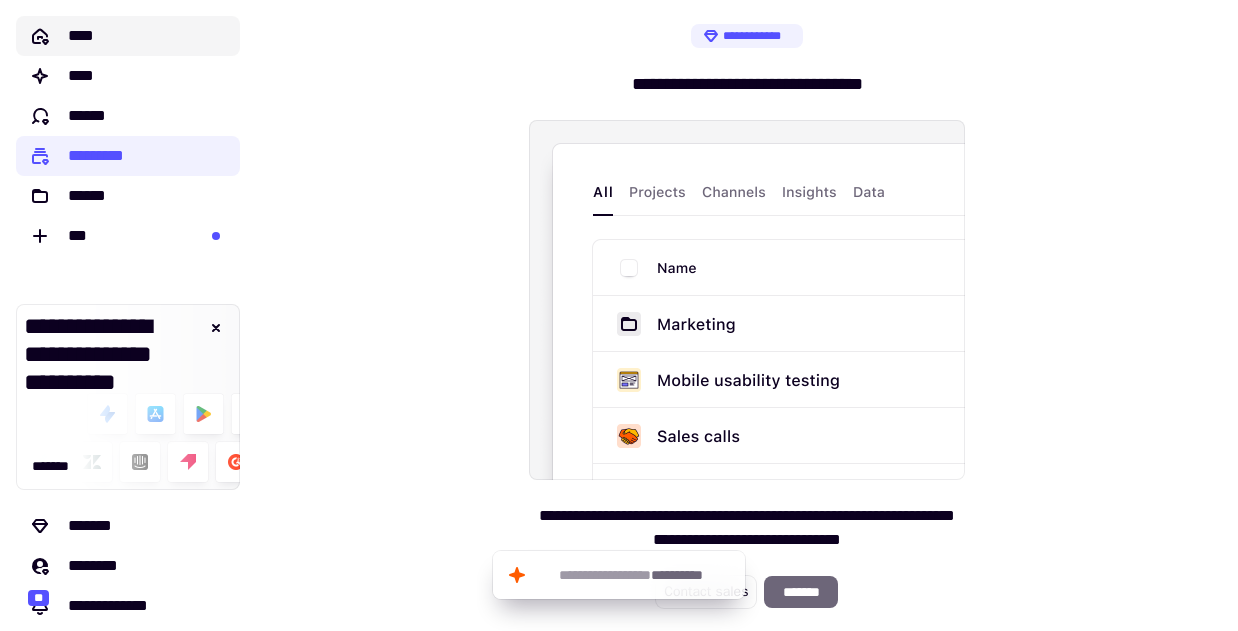 click on "****" 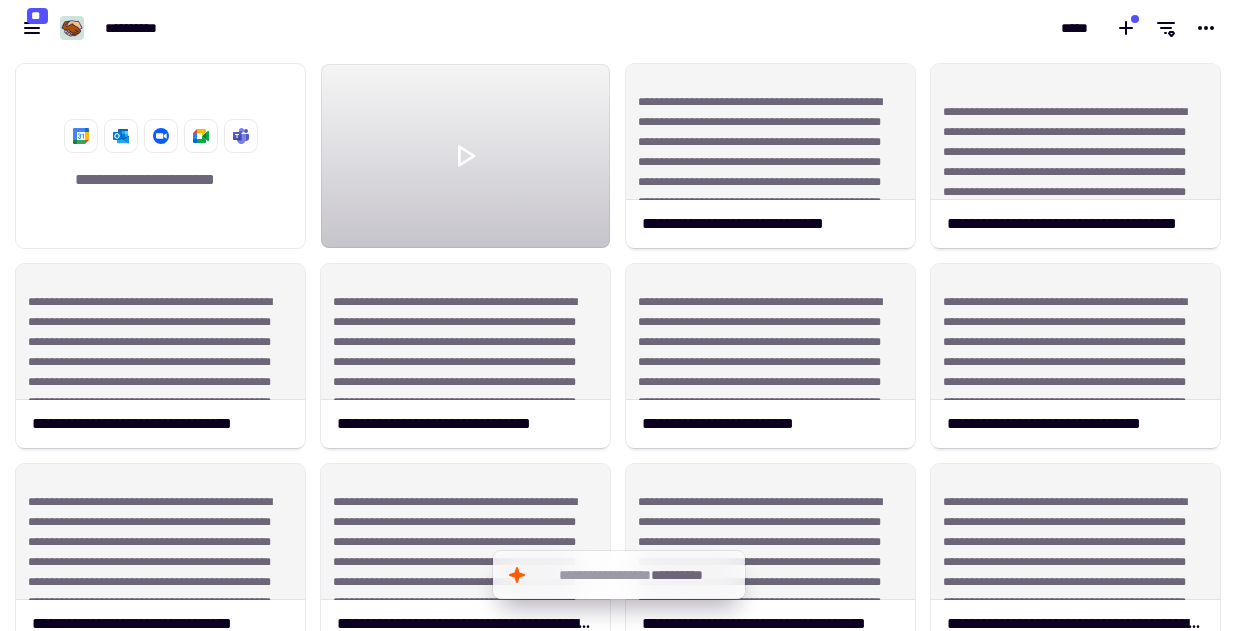 scroll, scrollTop: 1, scrollLeft: 1, axis: both 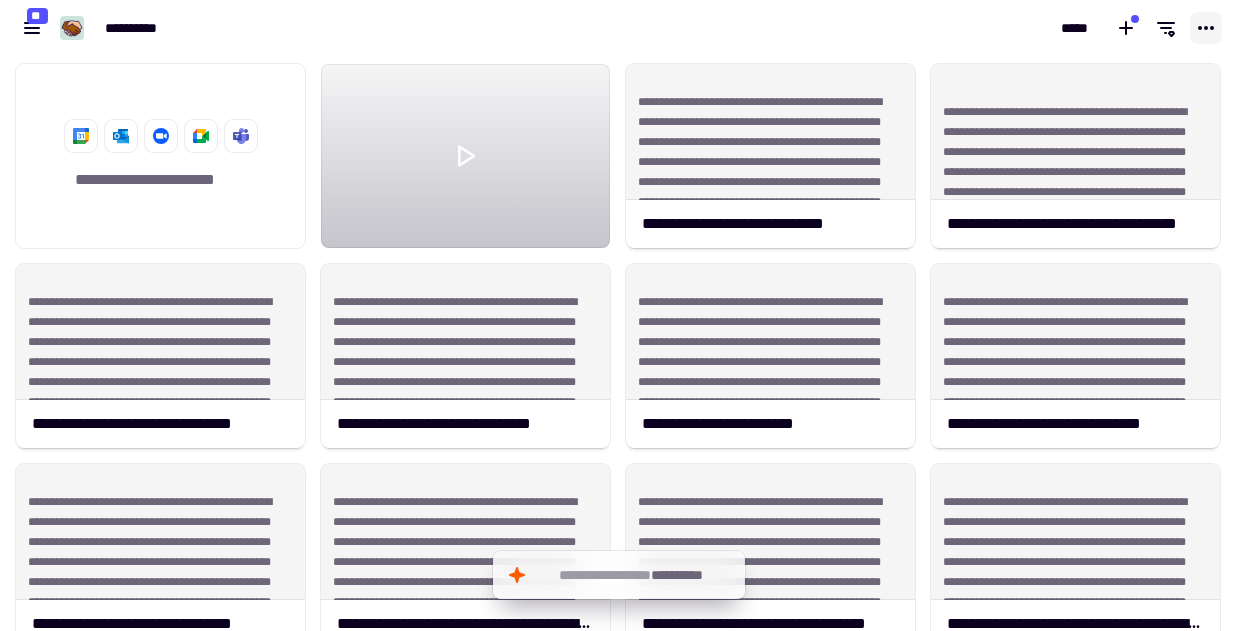 click 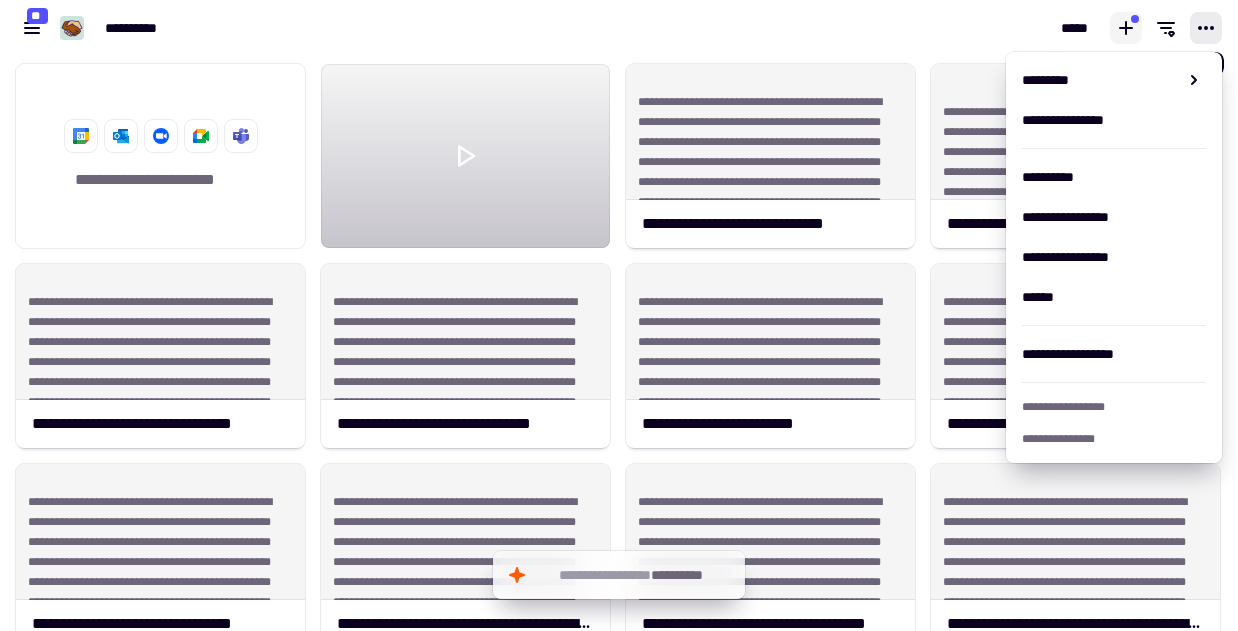 click 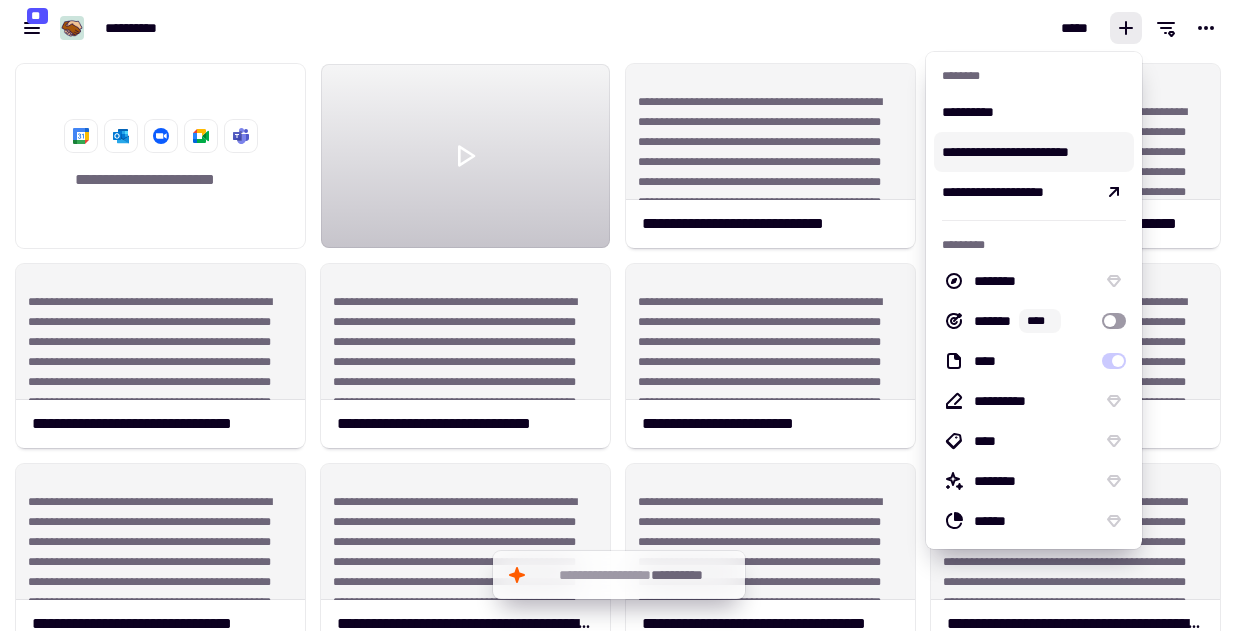 click on "**********" at bounding box center (1034, 152) 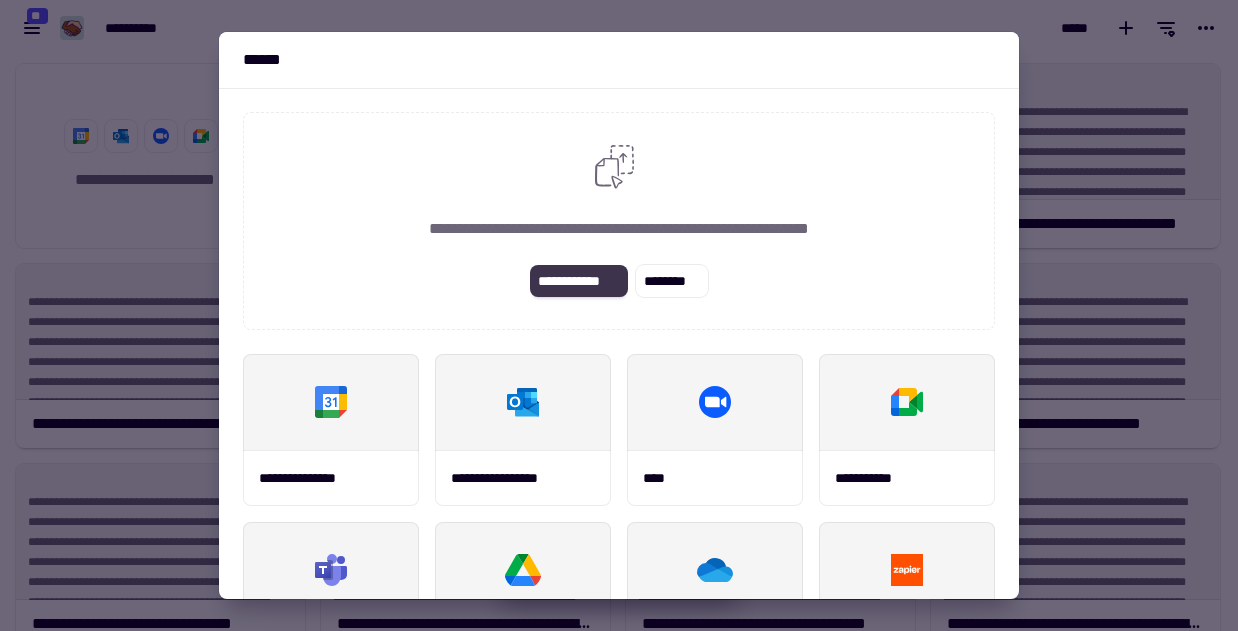 click on "**********" 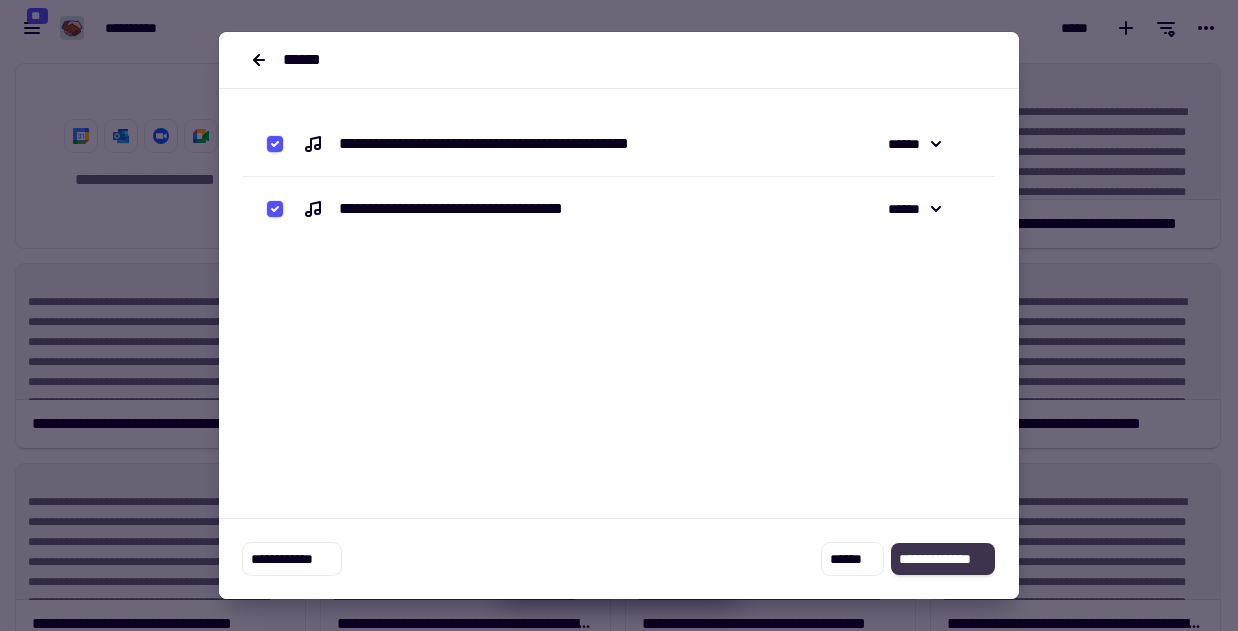 click on "**********" 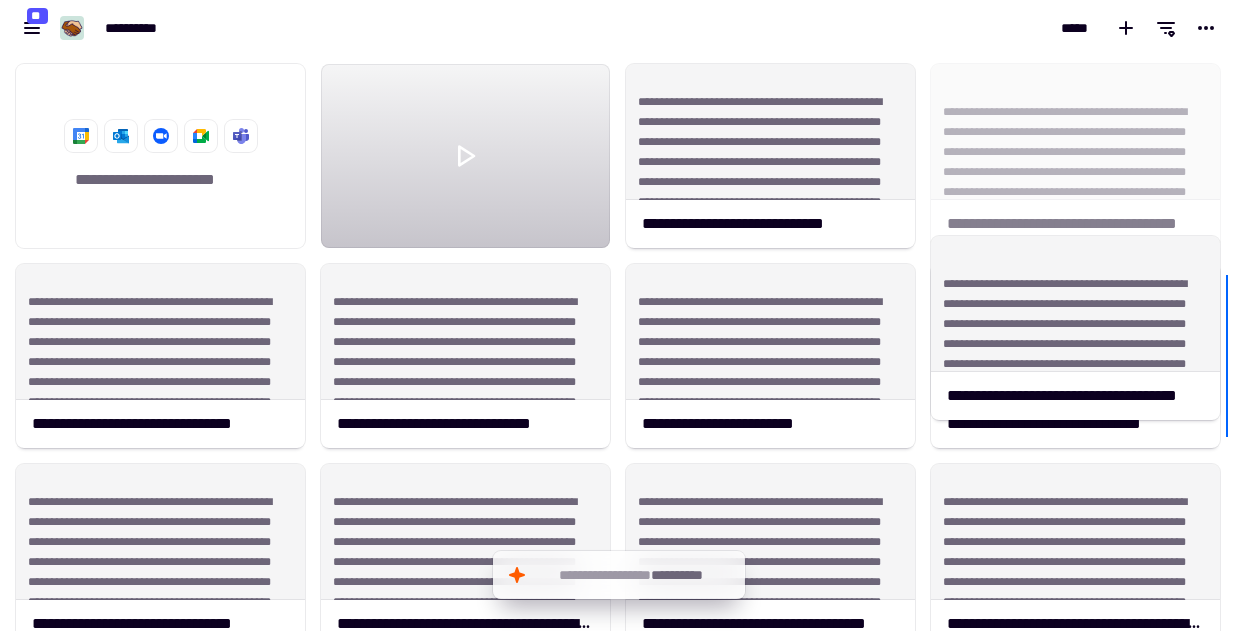drag, startPoint x: 1225, startPoint y: 181, endPoint x: 1225, endPoint y: 343, distance: 162 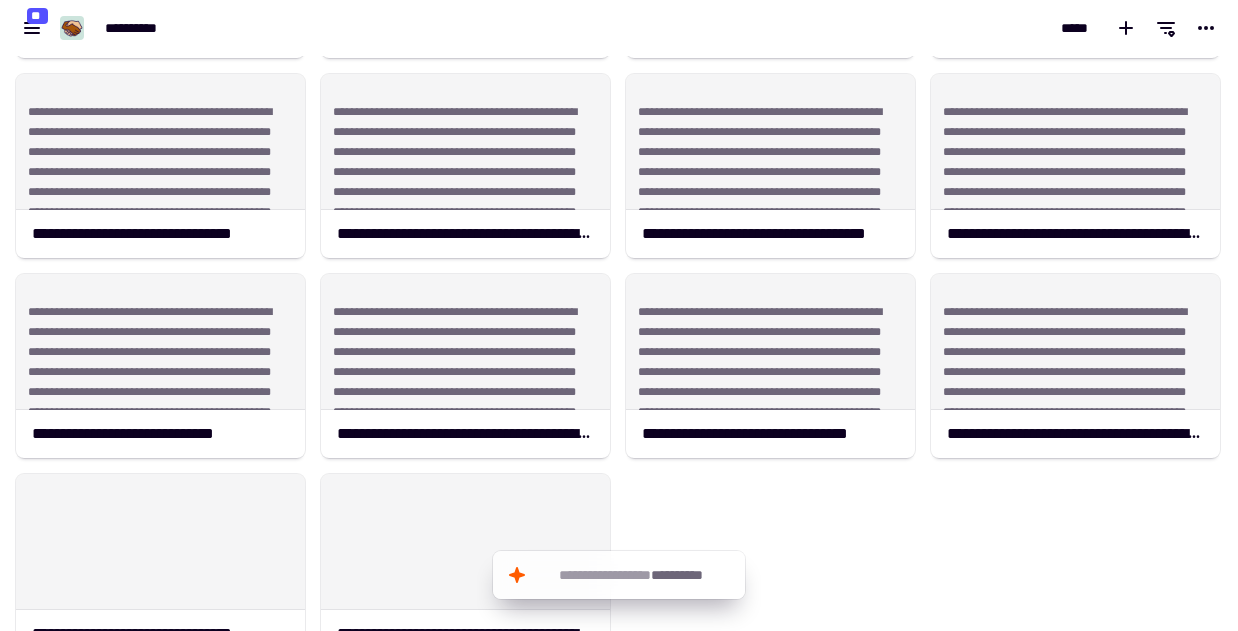 scroll, scrollTop: 400, scrollLeft: 0, axis: vertical 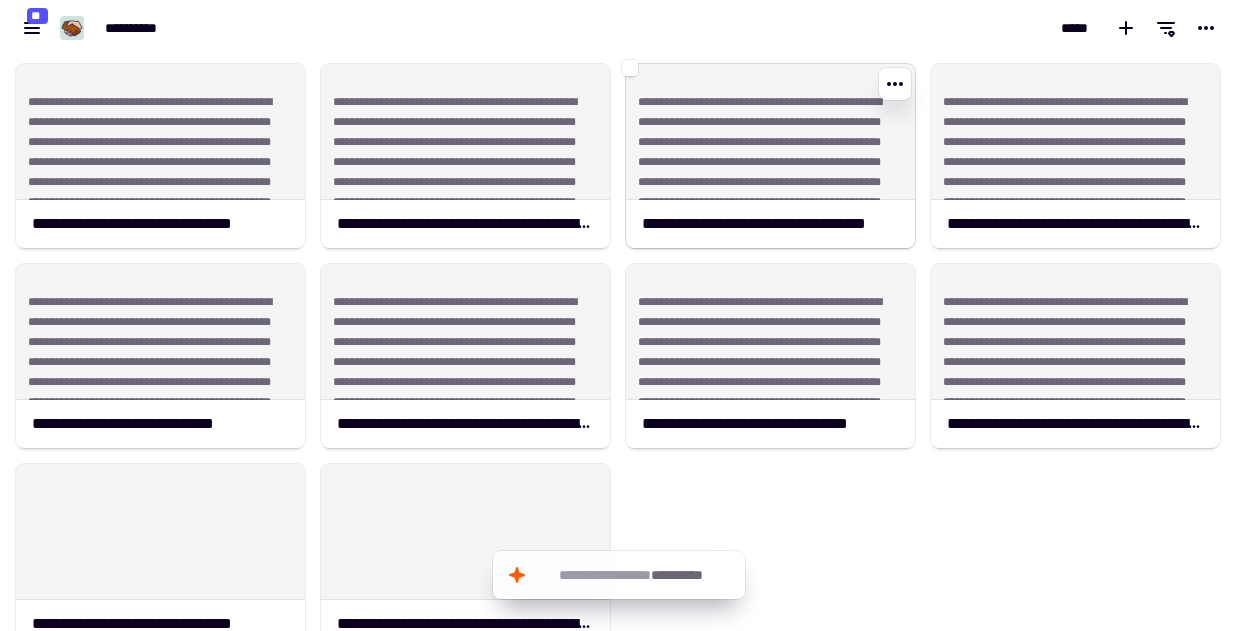 click on "**********" 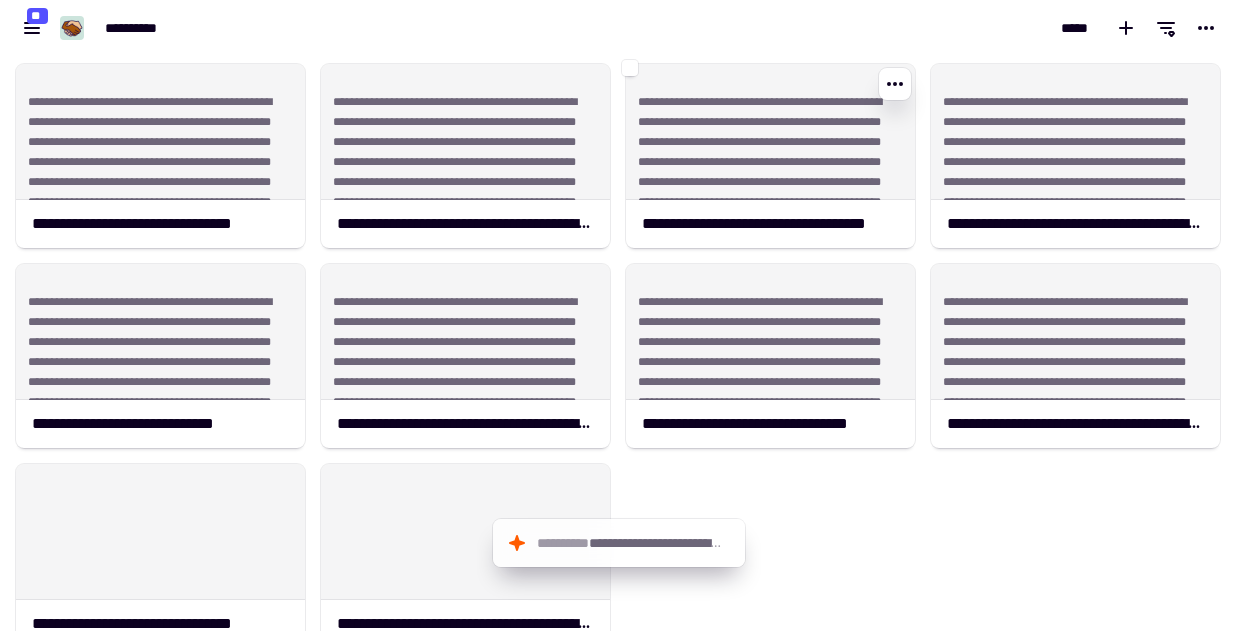 click on "**********" at bounding box center [975, 769] 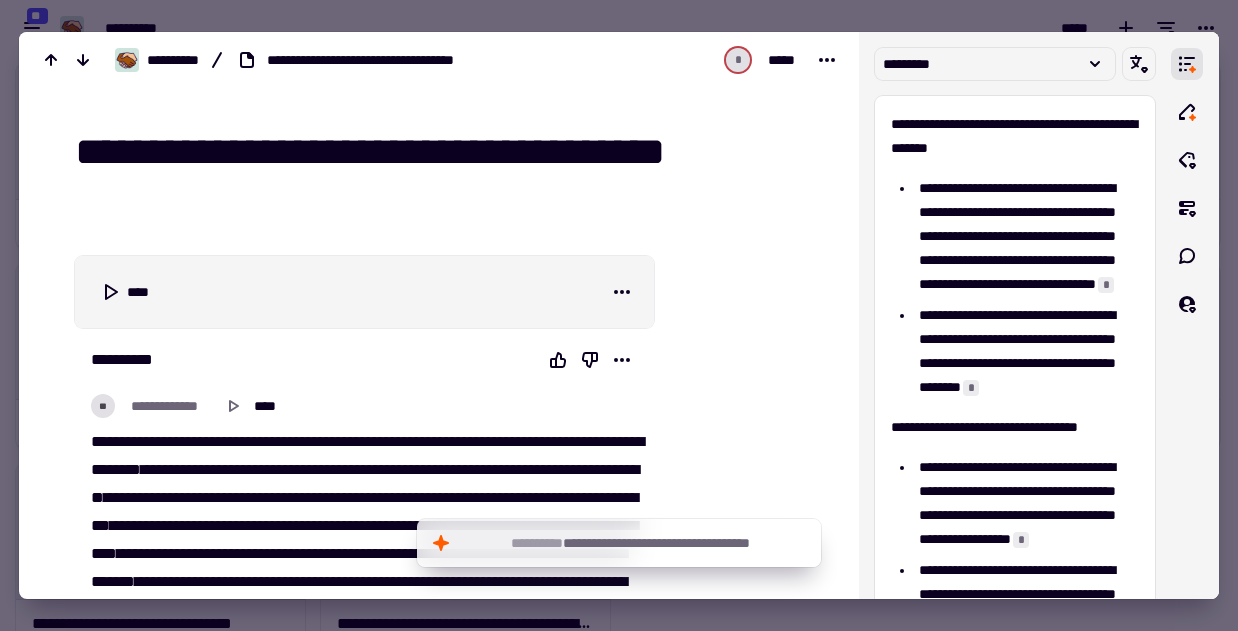 click on "**********" at bounding box center [1015, 737] 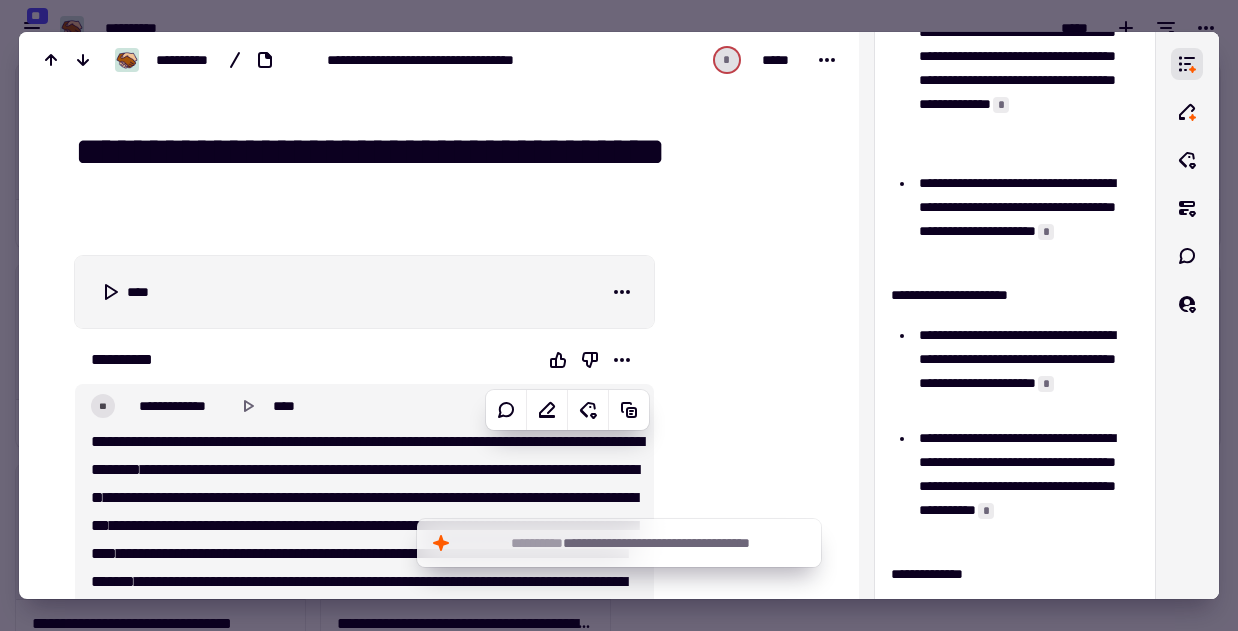 scroll, scrollTop: 960, scrollLeft: 0, axis: vertical 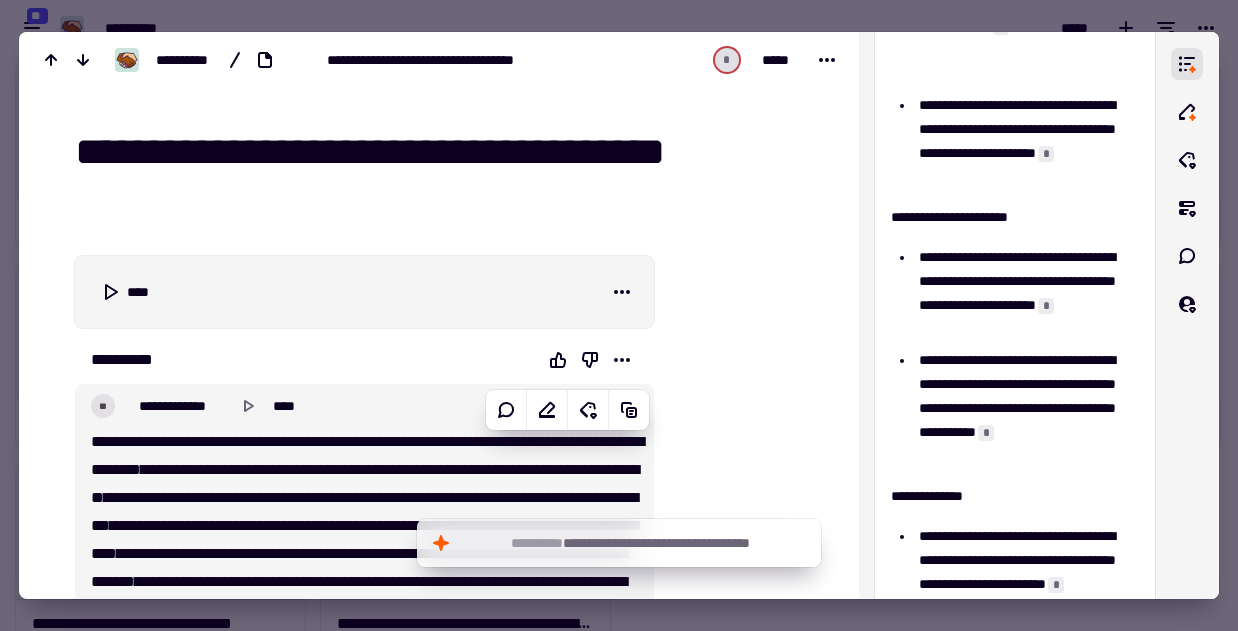drag, startPoint x: 851, startPoint y: 42, endPoint x: 850, endPoint y: 80, distance: 38.013157 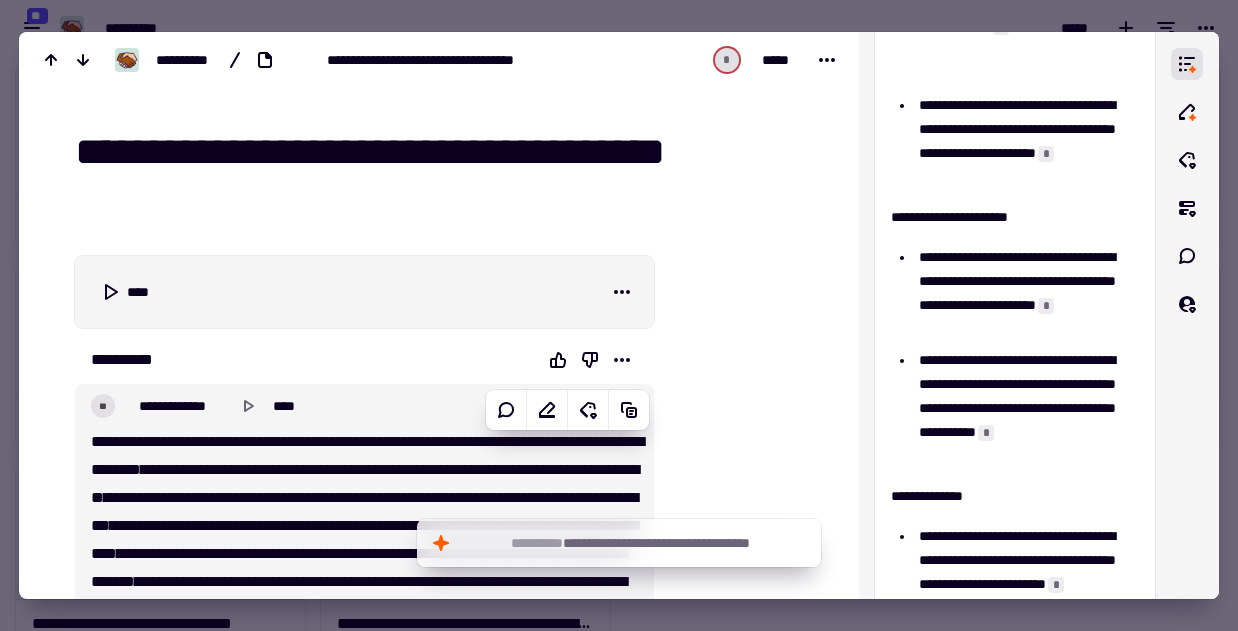 click at bounding box center [742, 15556] 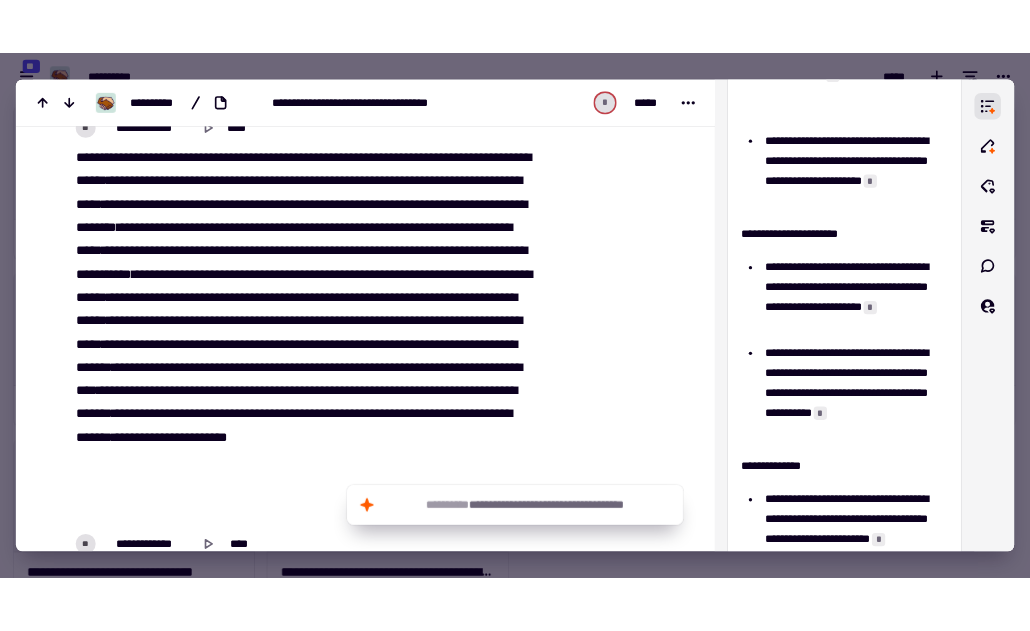 scroll, scrollTop: 2760, scrollLeft: 0, axis: vertical 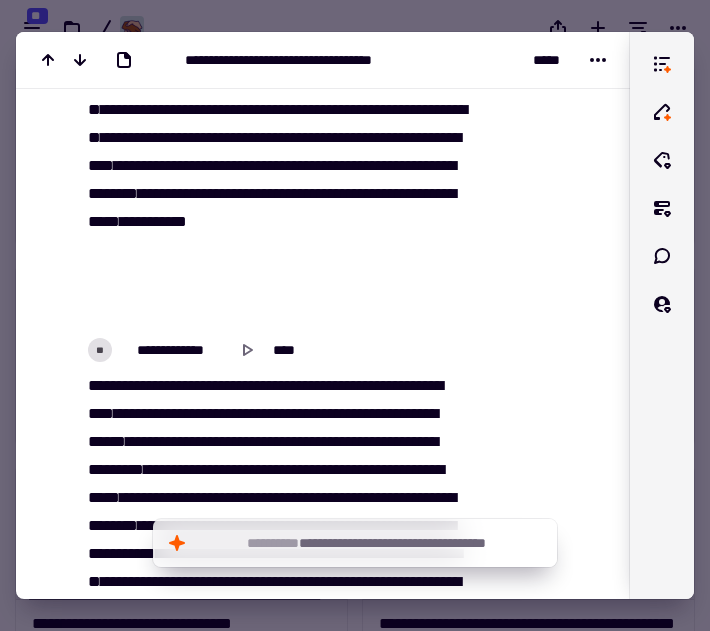 click at bounding box center [539, 18840] 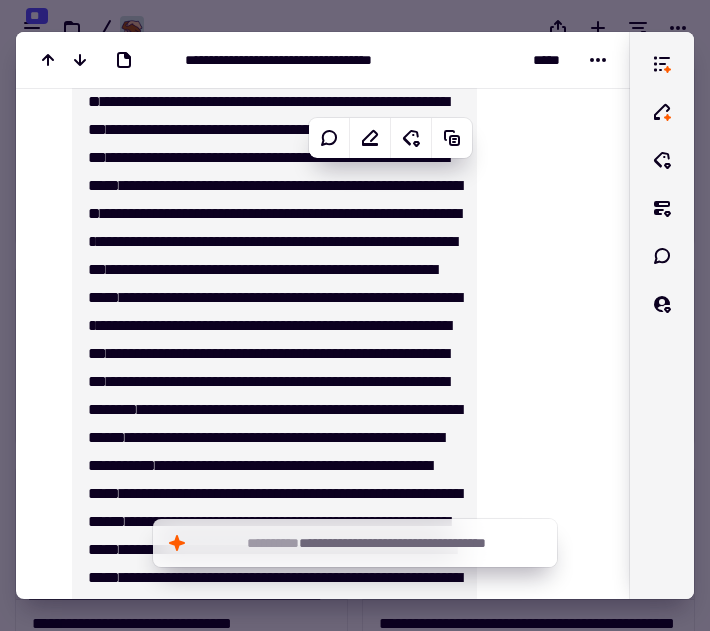scroll, scrollTop: 4608, scrollLeft: 0, axis: vertical 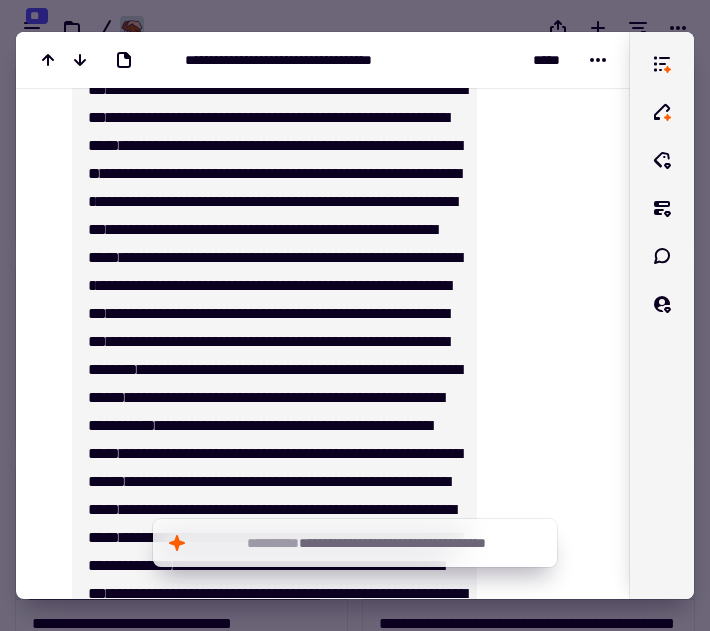 click on "**********" at bounding box center (274, 426) 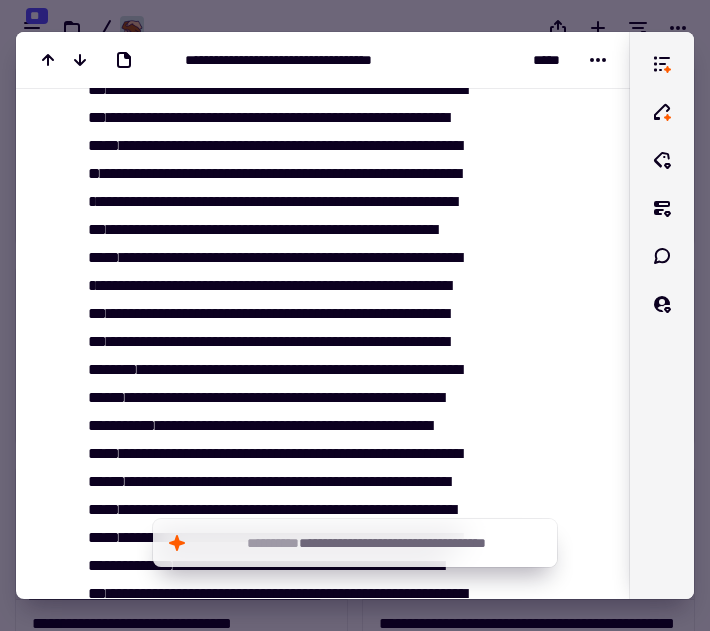 scroll, scrollTop: 490, scrollLeft: 0, axis: vertical 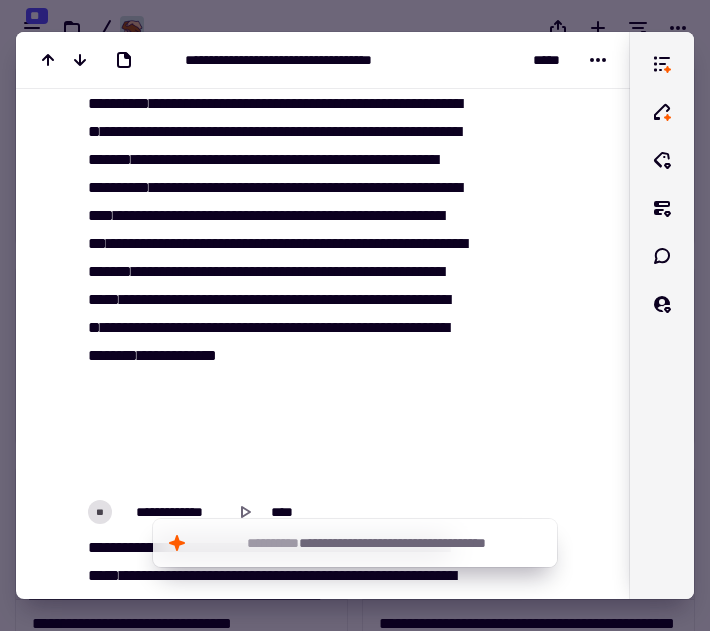 click on "****" at bounding box center (426, 187) 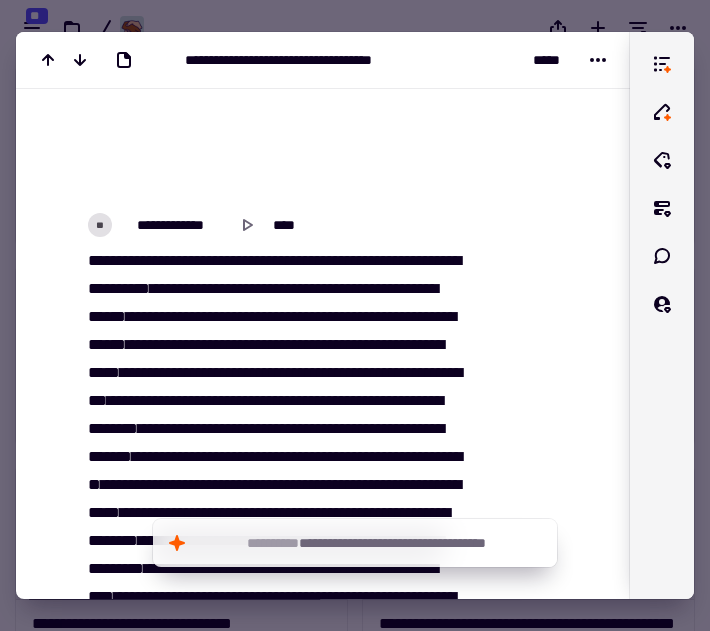scroll, scrollTop: 5777, scrollLeft: 0, axis: vertical 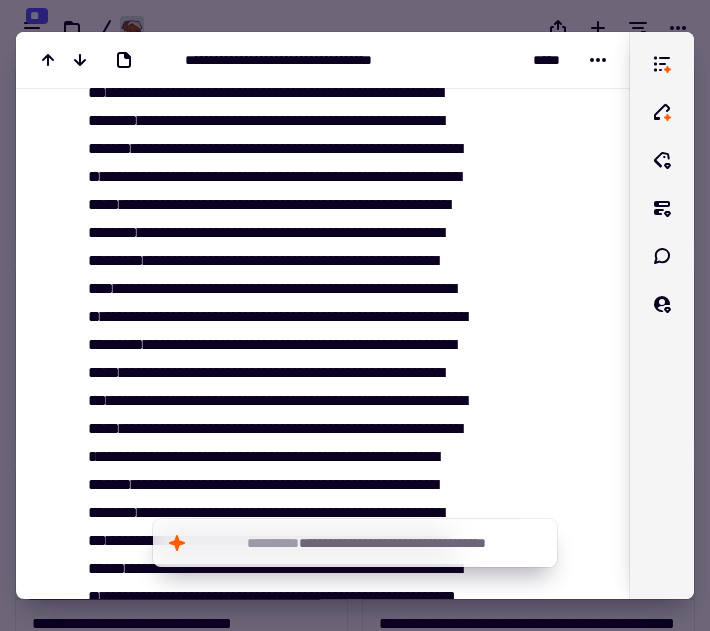 click on "[REDACTED]" at bounding box center (323, 15839) 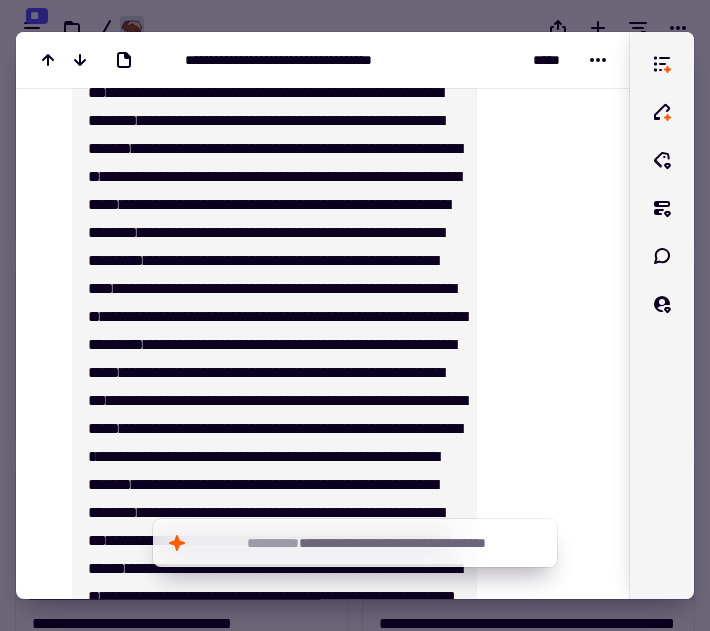 click on "***" at bounding box center (417, 148) 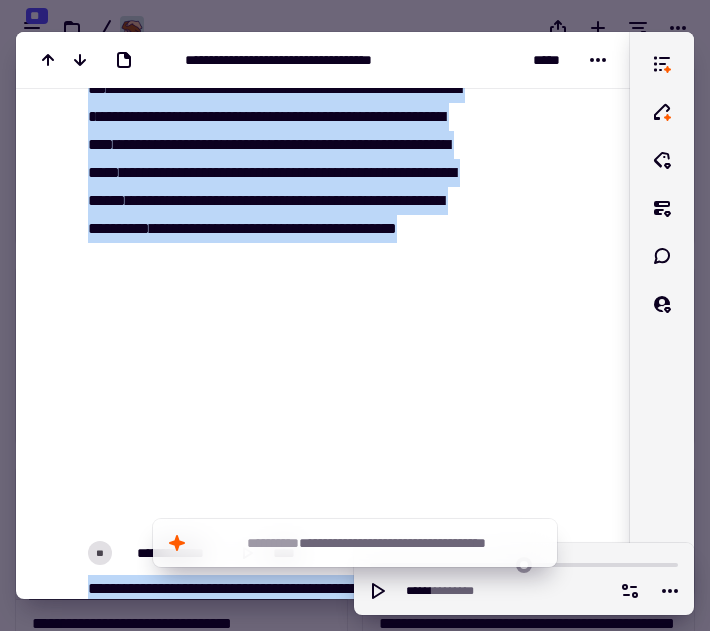 drag, startPoint x: 385, startPoint y: 210, endPoint x: 337, endPoint y: 34, distance: 182.42807 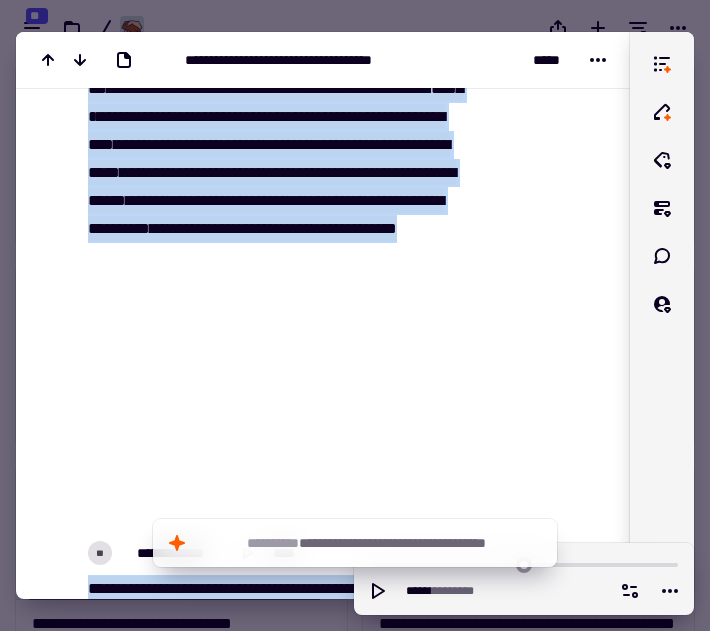scroll, scrollTop: 5061, scrollLeft: 0, axis: vertical 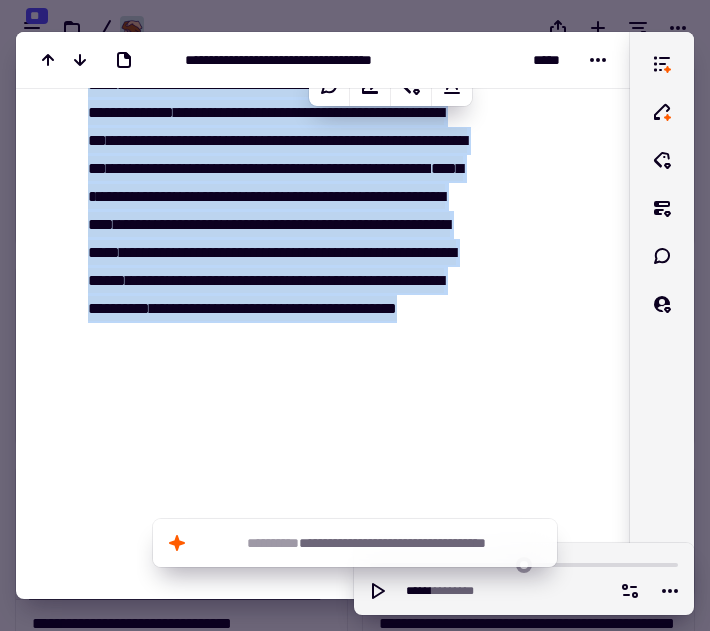 click on "***" at bounding box center [135, 0] 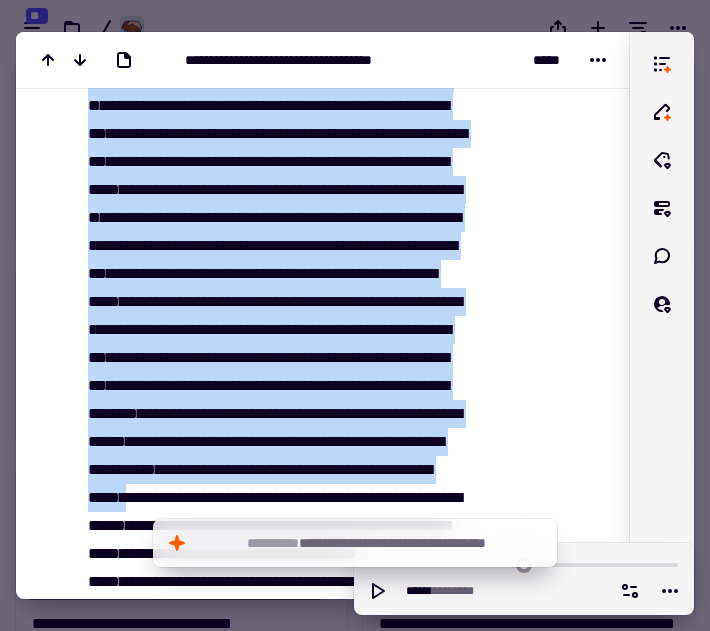 scroll, scrollTop: 4499, scrollLeft: 0, axis: vertical 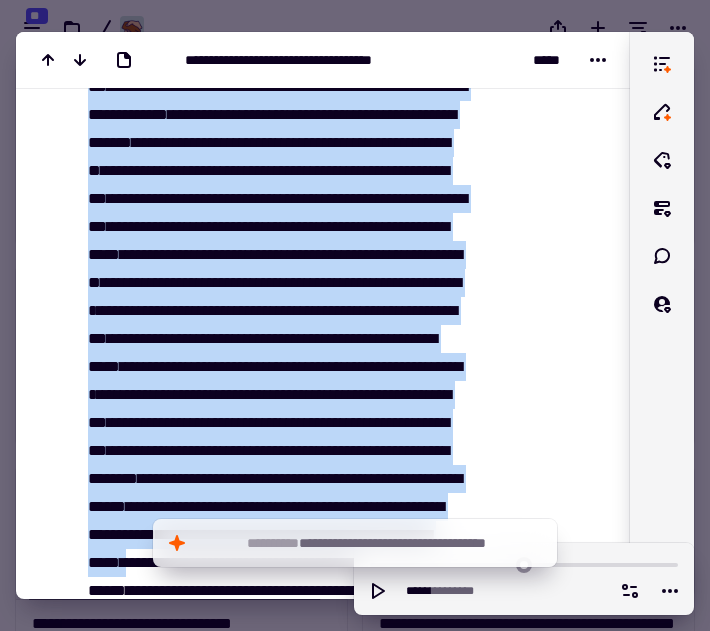 drag, startPoint x: 324, startPoint y: 167, endPoint x: 266, endPoint y: 88, distance: 98.005104 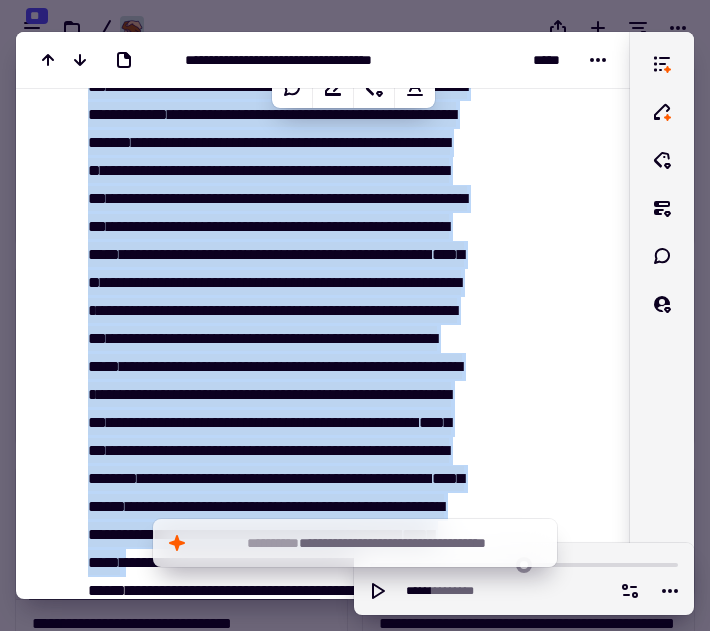click on "**********" at bounding box center (128, 114) 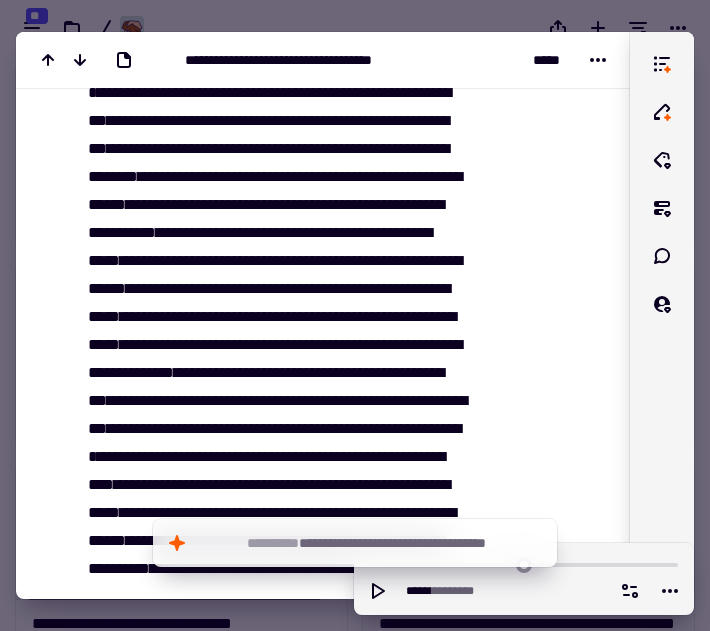 scroll, scrollTop: 4801, scrollLeft: 0, axis: vertical 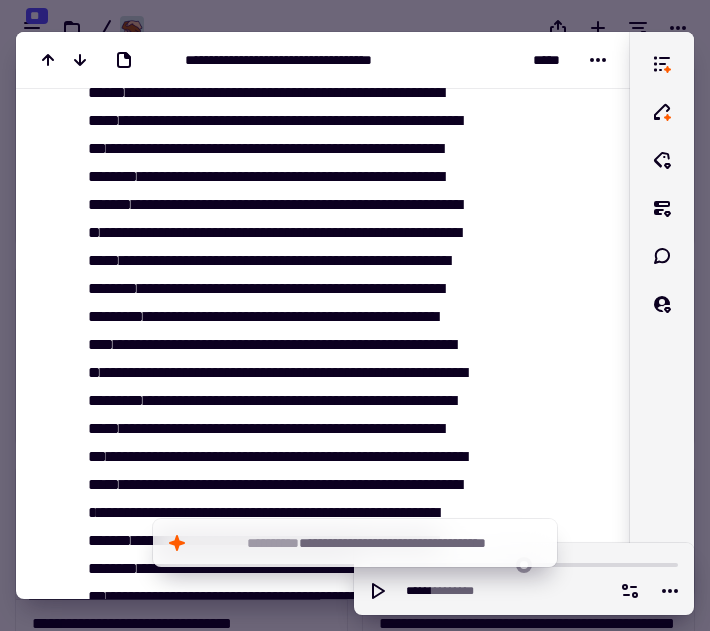 click on "********" at bounding box center [240, 120] 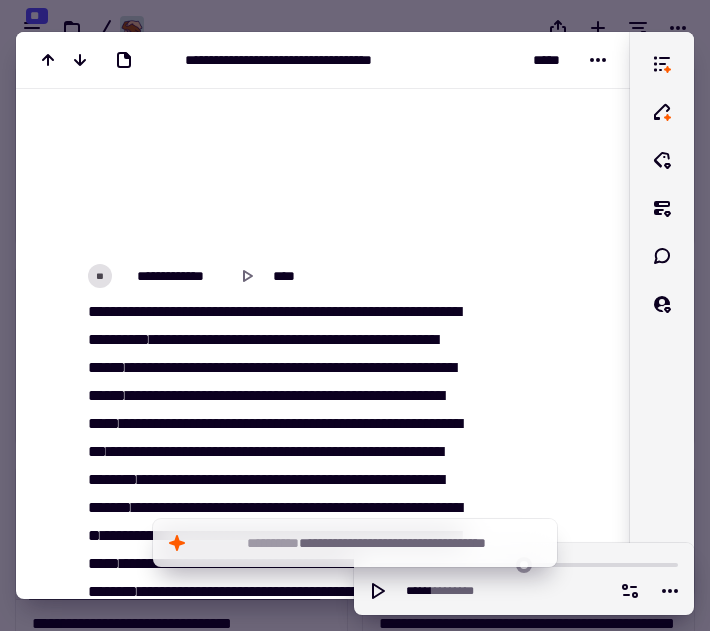 scroll, scrollTop: 5721, scrollLeft: 0, axis: vertical 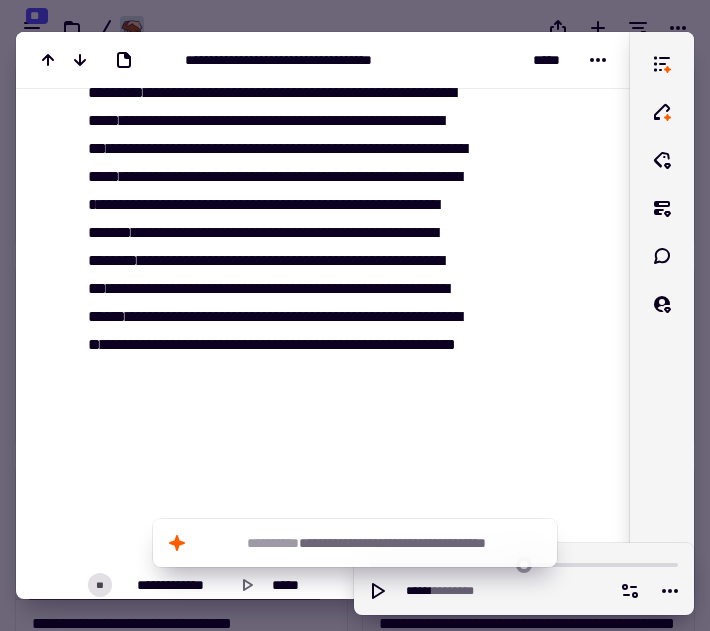 click on "********" at bounding box center (318, 176) 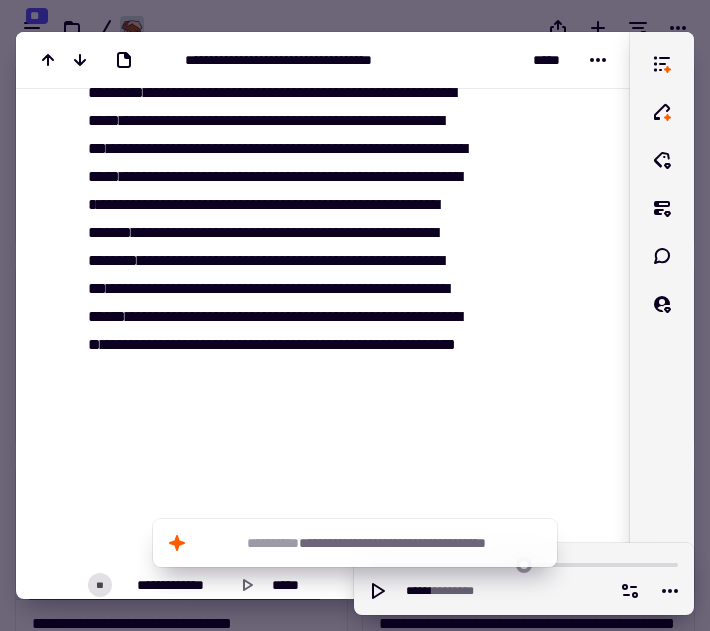 click on "*****" at bounding box center [141, 176] 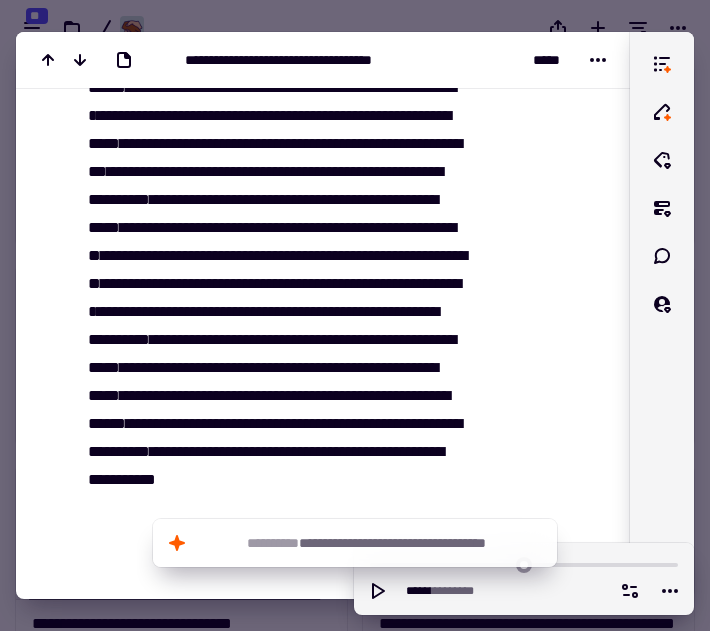 scroll, scrollTop: 7257, scrollLeft: 0, axis: vertical 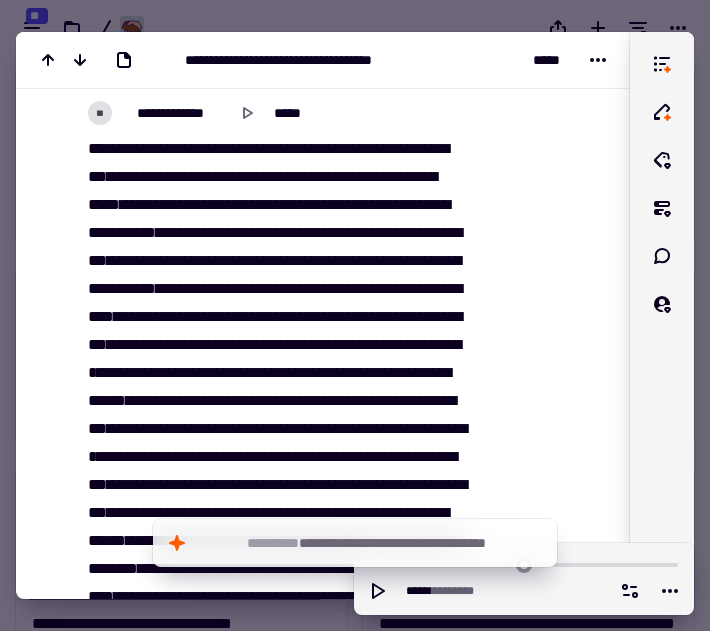 click on "**********" at bounding box center (262, 14103) 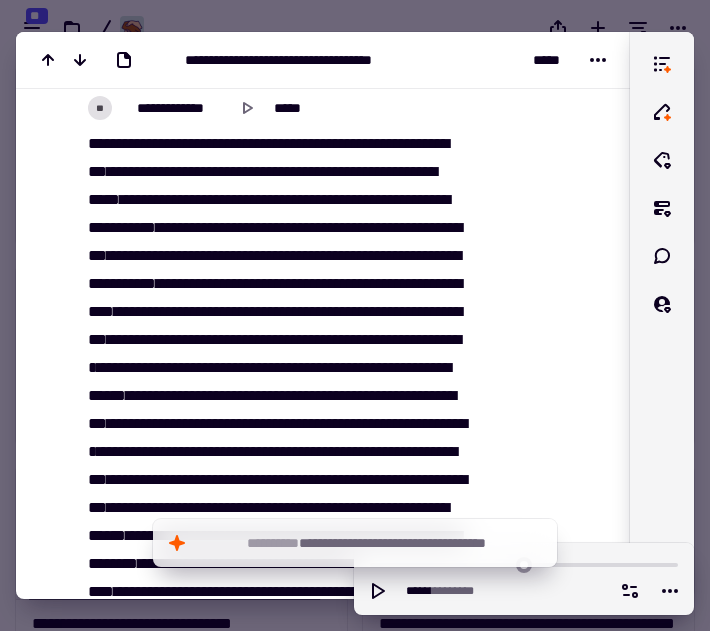 scroll, scrollTop: 7869, scrollLeft: 0, axis: vertical 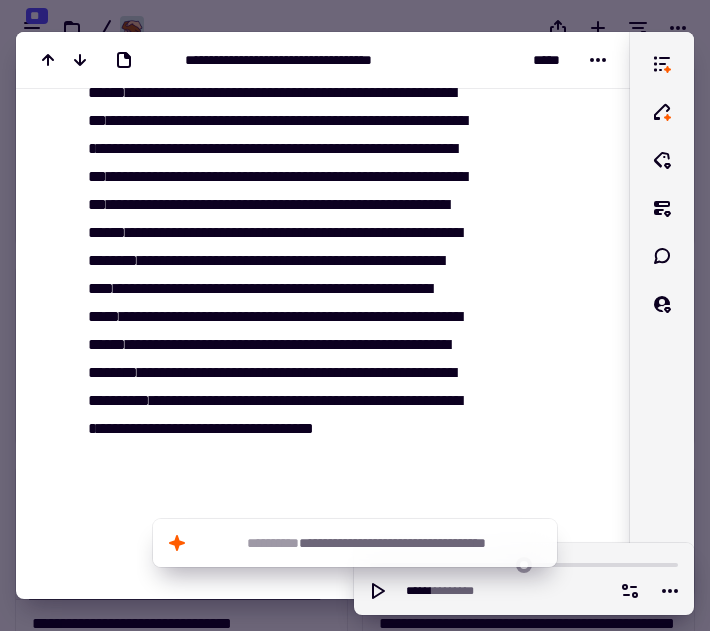 click on "**********" at bounding box center [274, 219] 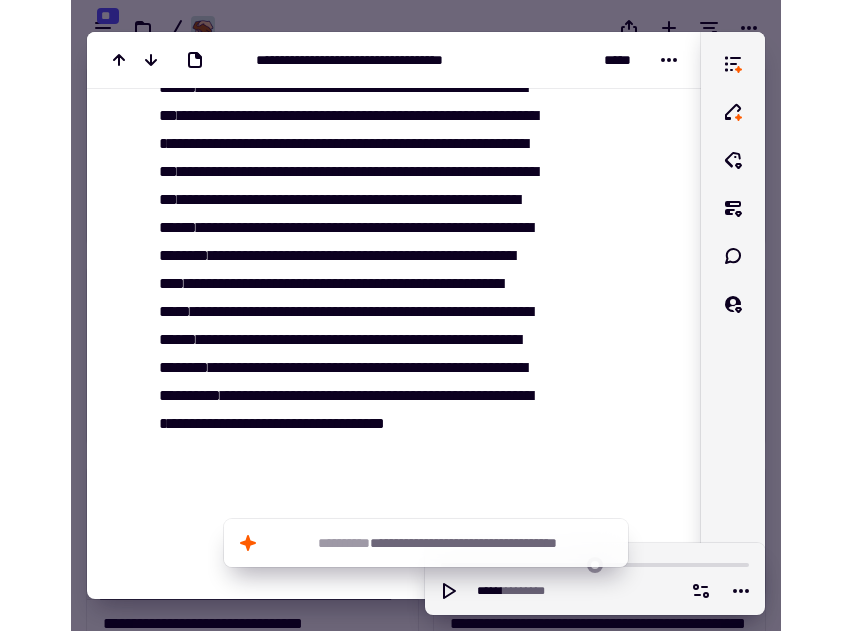 scroll, scrollTop: 8229, scrollLeft: 0, axis: vertical 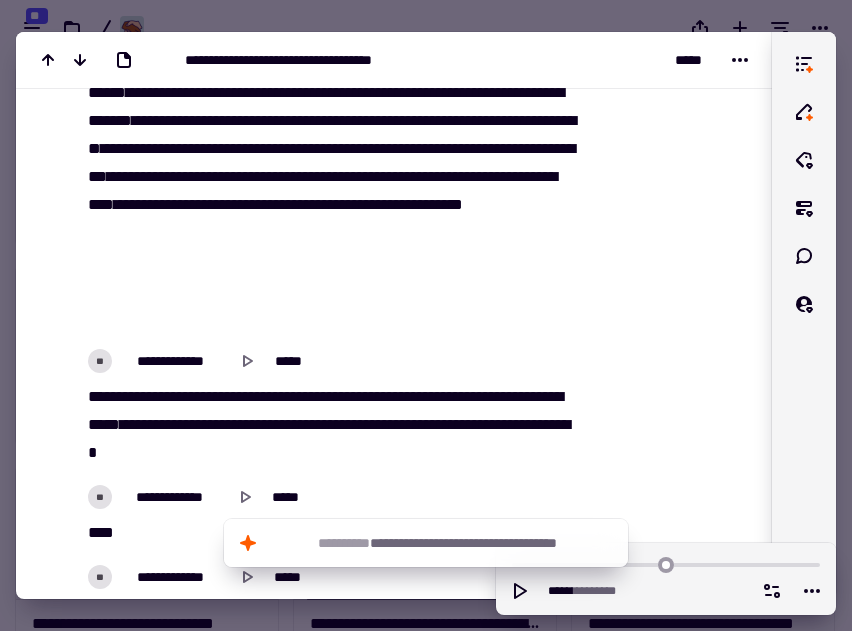 click on "*****" at bounding box center [285, 204] 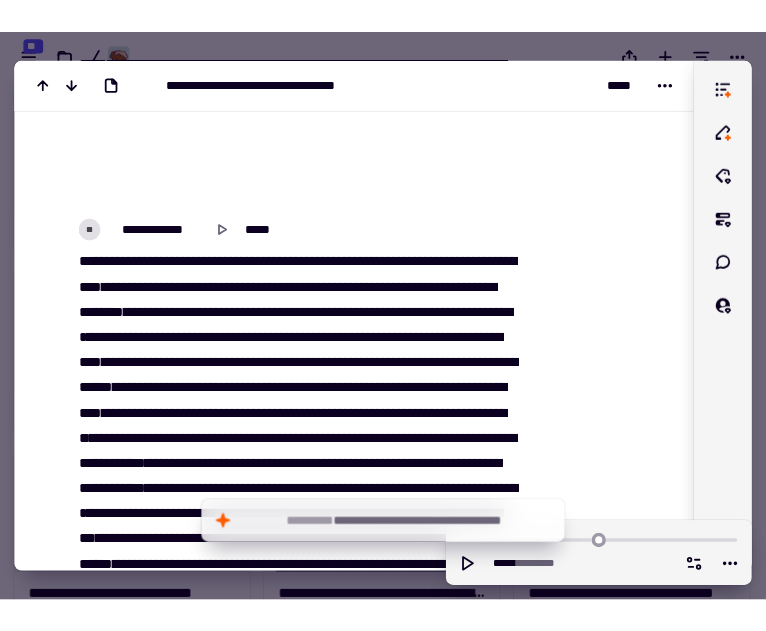 scroll, scrollTop: 7005, scrollLeft: 0, axis: vertical 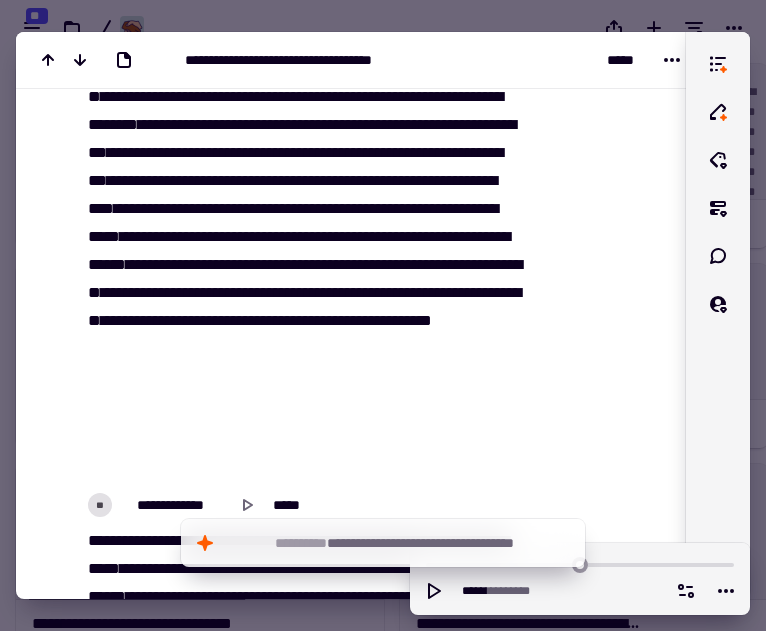 click on "**********" at bounding box center [303, 139] 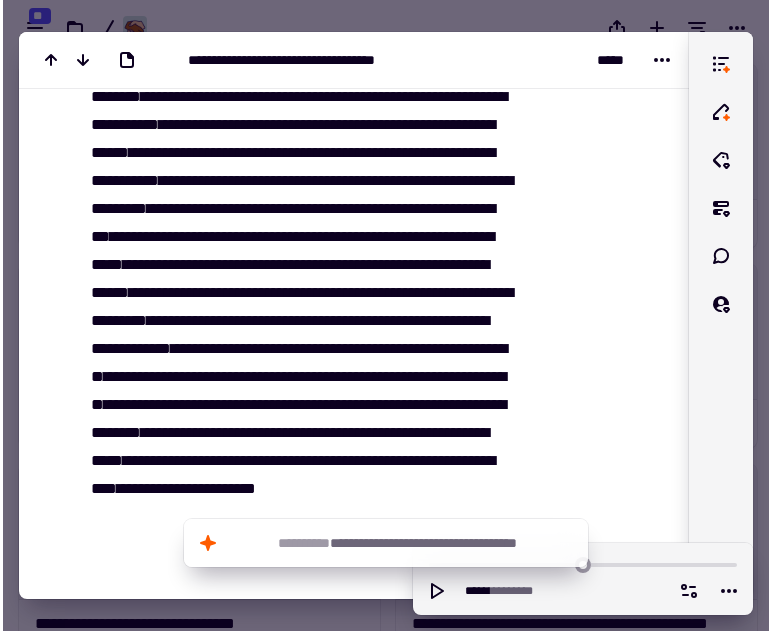 scroll, scrollTop: 575, scrollLeft: 771, axis: both 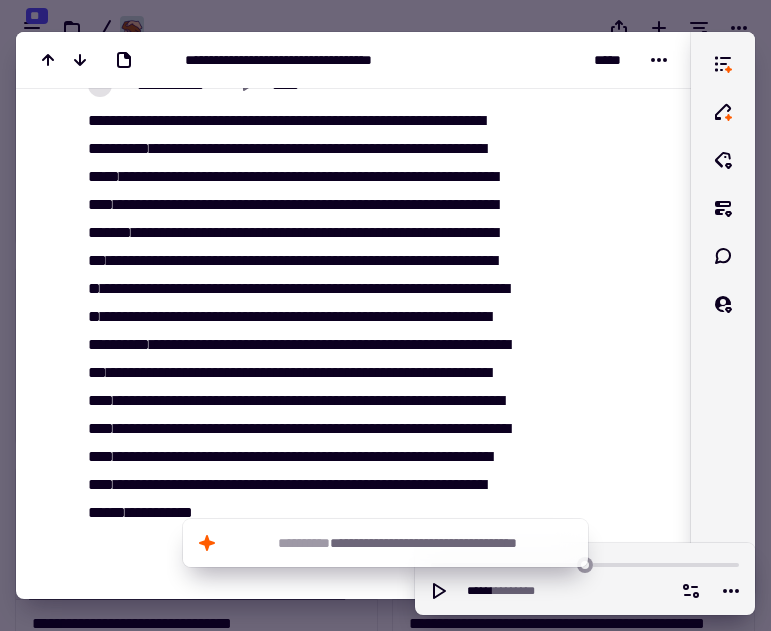 click on "**********" at bounding box center (286, 11265) 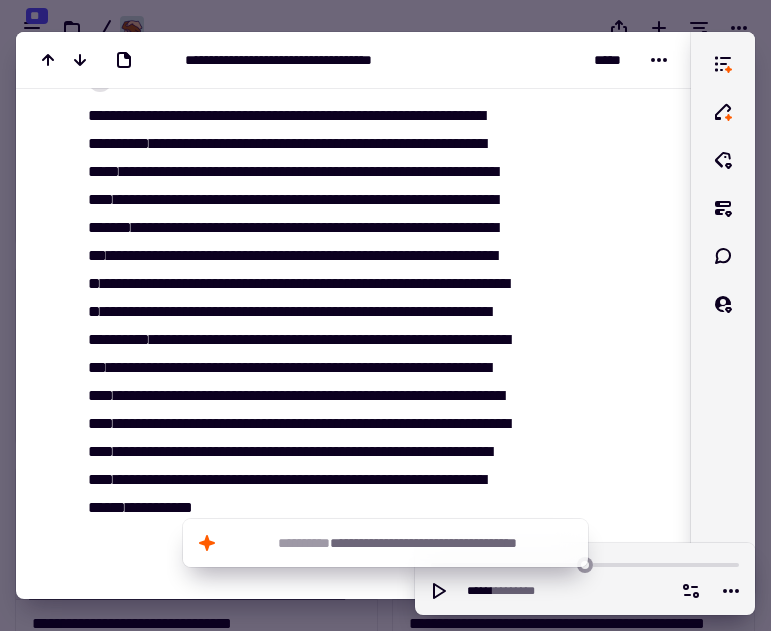 scroll, scrollTop: 8649, scrollLeft: 0, axis: vertical 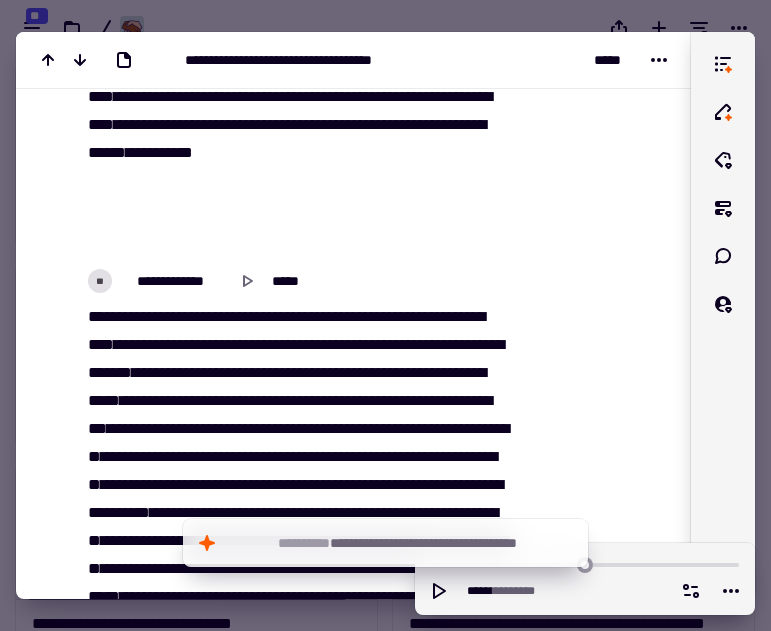 click on "**********" at bounding box center [286, 10905] 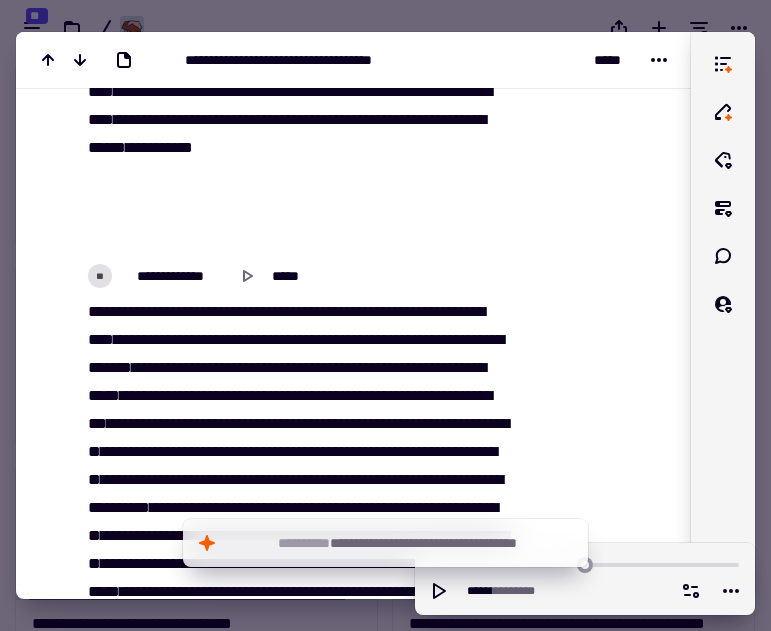 scroll, scrollTop: 8957, scrollLeft: 0, axis: vertical 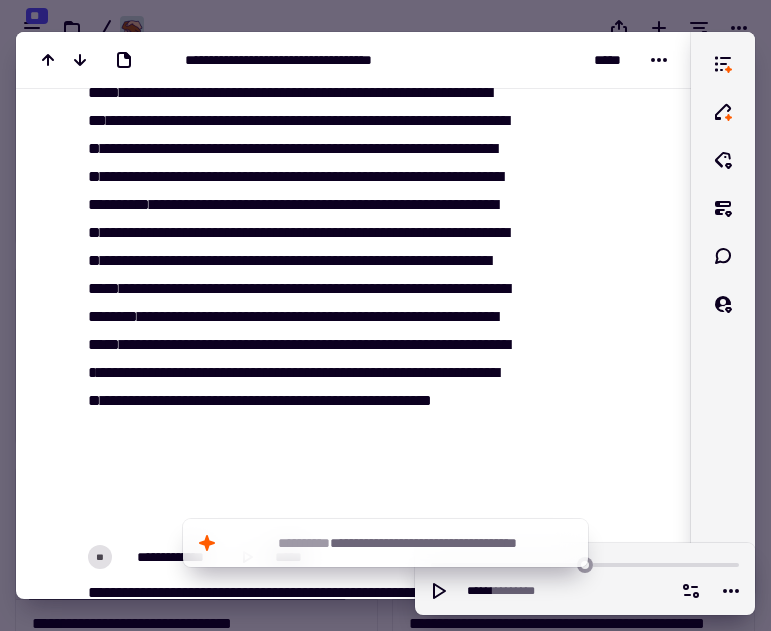 click on "**********" at bounding box center [286, 10597] 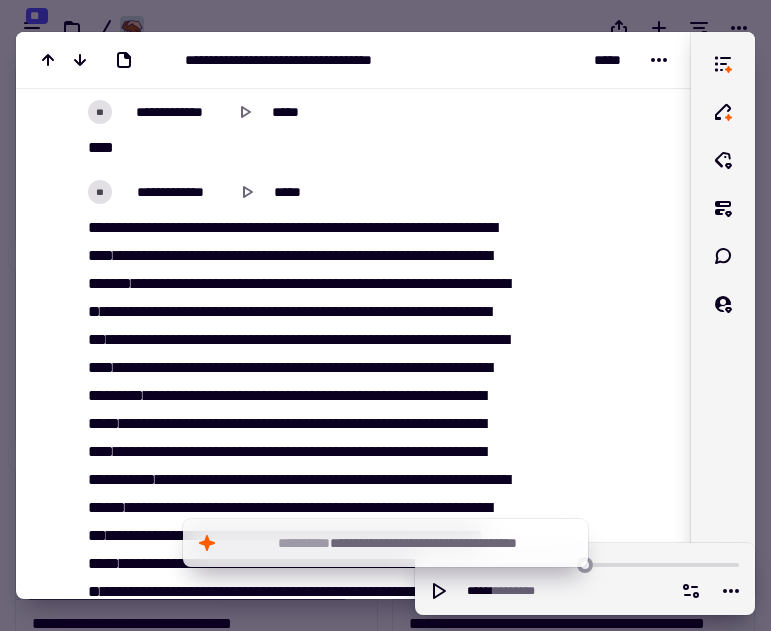scroll, scrollTop: 9869, scrollLeft: 0, axis: vertical 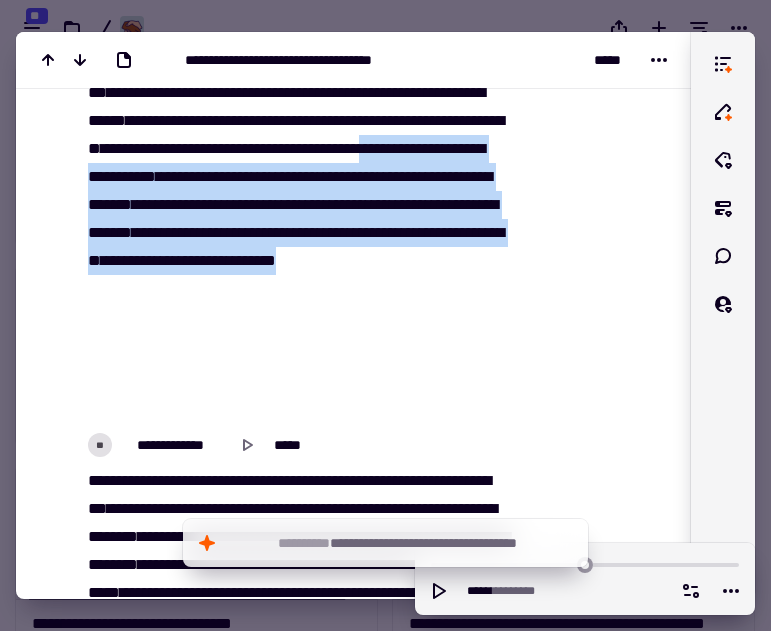 drag, startPoint x: 242, startPoint y: 287, endPoint x: 419, endPoint y: 398, distance: 208.92583 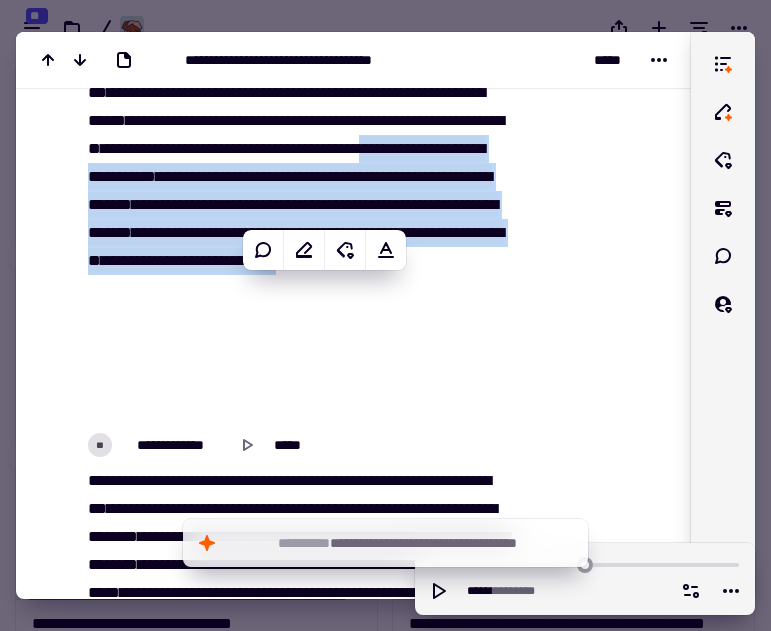 copy on "[REDACTED]" 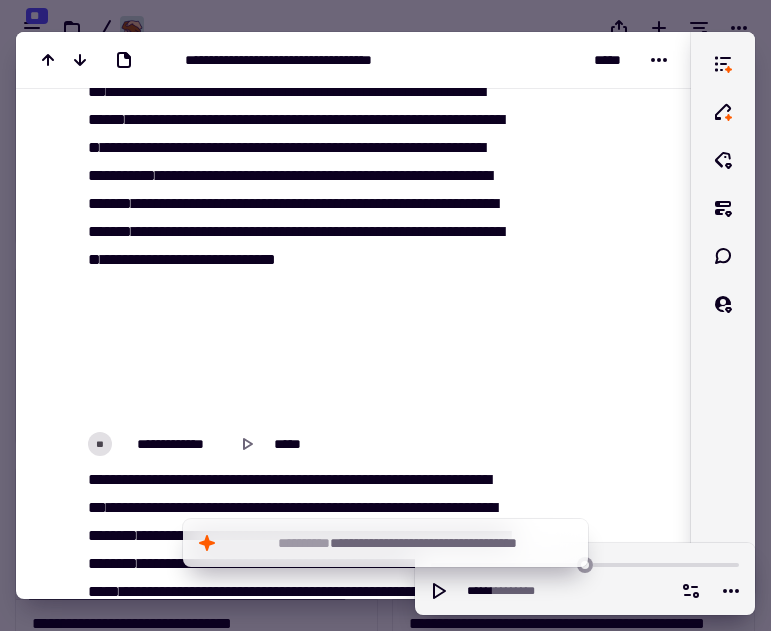 scroll, scrollTop: 10481, scrollLeft: 0, axis: vertical 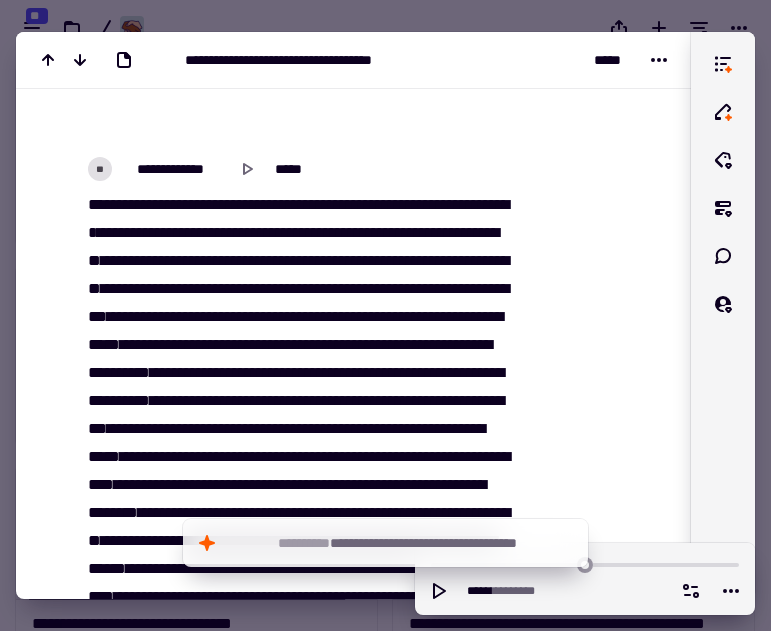 click on "**********" at bounding box center [286, 8465] 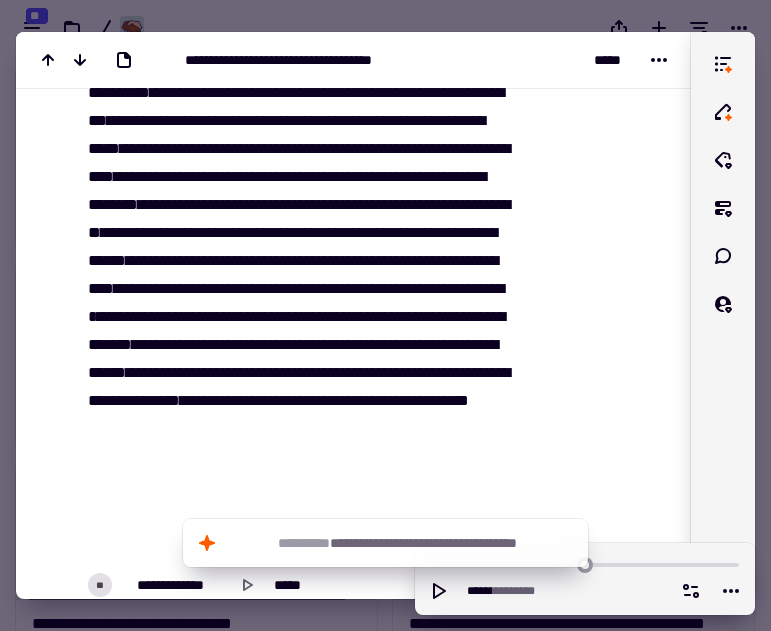 scroll, scrollTop: 11701, scrollLeft: 0, axis: vertical 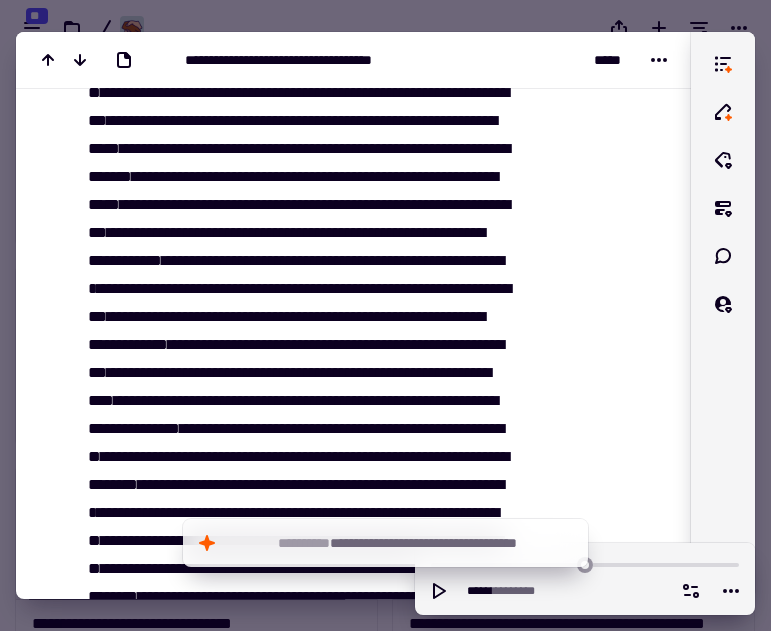 click on "[REDACTED]" at bounding box center [298, 723] 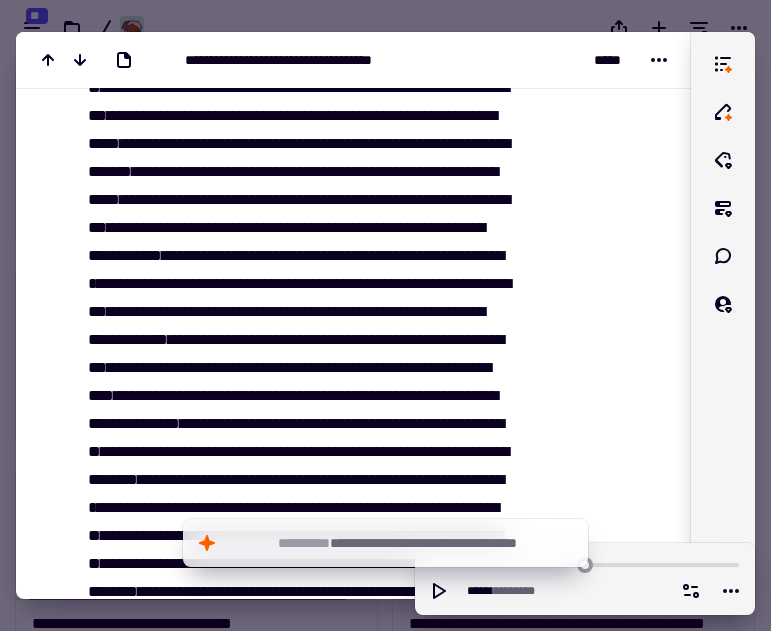 scroll, scrollTop: 12985, scrollLeft: 0, axis: vertical 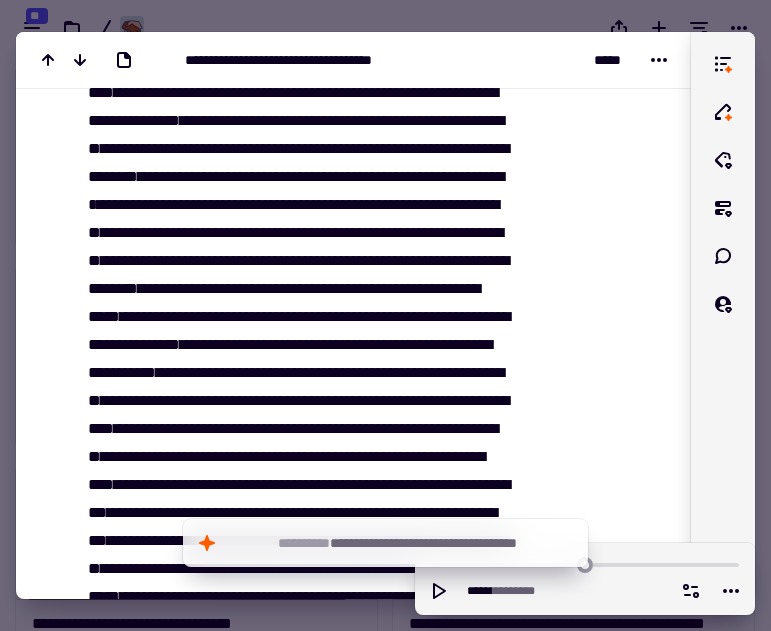 click on "**********" at bounding box center (134, 344) 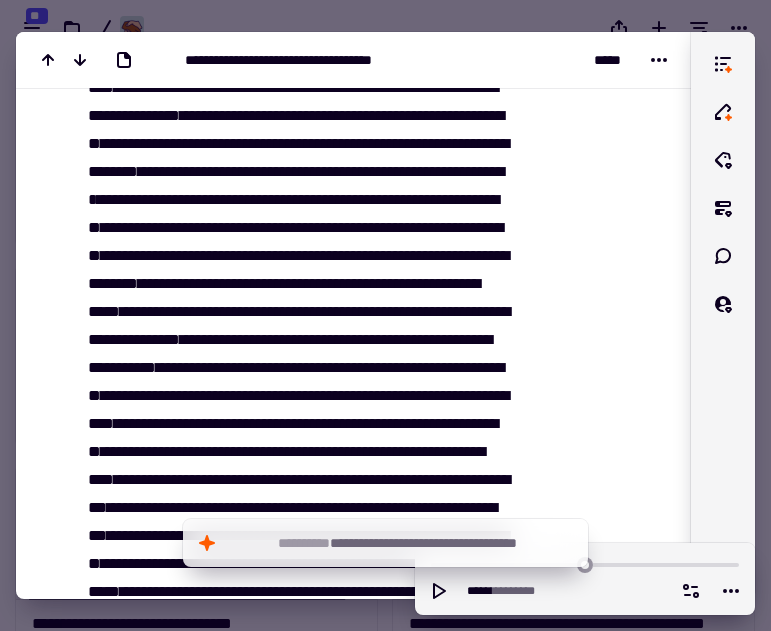 scroll, scrollTop: 13293, scrollLeft: 0, axis: vertical 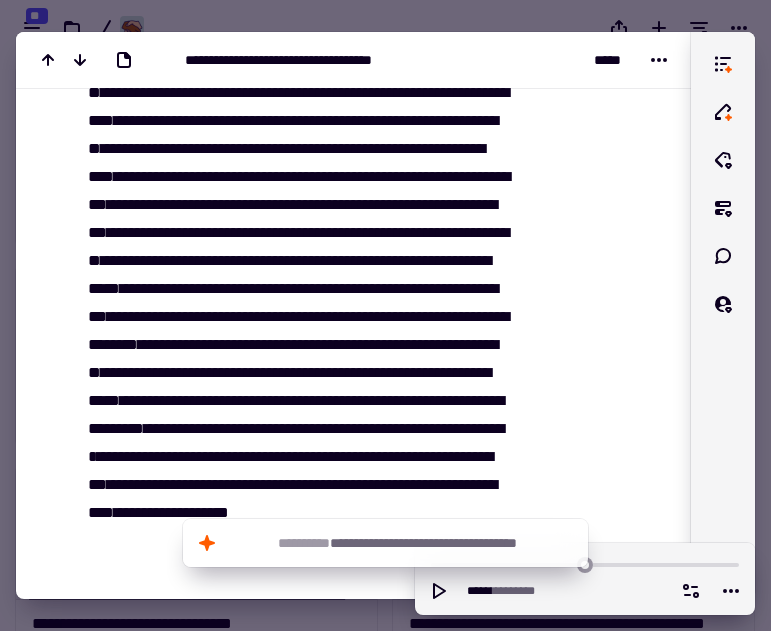 click on "[REDACTED]" at bounding box center (298, 107) 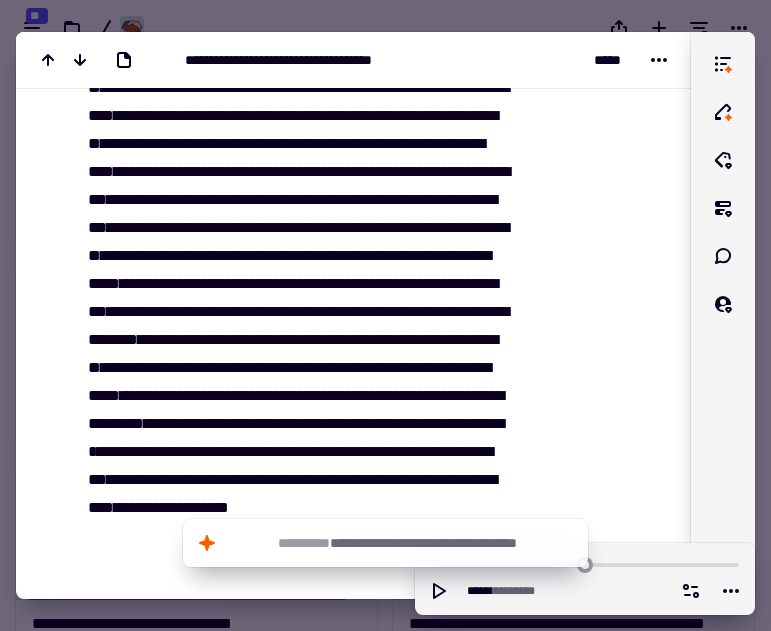 scroll, scrollTop: 13601, scrollLeft: 0, axis: vertical 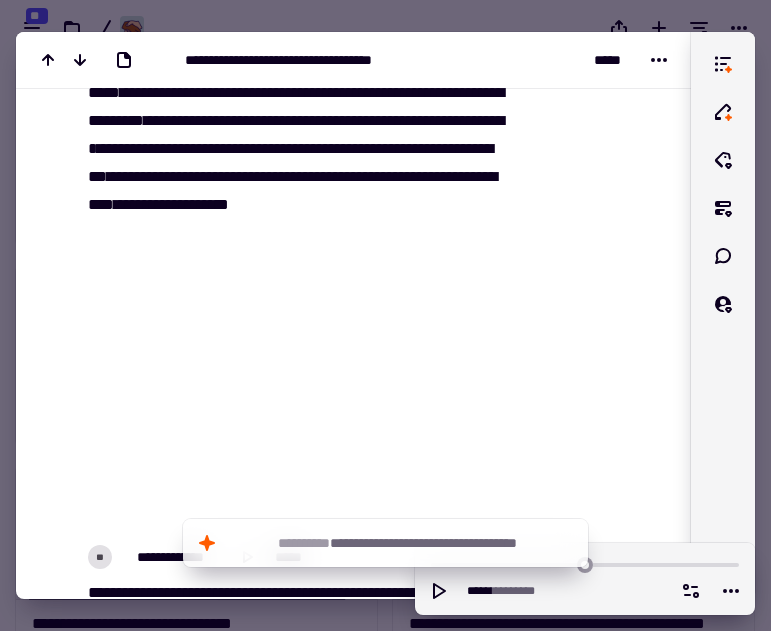 click on "[REDACTED]" at bounding box center (298, -201) 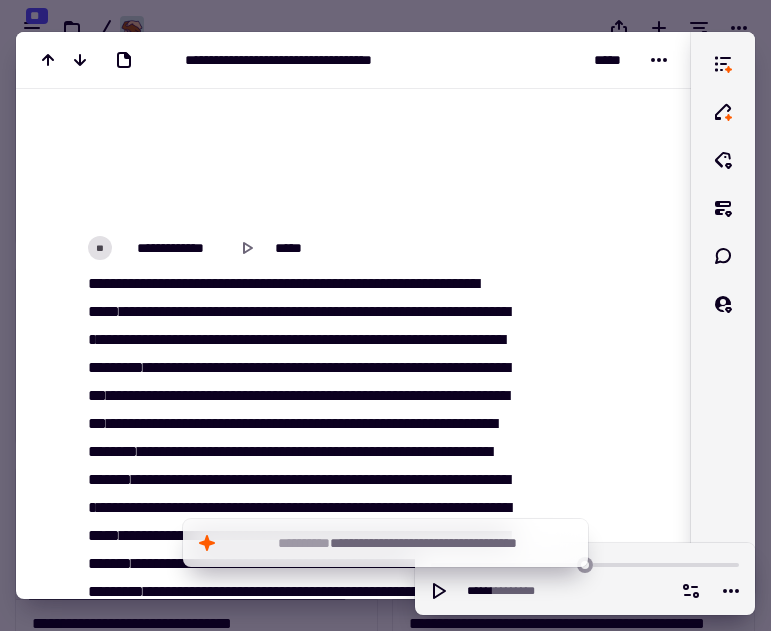 scroll, scrollTop: 14213, scrollLeft: 0, axis: vertical 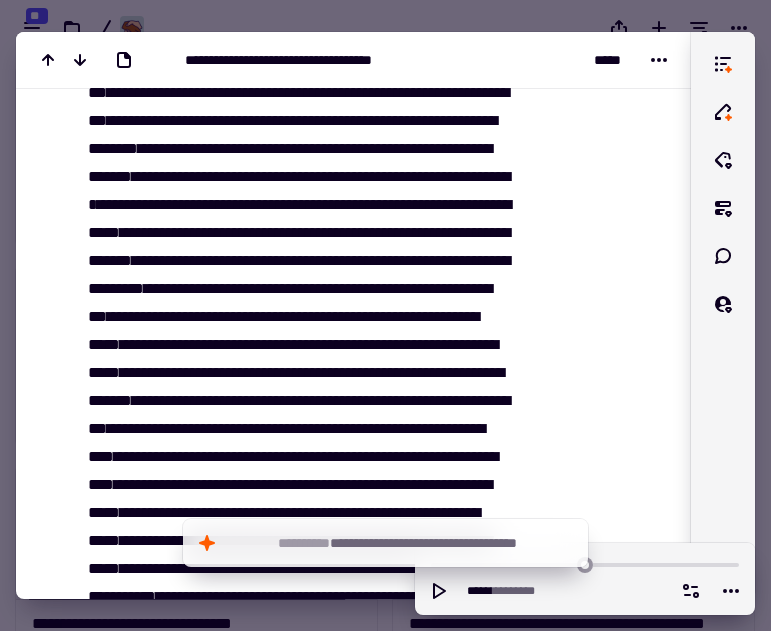click on "**********" at bounding box center (293, 358) 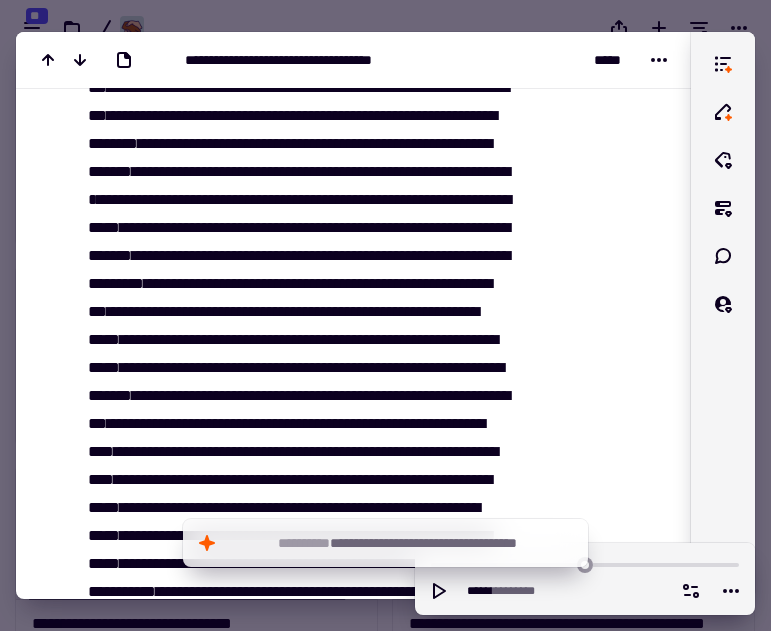 scroll, scrollTop: 14521, scrollLeft: 0, axis: vertical 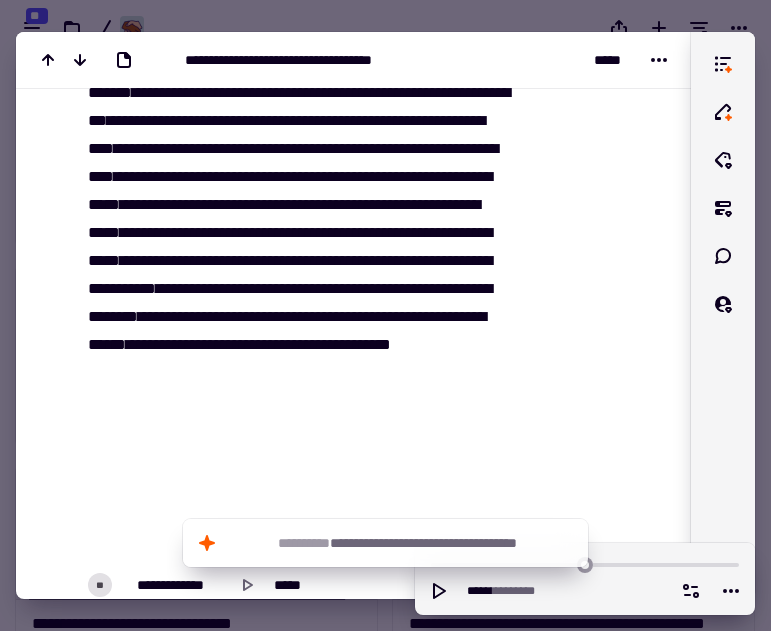 click on "**********" at bounding box center [298, 107] 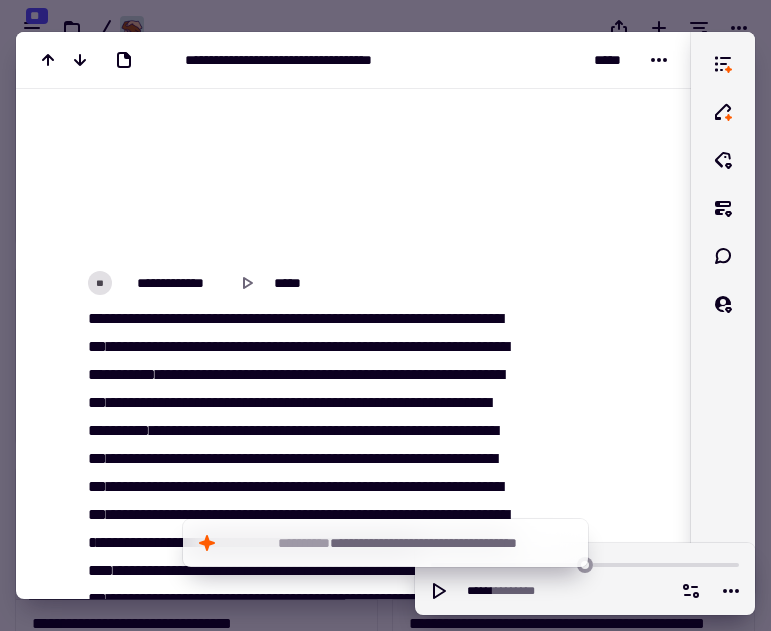 scroll, scrollTop: 14521, scrollLeft: 0, axis: vertical 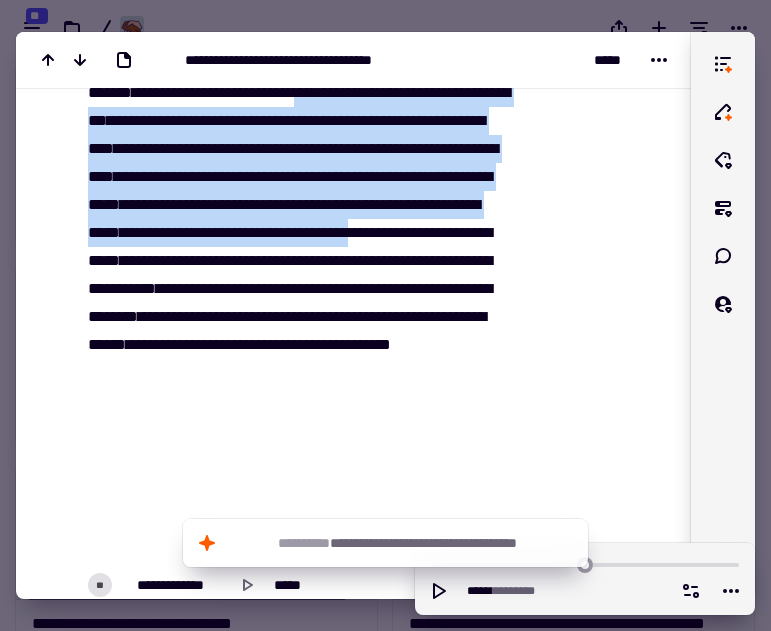 drag, startPoint x: 445, startPoint y: 204, endPoint x: 165, endPoint y: 397, distance: 340.07205 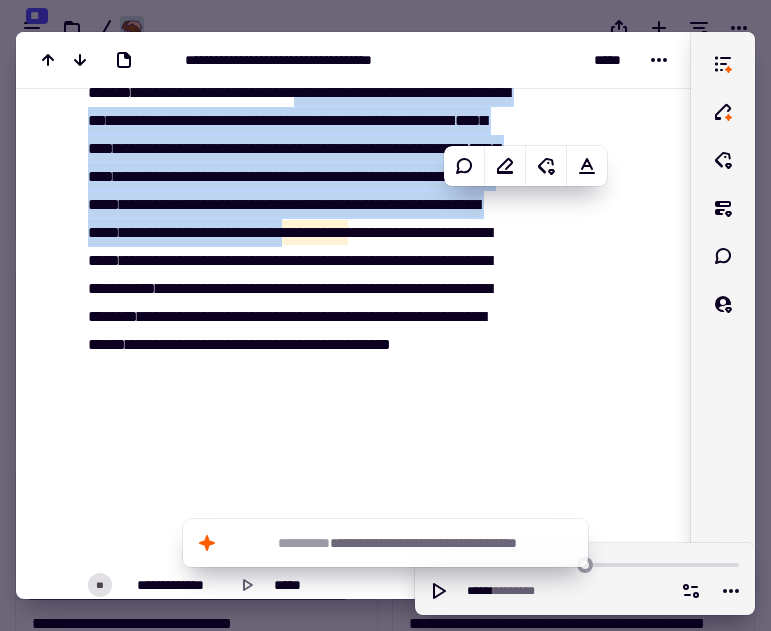 copy on "**********" 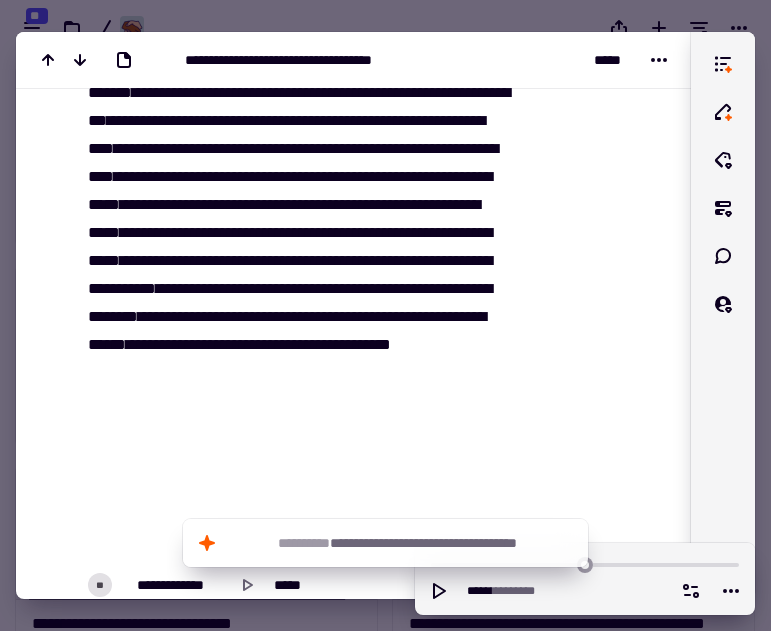 scroll, scrollTop: 14825, scrollLeft: 0, axis: vertical 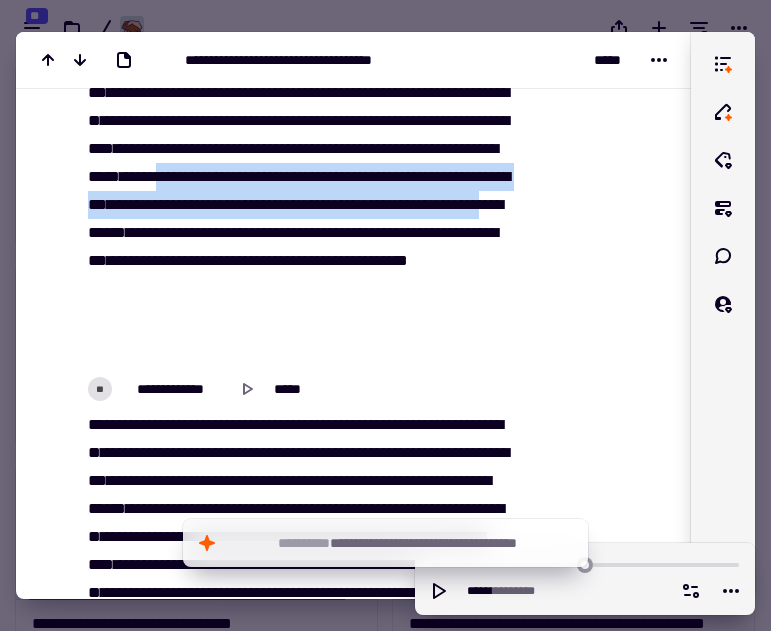 drag, startPoint x: 287, startPoint y: 230, endPoint x: 416, endPoint y: 291, distance: 142.69548 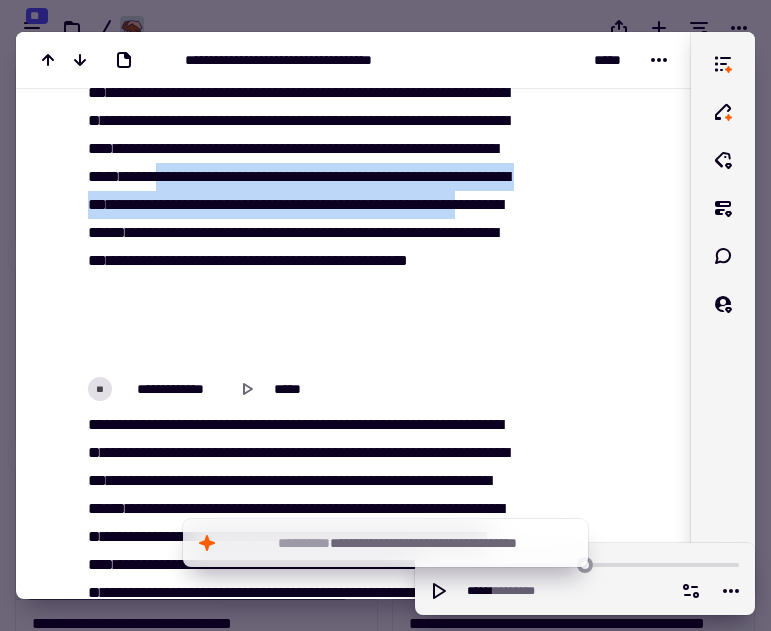 click on "**********" at bounding box center [298, 149] 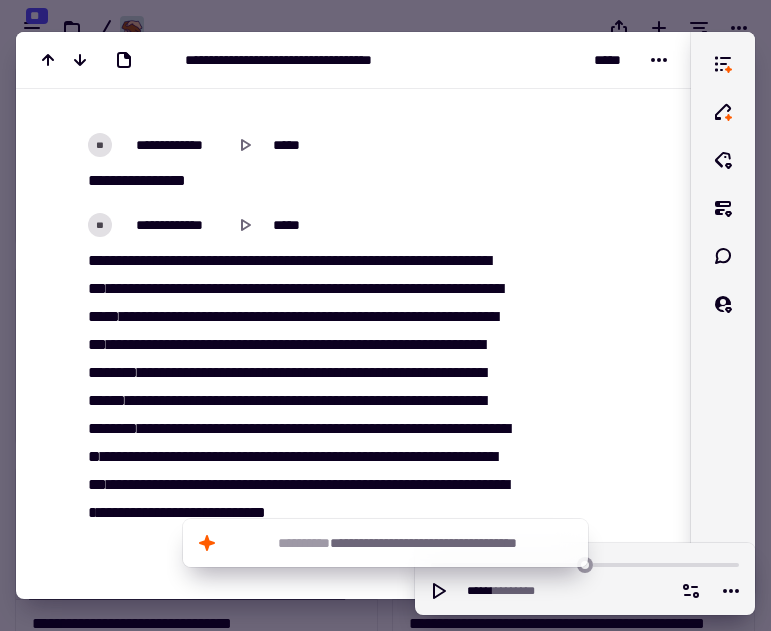 scroll, scrollTop: 17961, scrollLeft: 0, axis: vertical 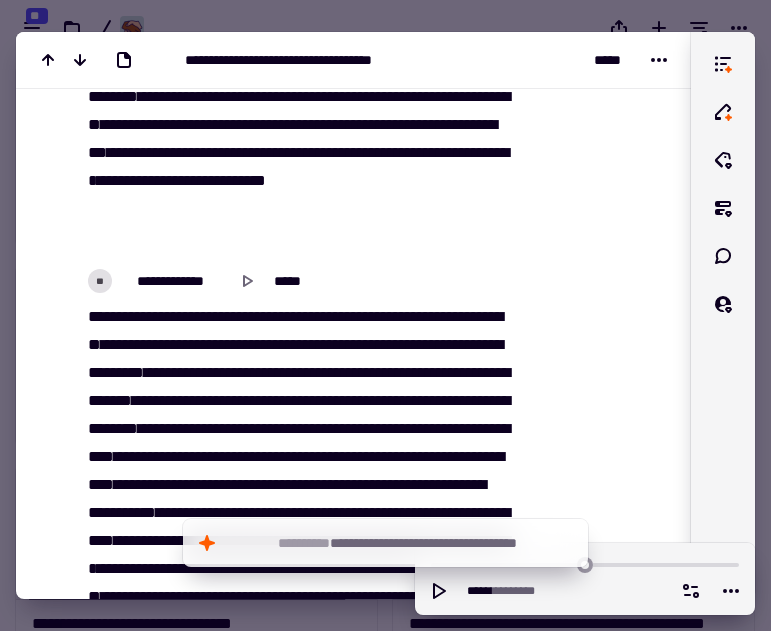 click on "**********" at bounding box center [298, 281] 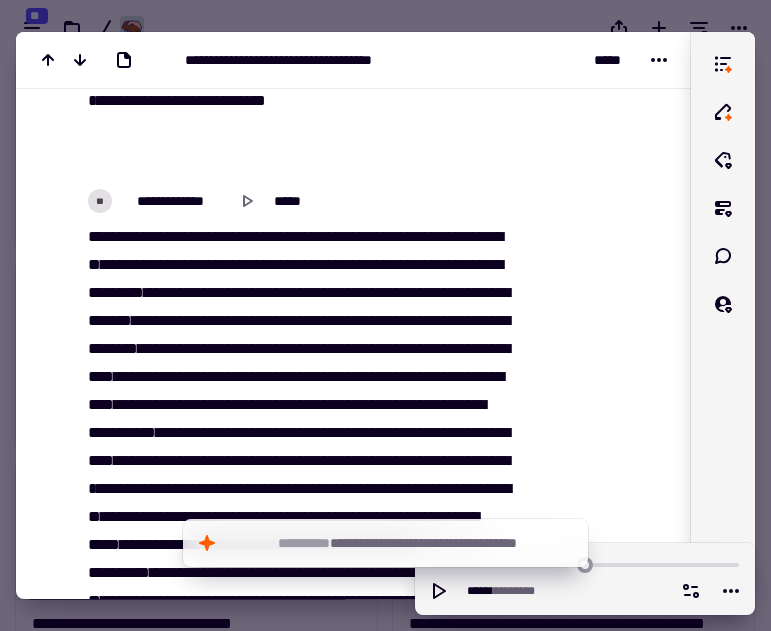 scroll, scrollTop: 18081, scrollLeft: 0, axis: vertical 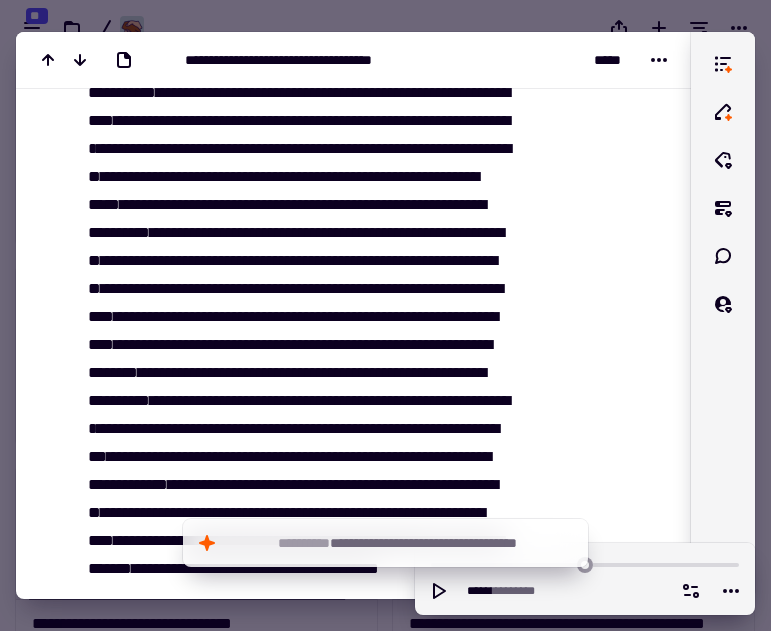 click on "[REDACTED]" at bounding box center (298, 317) 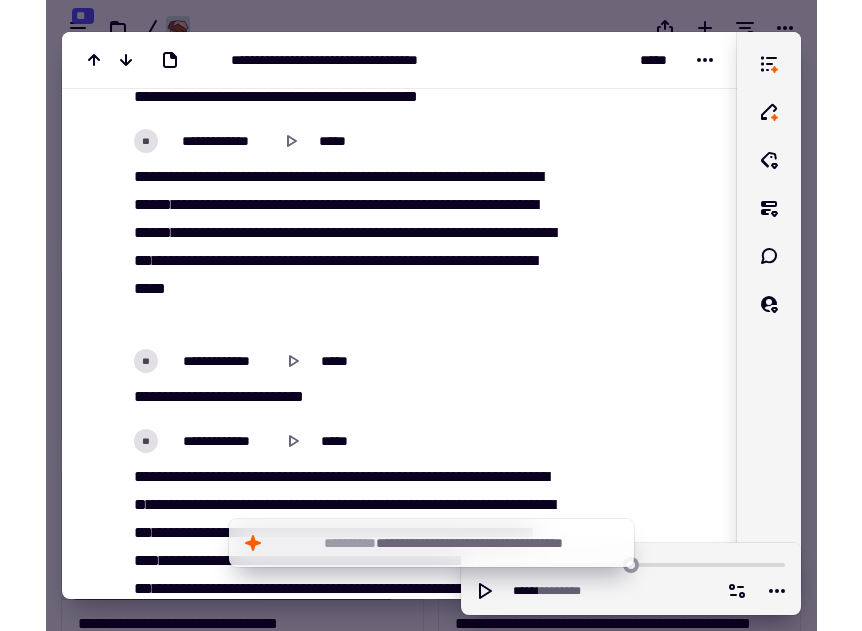 scroll, scrollTop: 19901, scrollLeft: 0, axis: vertical 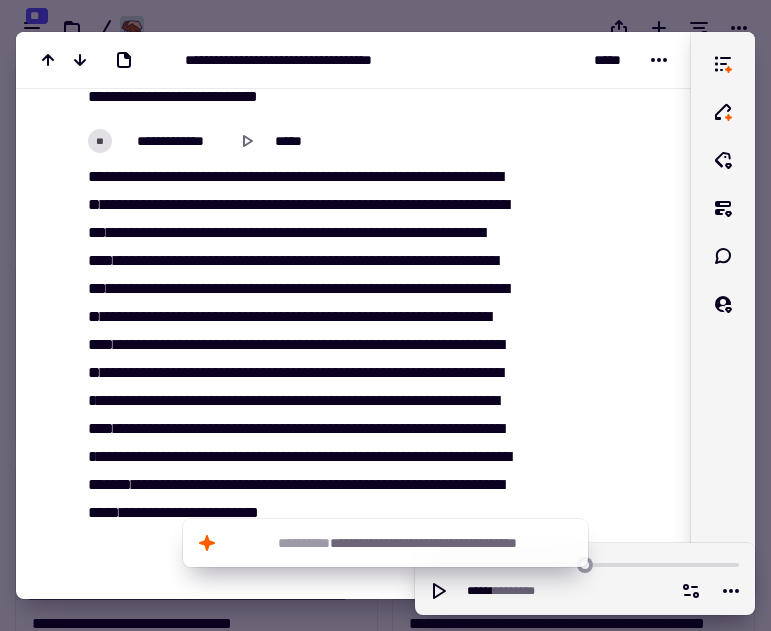 click at bounding box center (385, 315) 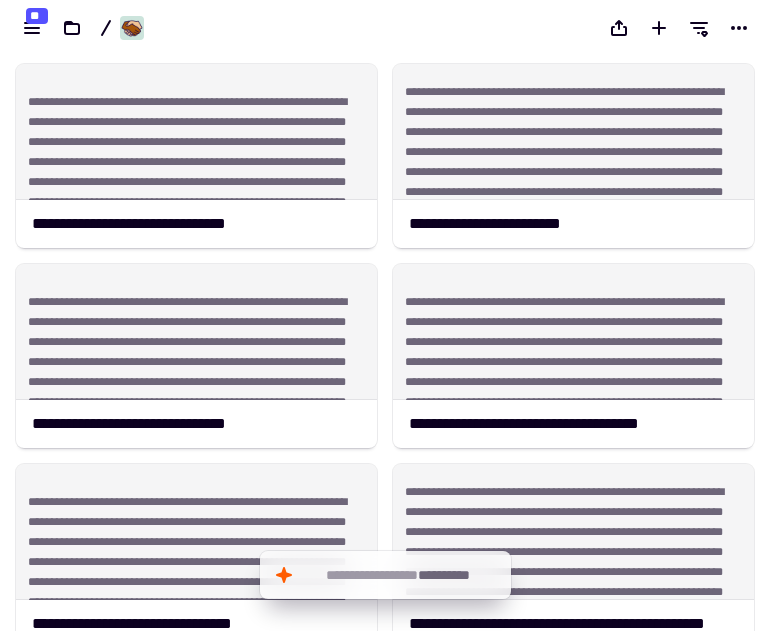 drag, startPoint x: 762, startPoint y: 171, endPoint x: 762, endPoint y: -14, distance: 185 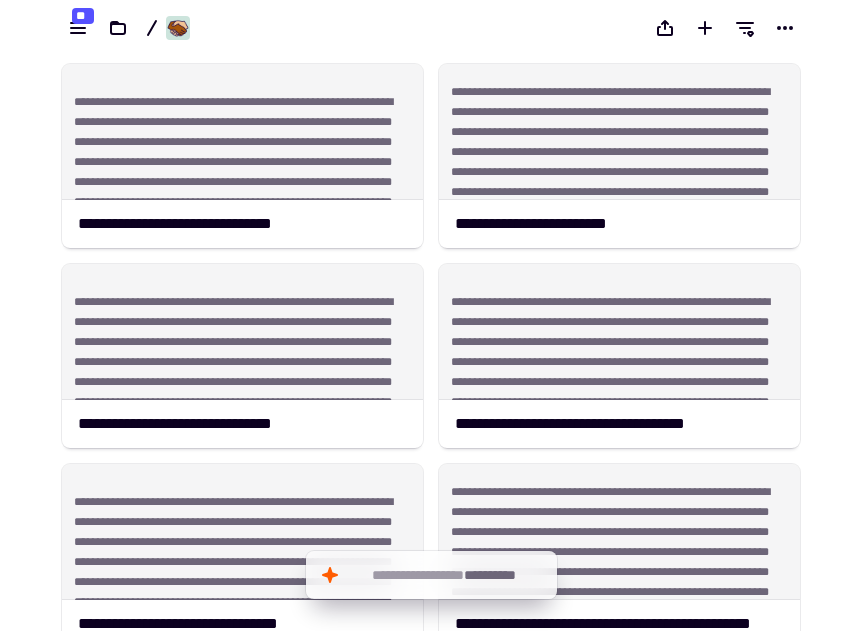 scroll, scrollTop: 1, scrollLeft: 1, axis: both 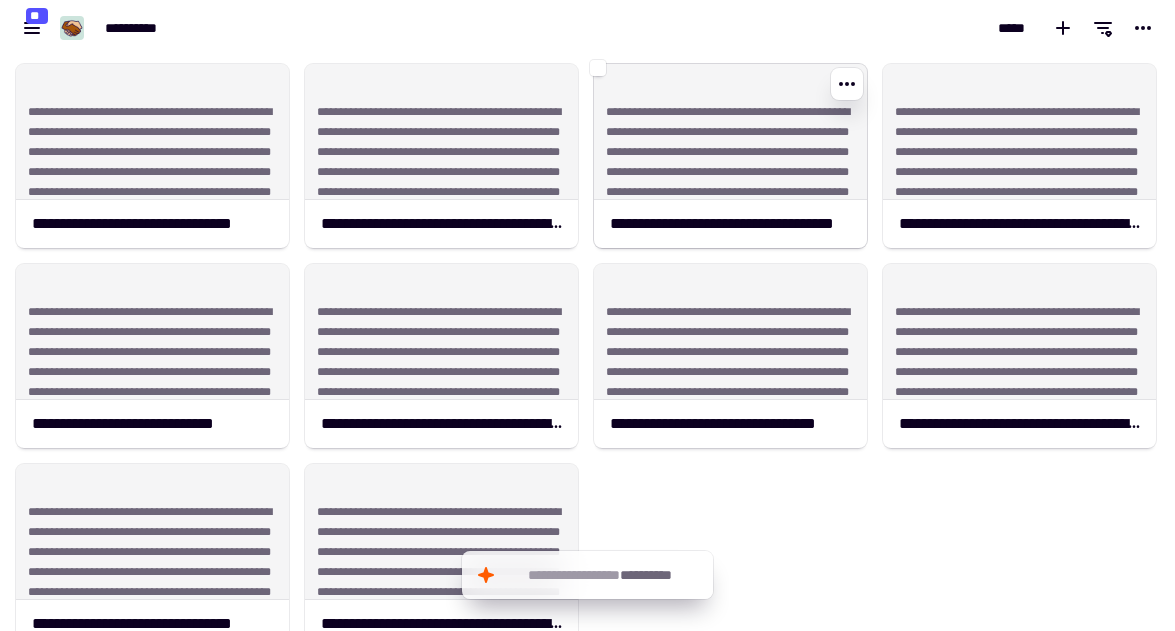 click on "**********" 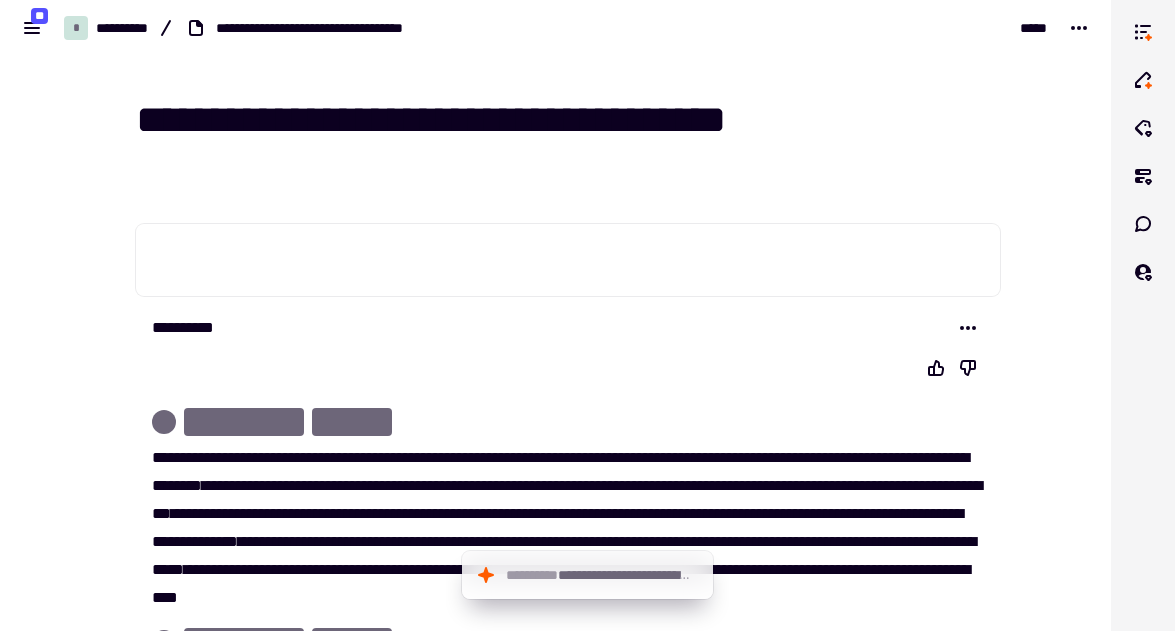 click on "**********" at bounding box center (556, 9734) 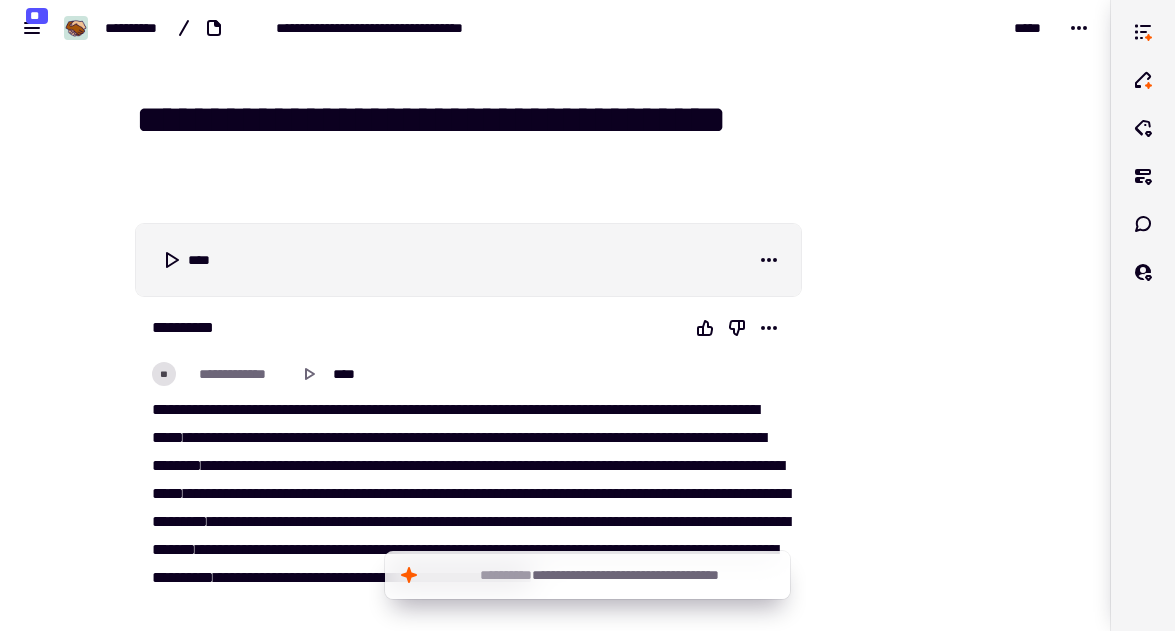drag, startPoint x: 461, startPoint y: 344, endPoint x: 806, endPoint y: 52, distance: 451.9834 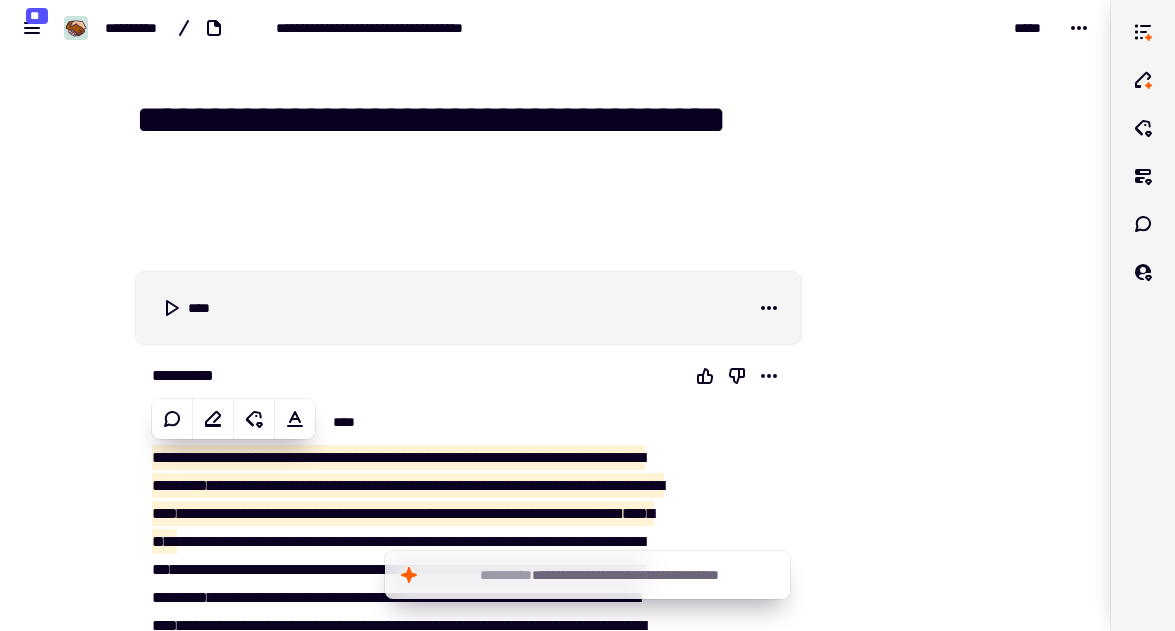 drag, startPoint x: 786, startPoint y: 15, endPoint x: 773, endPoint y: 295, distance: 280.30164 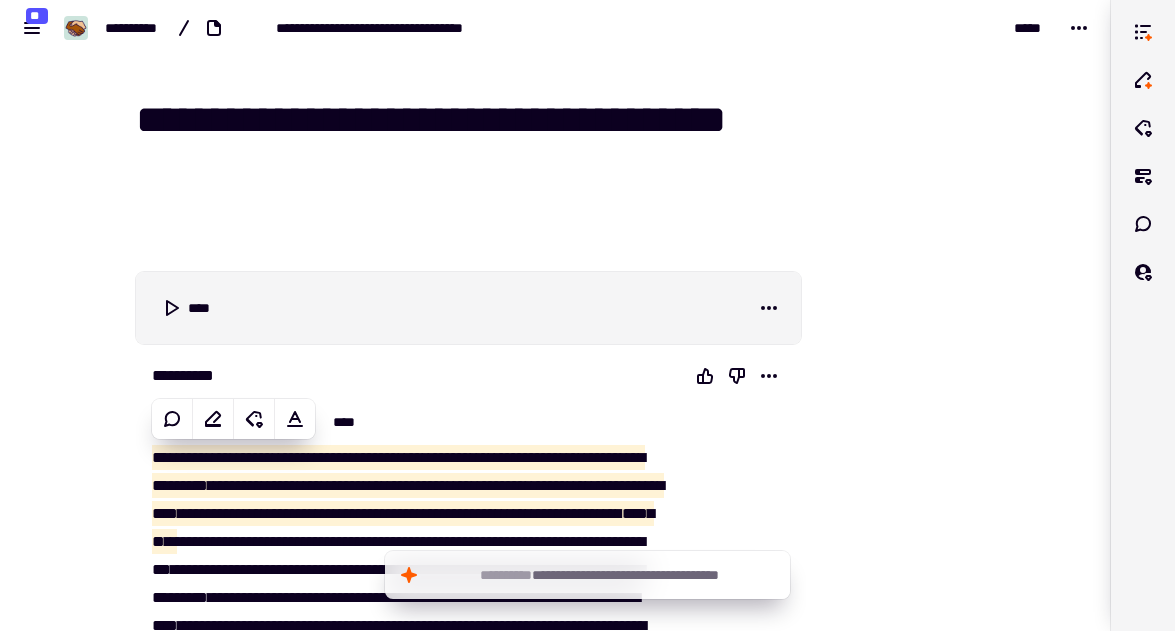 click on "**********" at bounding box center (587, 315) 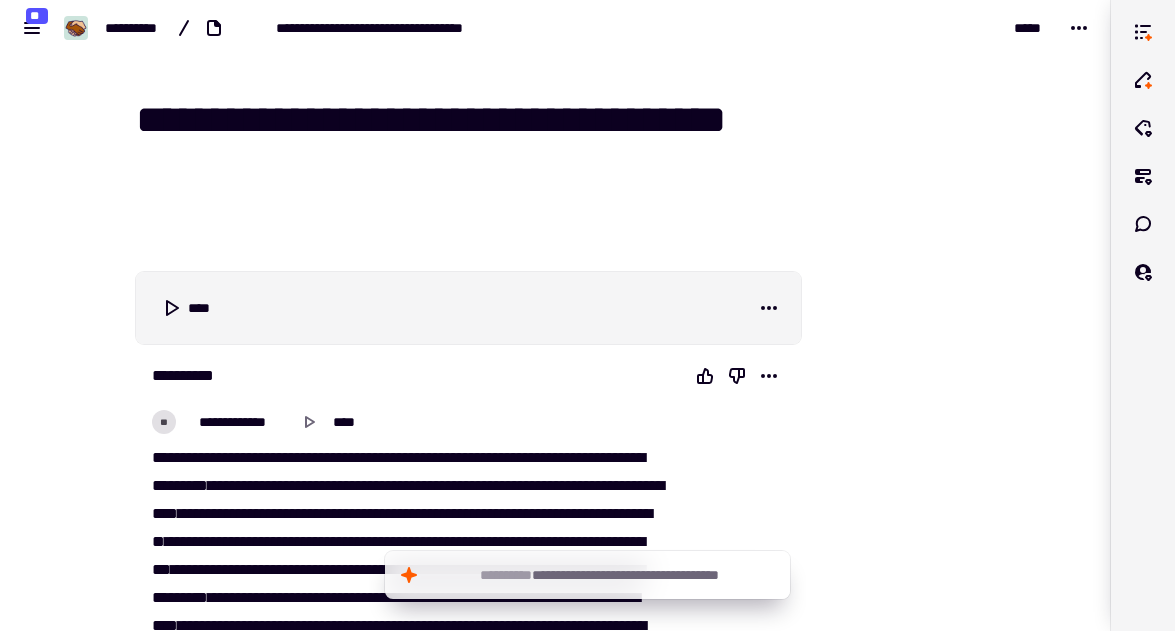 click at bounding box center [902, 16524] 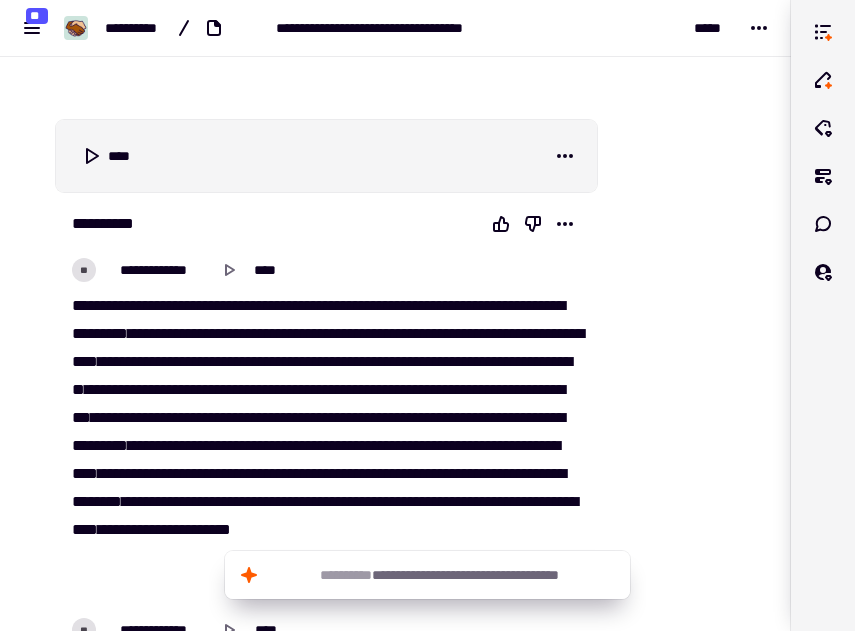 scroll, scrollTop: 160, scrollLeft: 0, axis: vertical 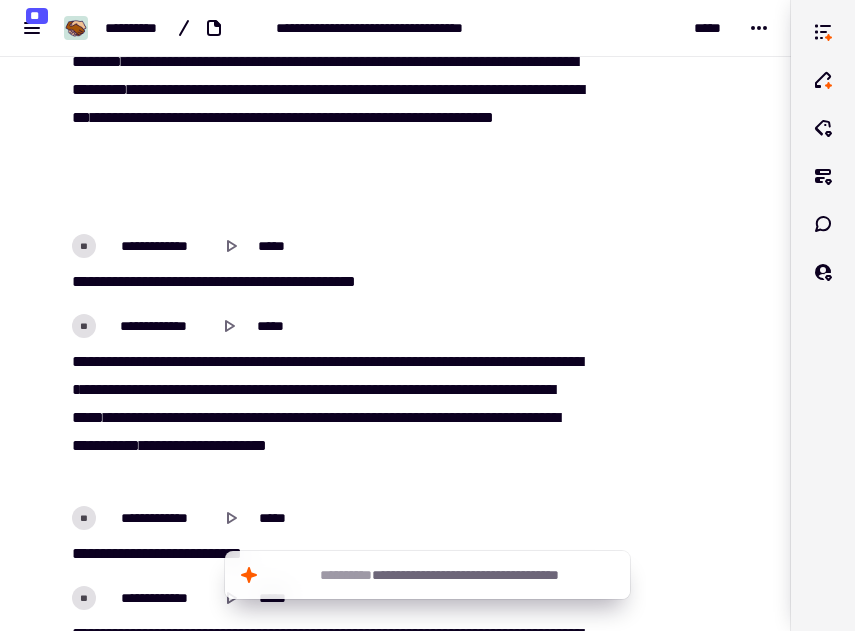 click at bounding box center (680, 136) 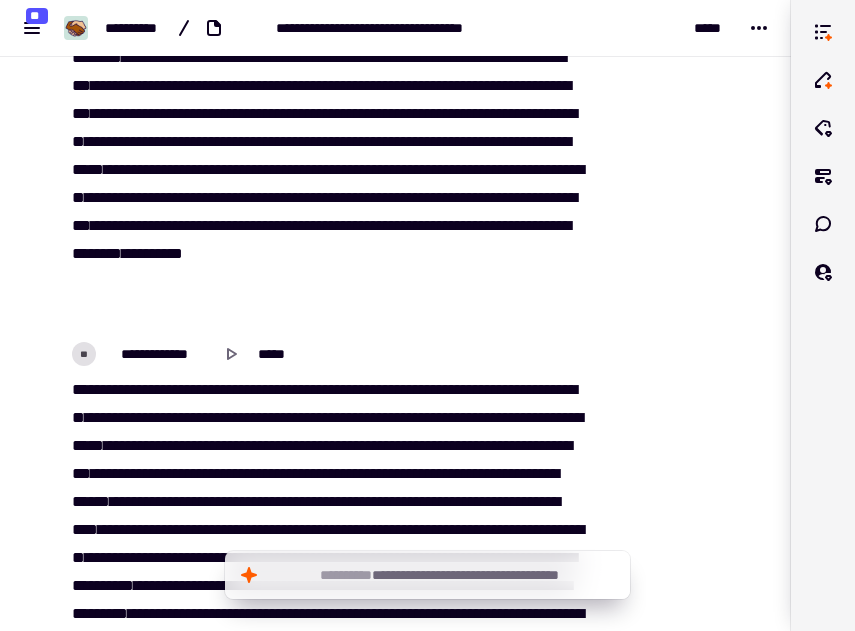 scroll, scrollTop: 17068, scrollLeft: 0, axis: vertical 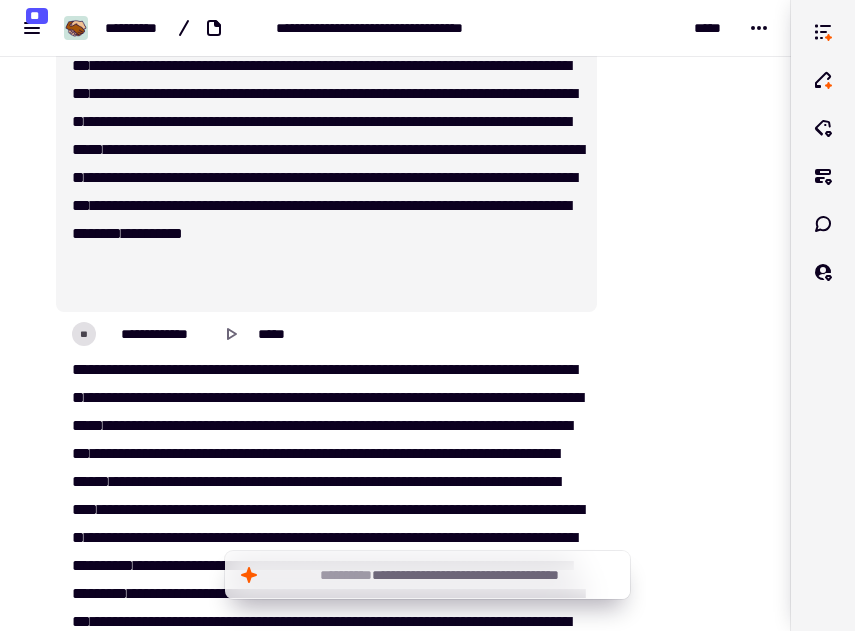 click at bounding box center (680, -544) 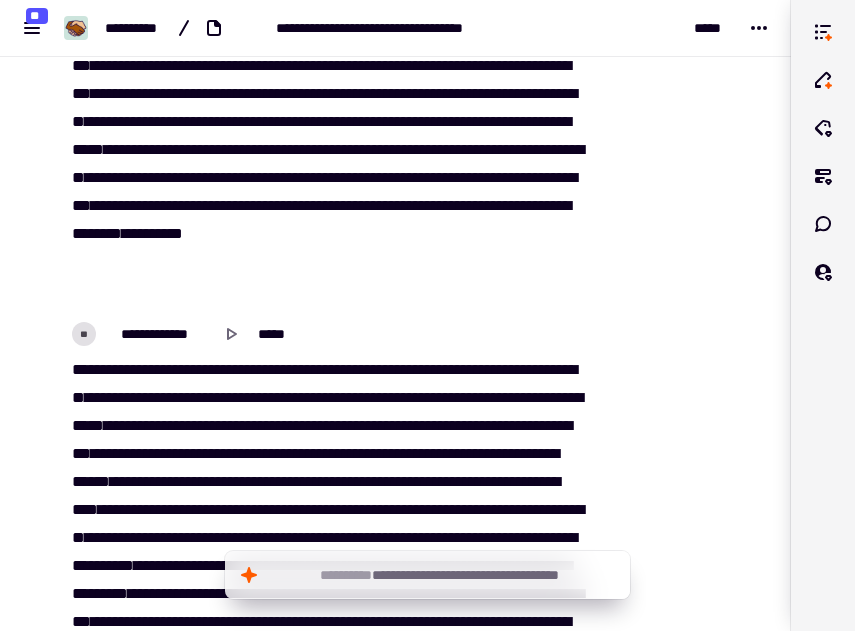 click on "[REDACTED]" at bounding box center [326, 566] 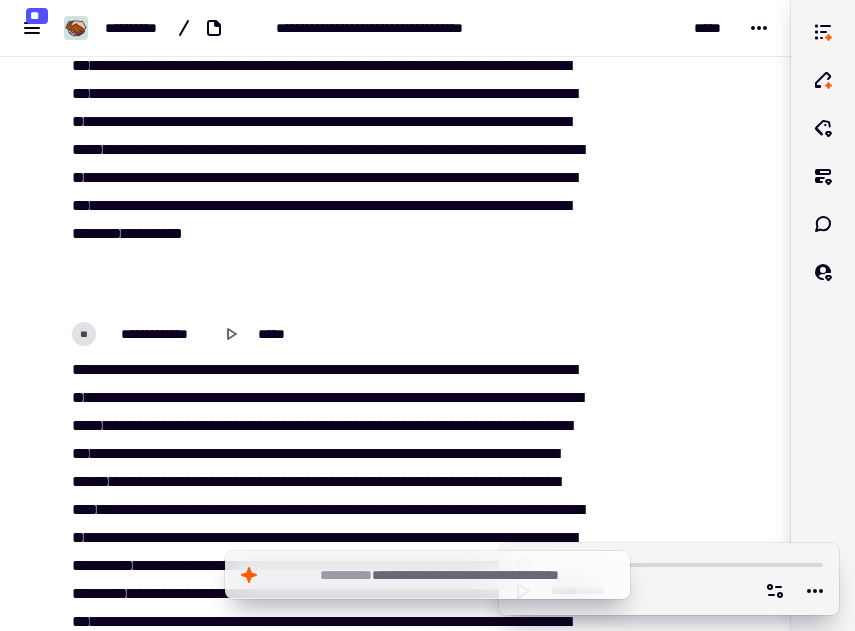 scroll, scrollTop: 17401, scrollLeft: 0, axis: vertical 